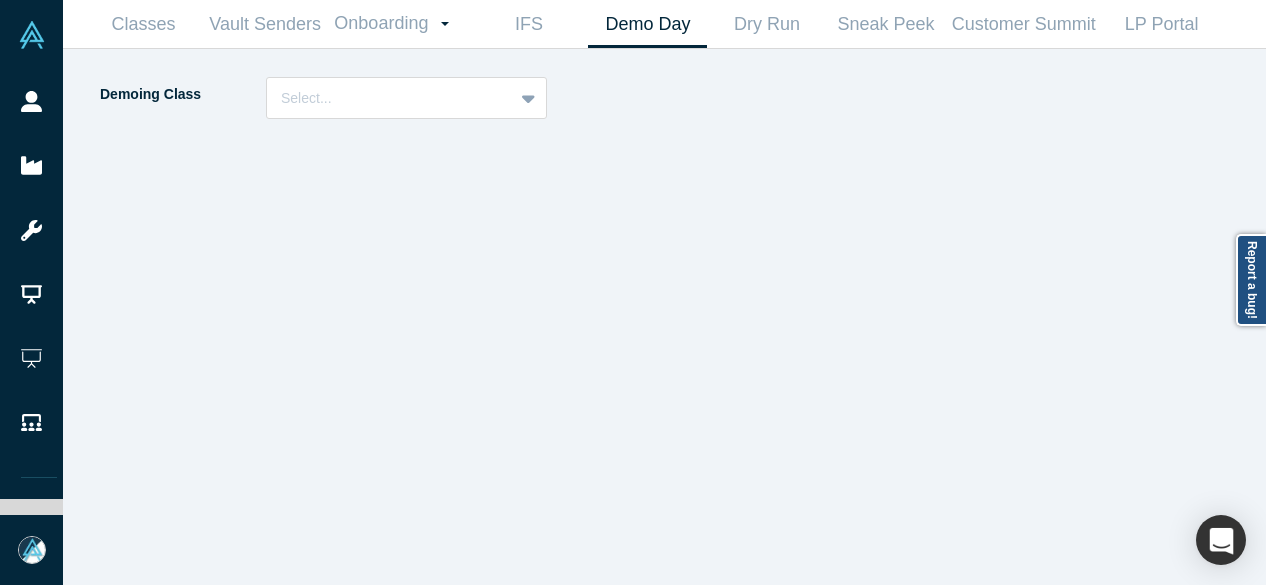 scroll, scrollTop: 0, scrollLeft: 0, axis: both 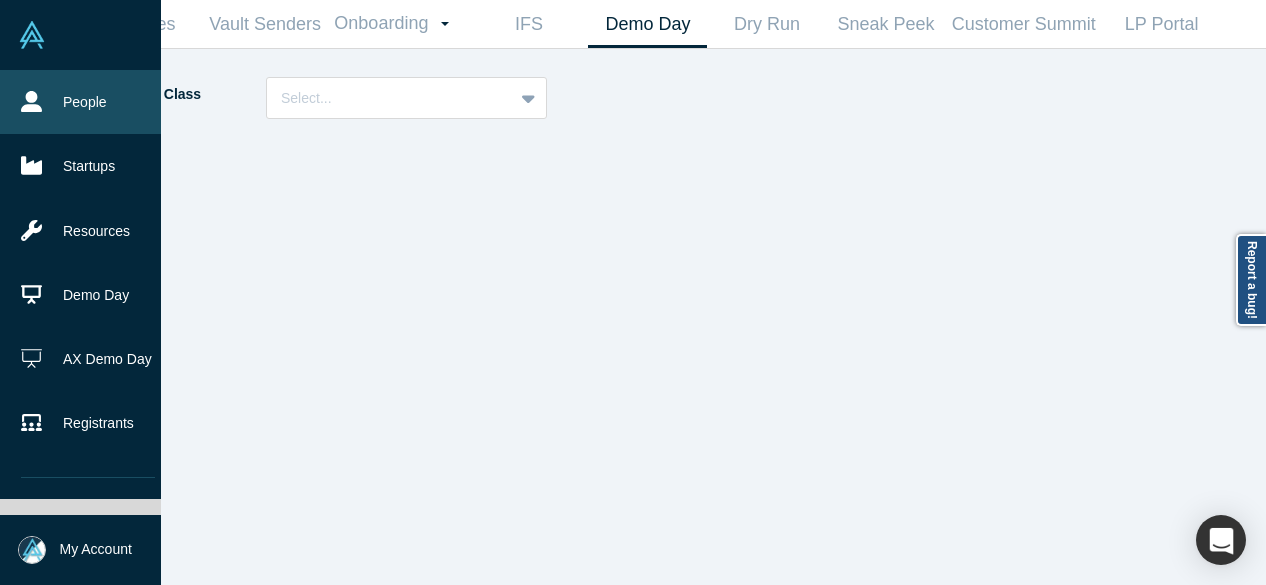 click on "People" at bounding box center (88, 102) 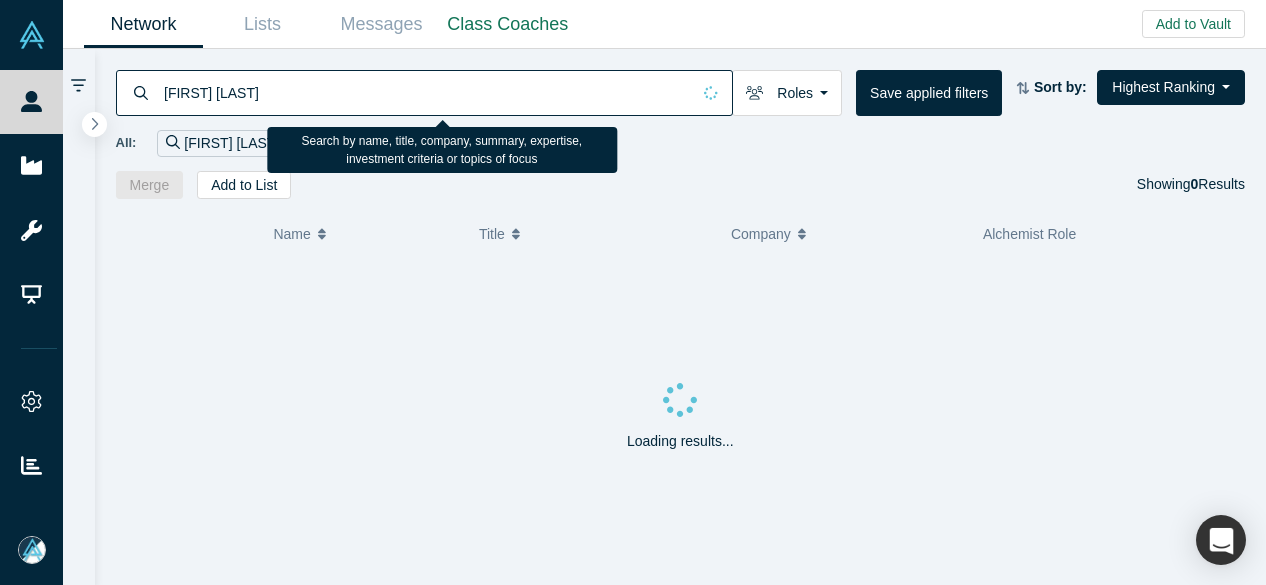 scroll, scrollTop: 0, scrollLeft: 0, axis: both 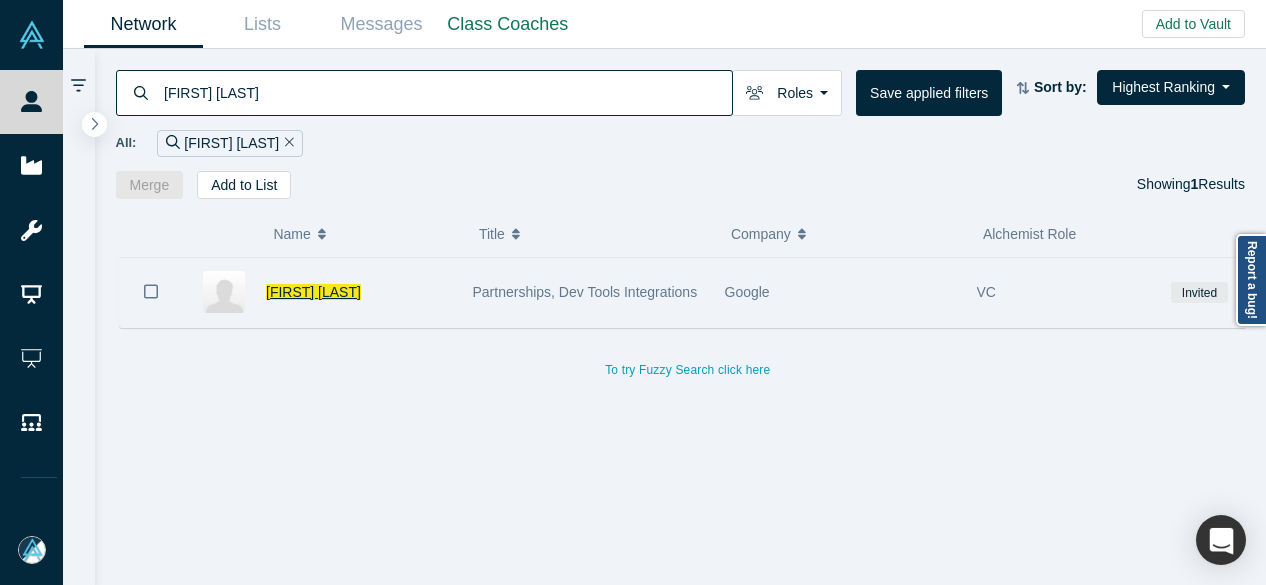 type on "Ofer Ronen" 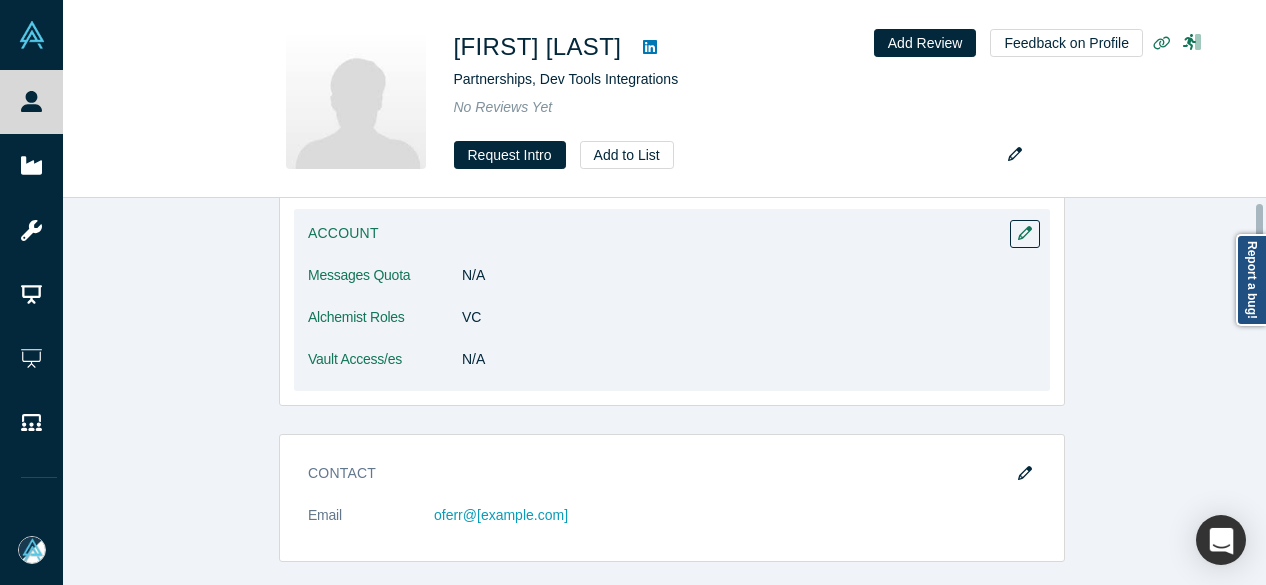 scroll, scrollTop: 0, scrollLeft: 0, axis: both 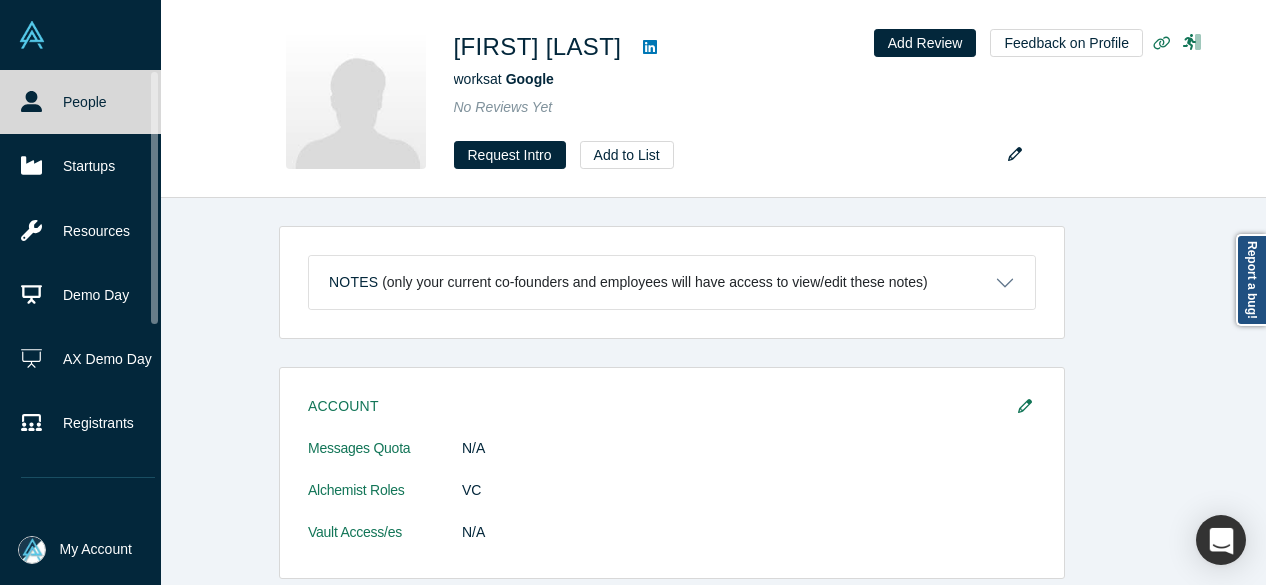 drag, startPoint x: 39, startPoint y: 101, endPoint x: 145, endPoint y: 6, distance: 142.34114 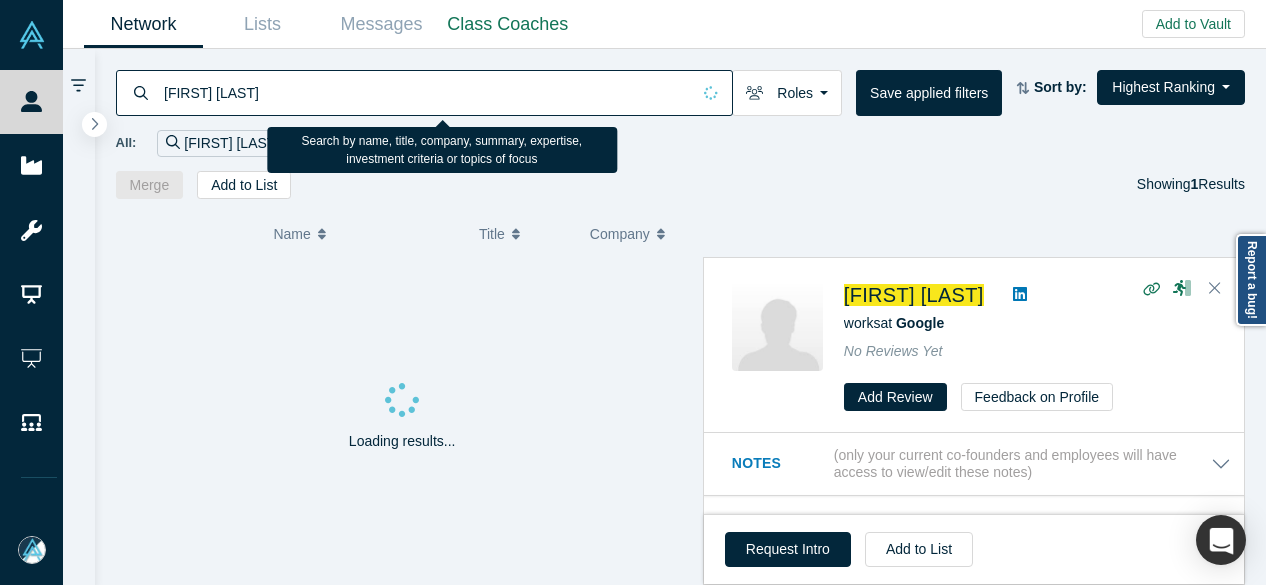 drag, startPoint x: 233, startPoint y: 93, endPoint x: 258, endPoint y: 95, distance: 25.079872 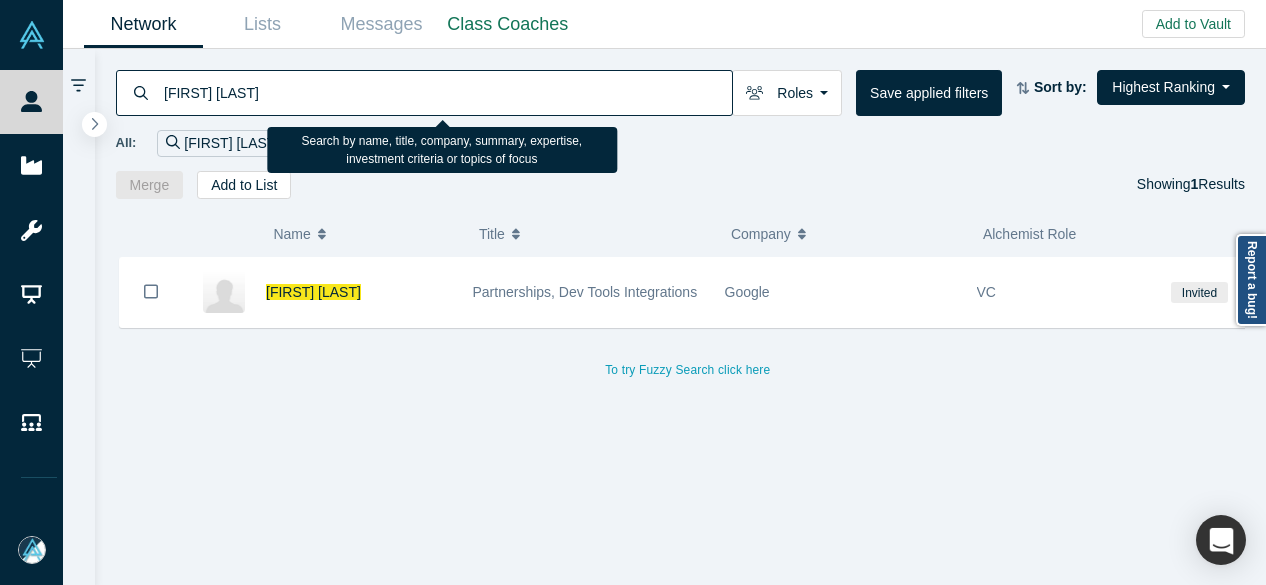 paste on "Sam Jadali" 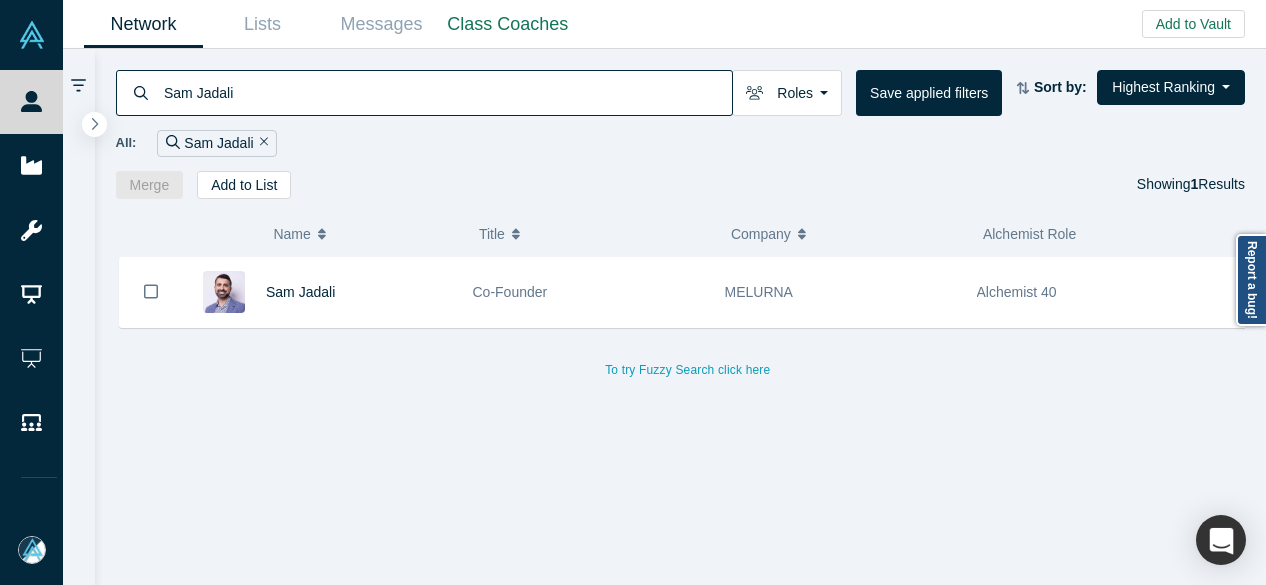 drag, startPoint x: 264, startPoint y: 107, endPoint x: 158, endPoint y: 105, distance: 106.01887 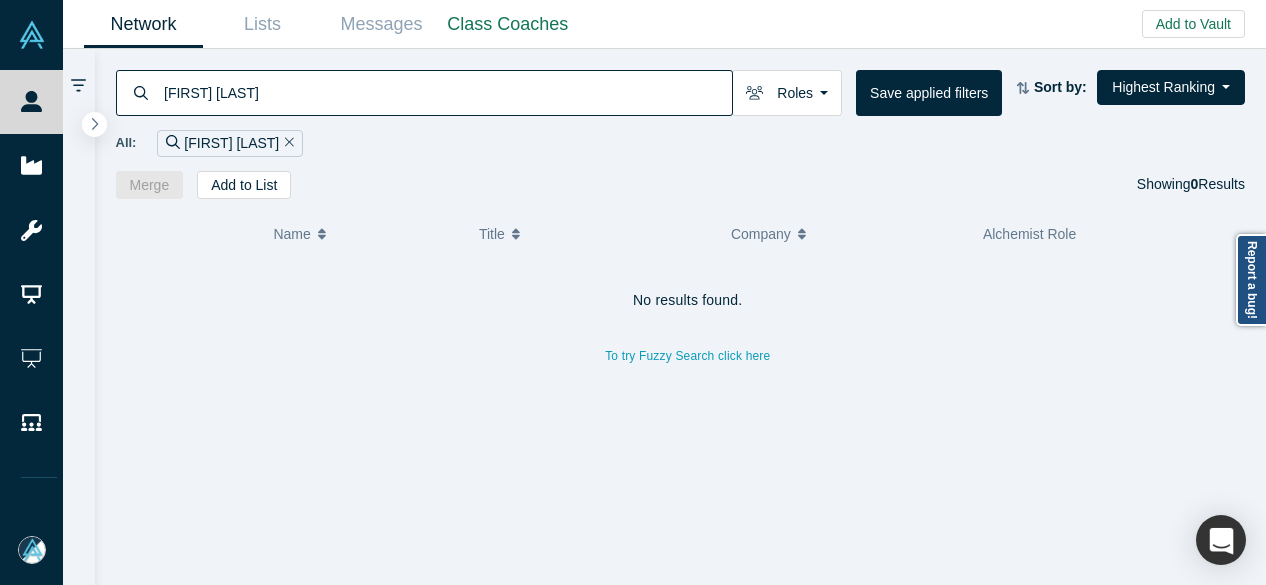 type on "Adam Chen" 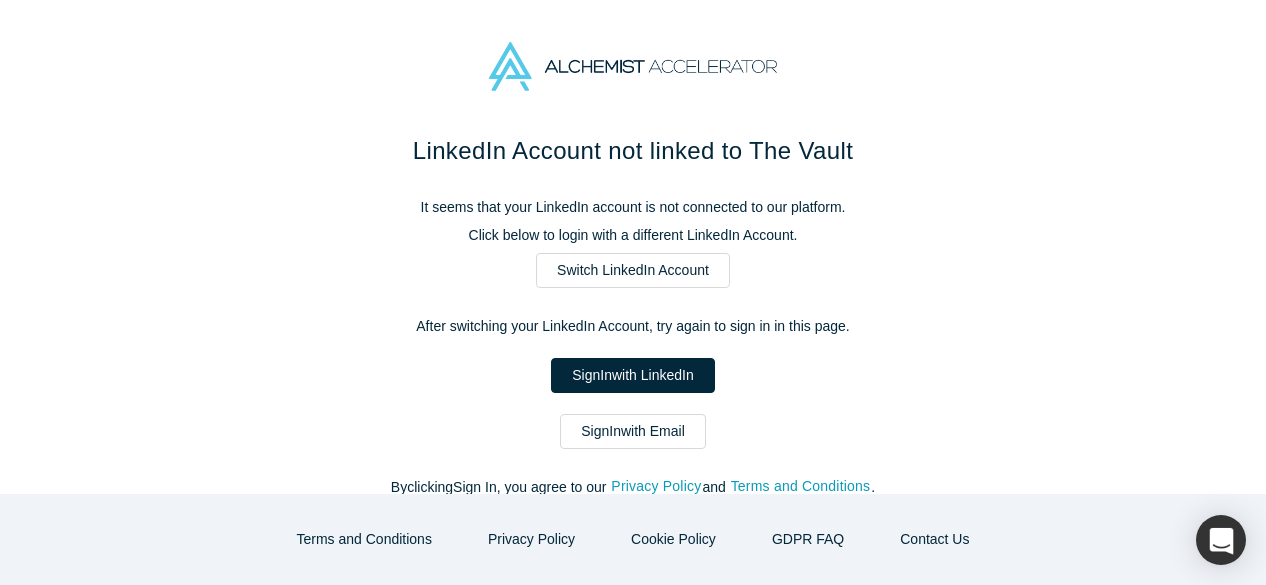 scroll, scrollTop: 0, scrollLeft: 0, axis: both 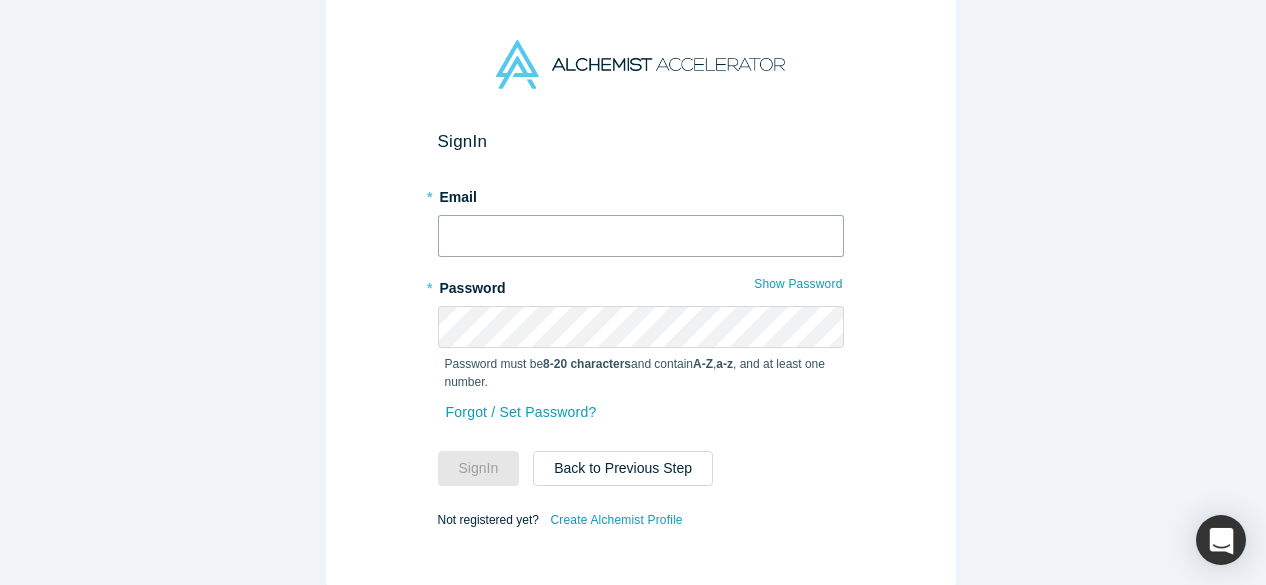click at bounding box center [641, 236] 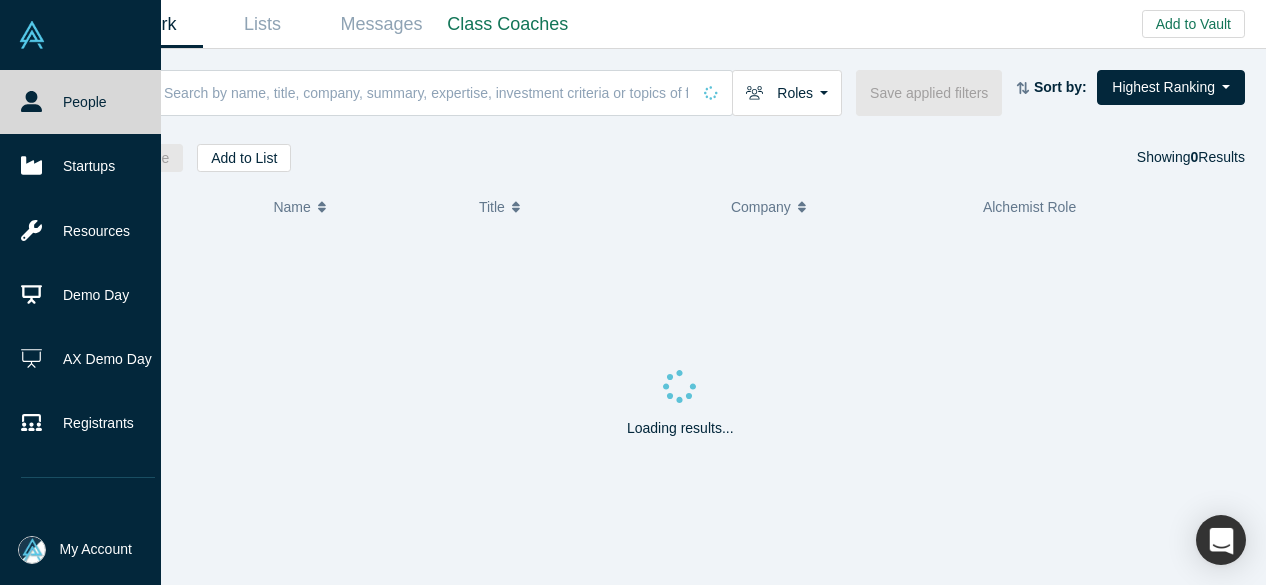 click on "People" at bounding box center (88, 102) 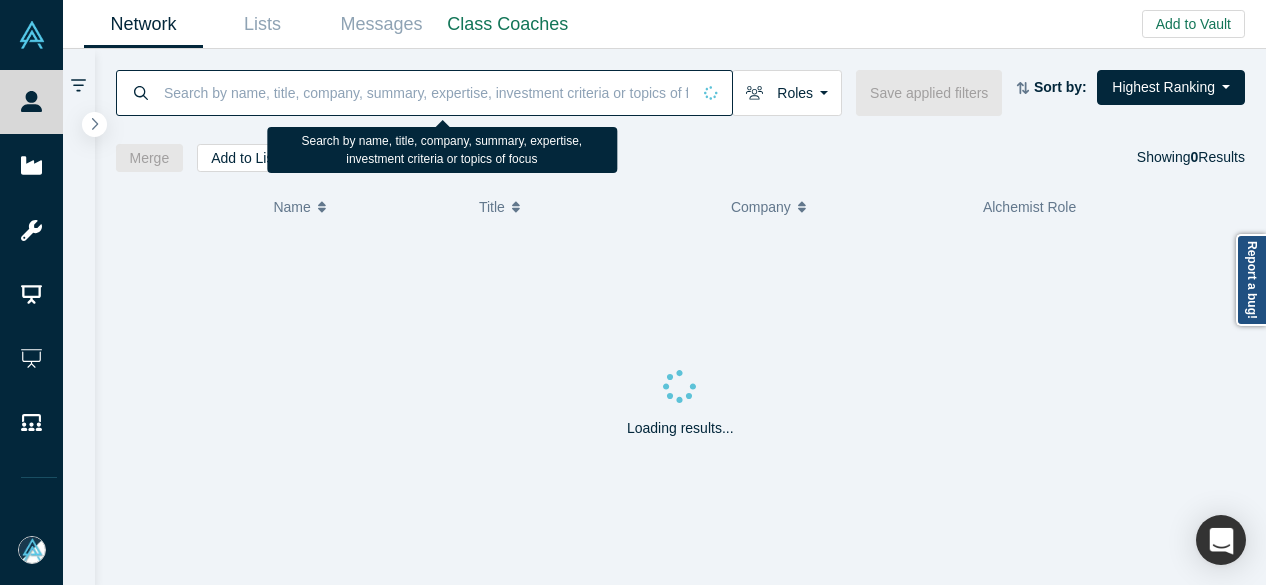 click at bounding box center (426, 92) 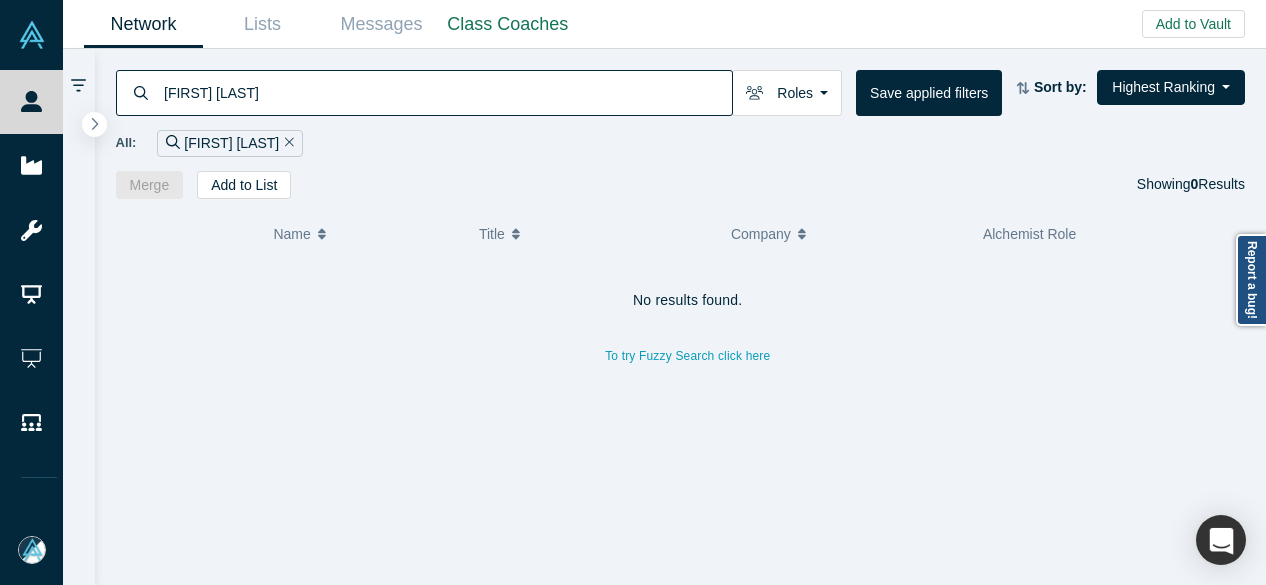 drag, startPoint x: 196, startPoint y: 94, endPoint x: 155, endPoint y: 89, distance: 41.303753 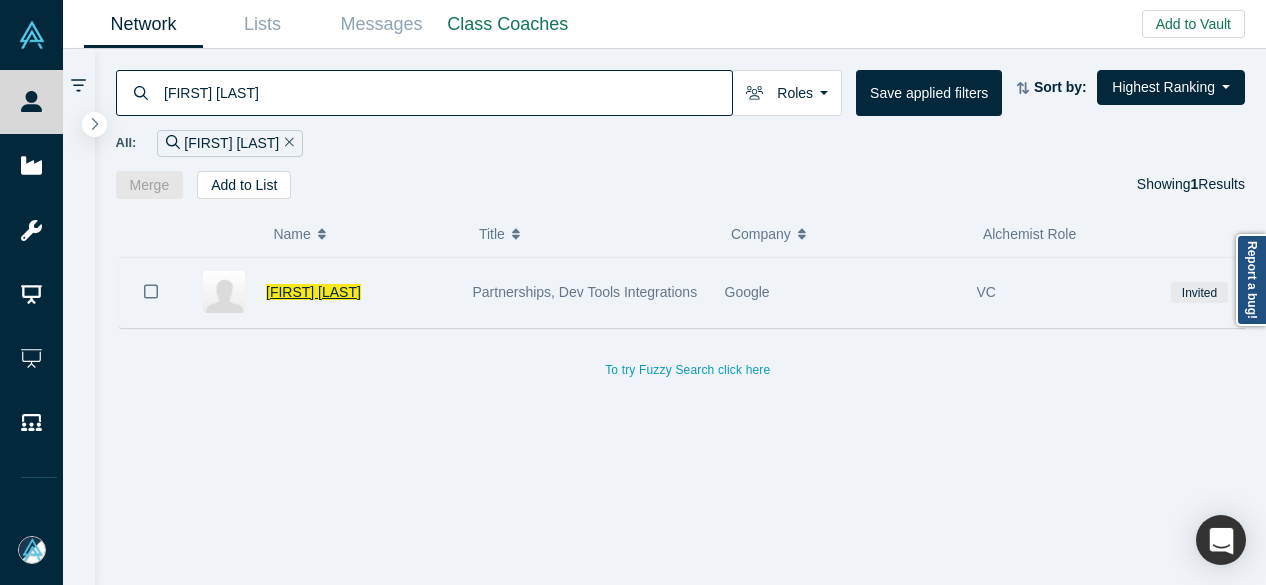 type on "[FIRST] [LAST]" 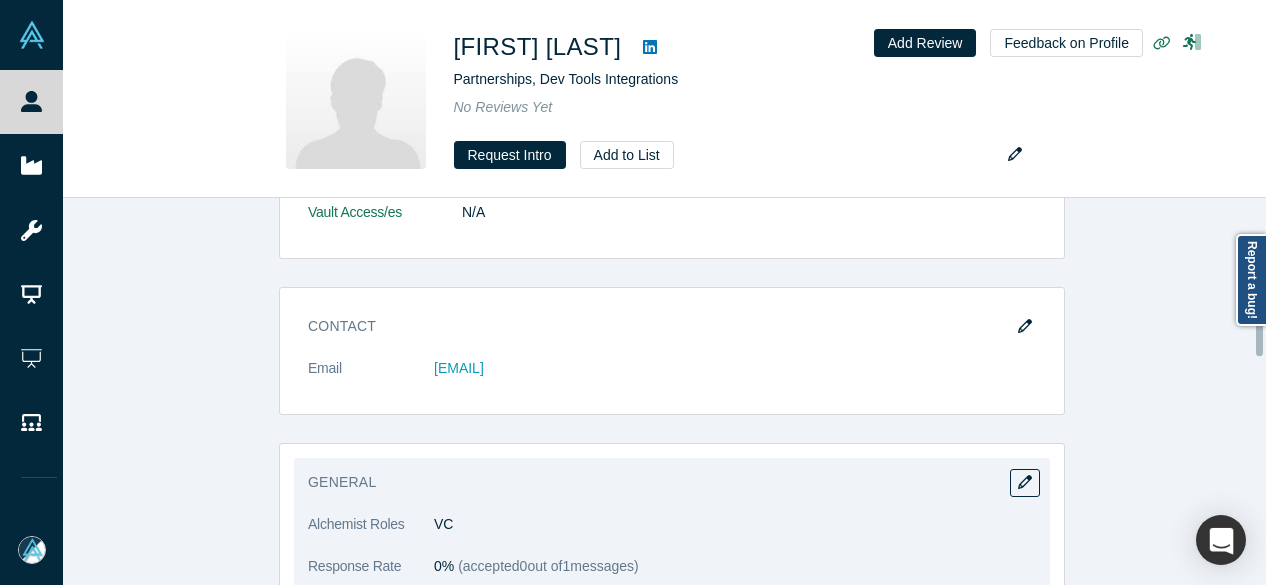 scroll, scrollTop: 300, scrollLeft: 0, axis: vertical 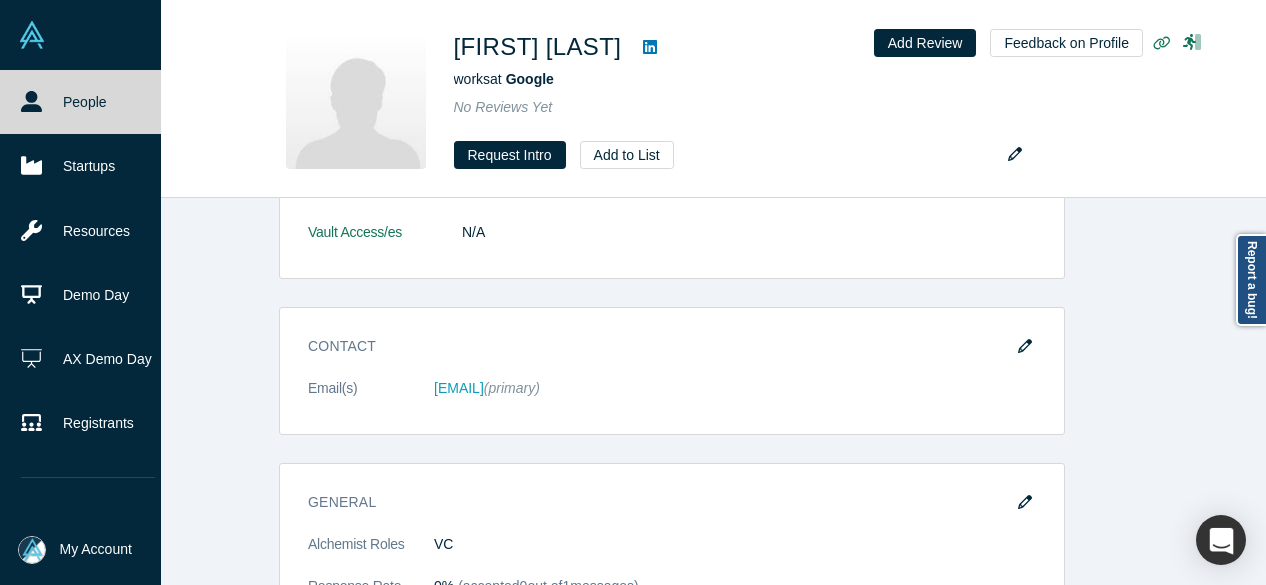 click on "People" at bounding box center [88, 102] 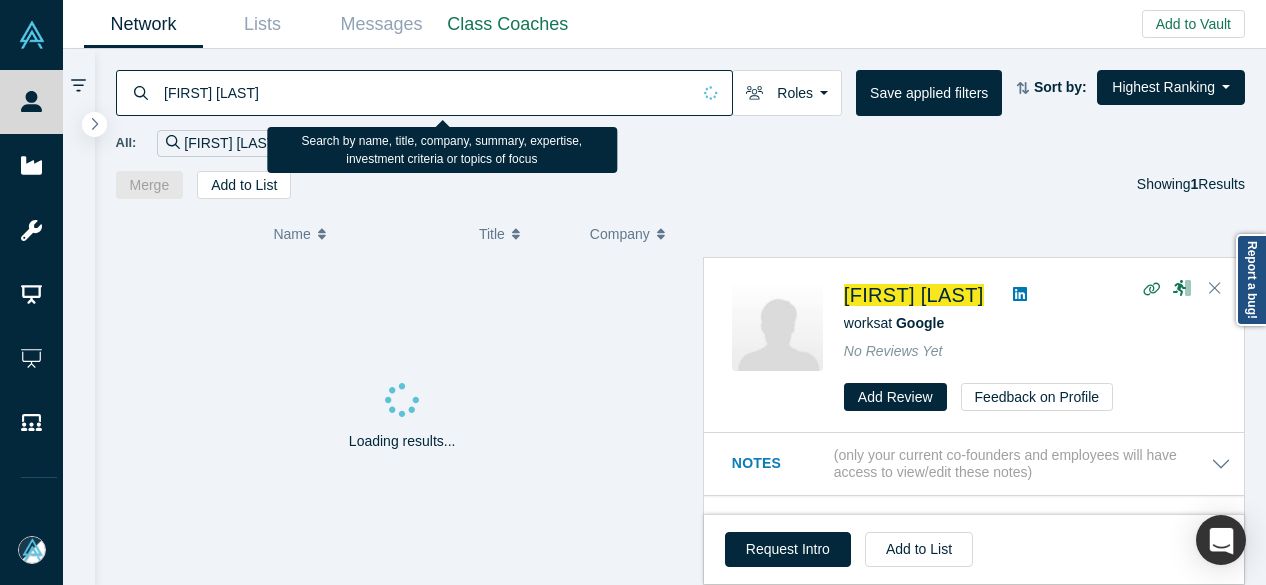 click on "Ofer Ronen" at bounding box center [424, 93] 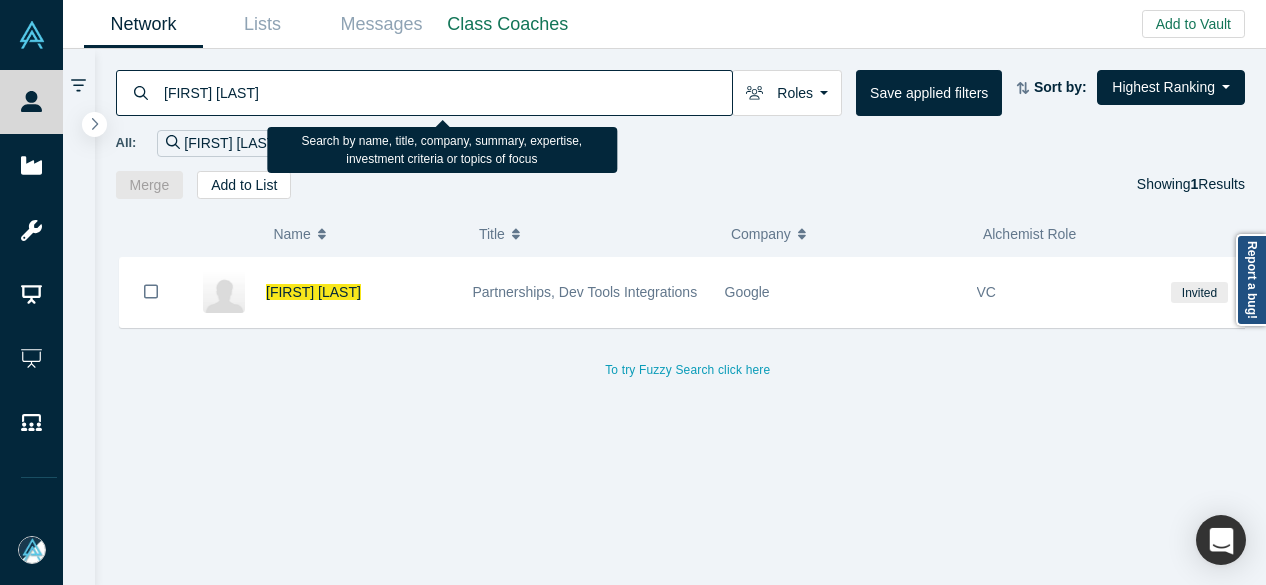 paste on "Everywhere Ventures" 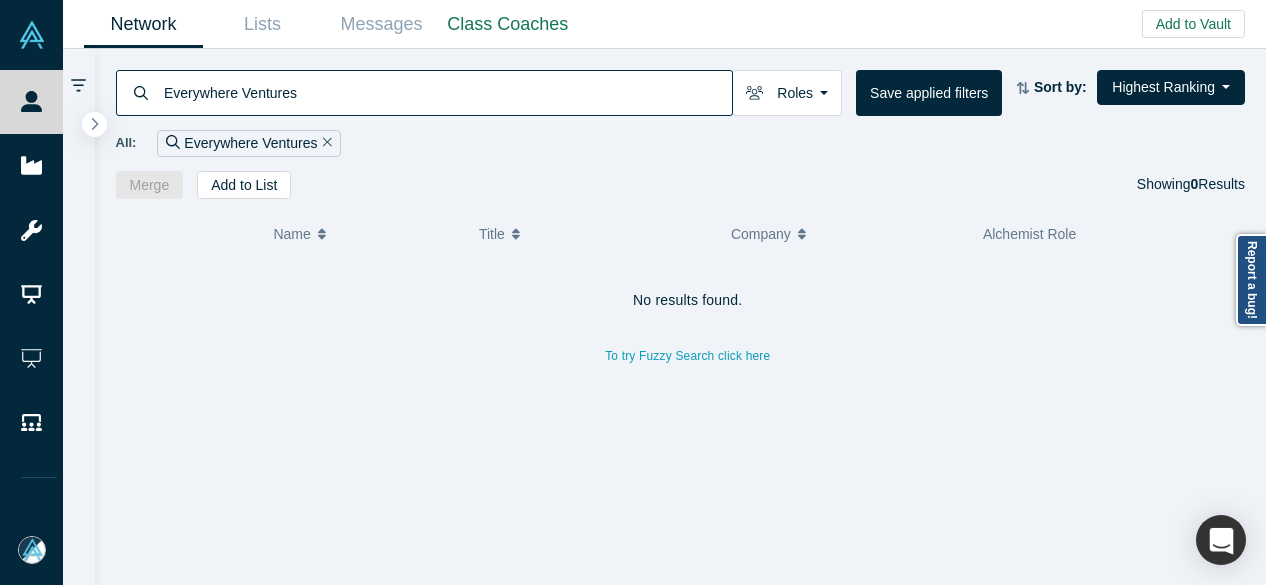 type on "Everywhere Ventures" 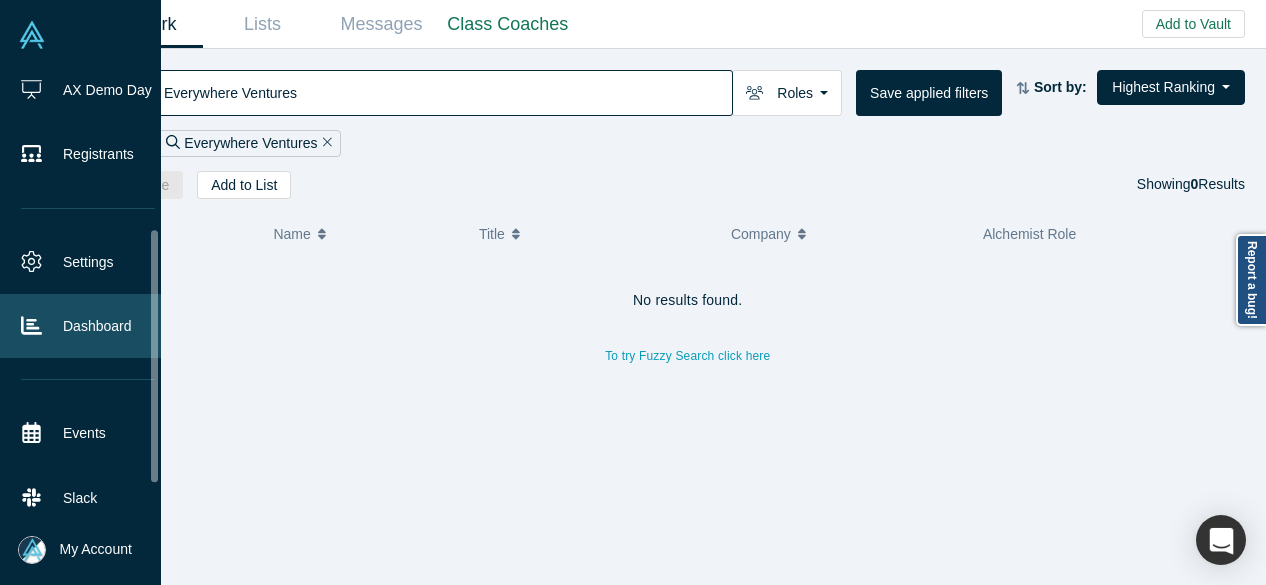scroll, scrollTop: 300, scrollLeft: 0, axis: vertical 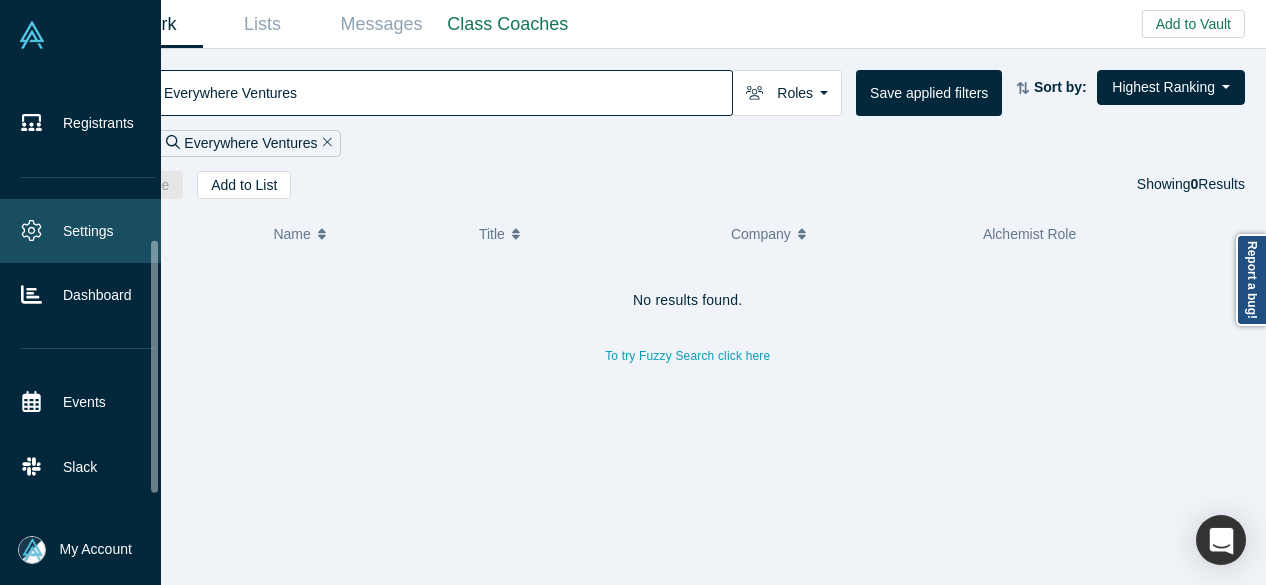 click on "Settings" at bounding box center (88, 231) 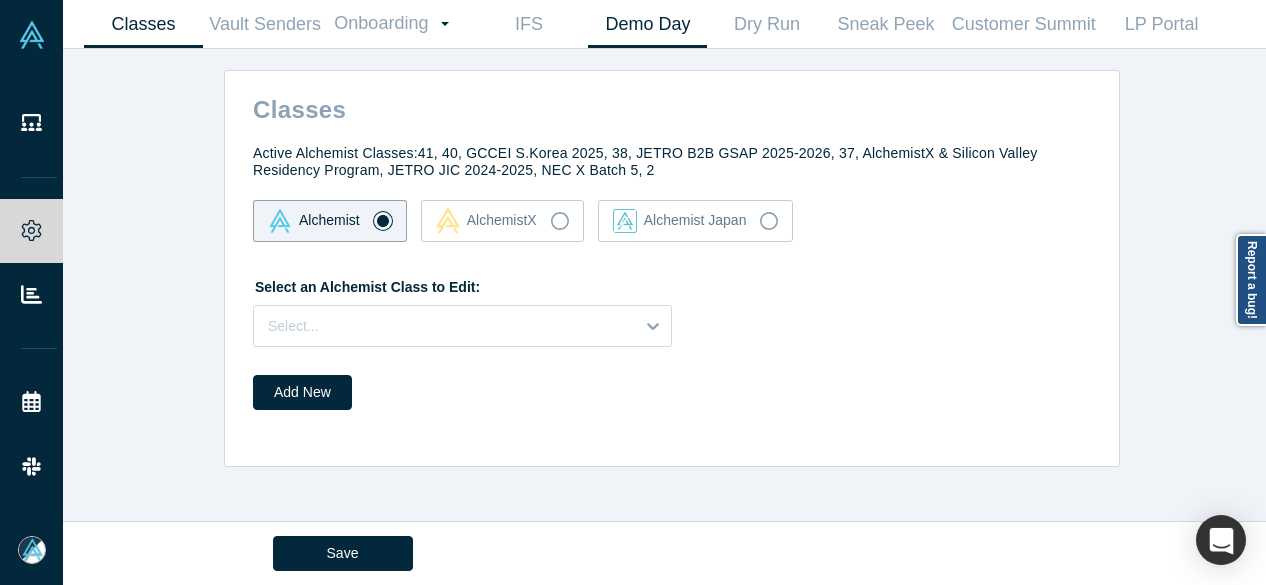 click on "Demo Day" at bounding box center (647, 24) 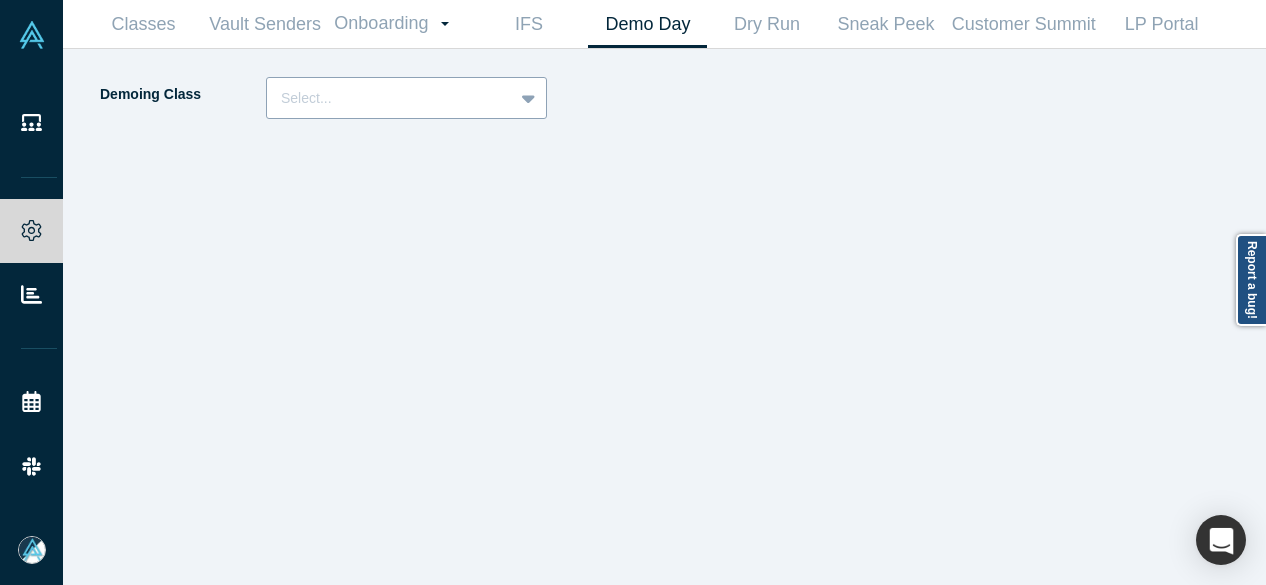 click on "Select..." at bounding box center [390, 98] 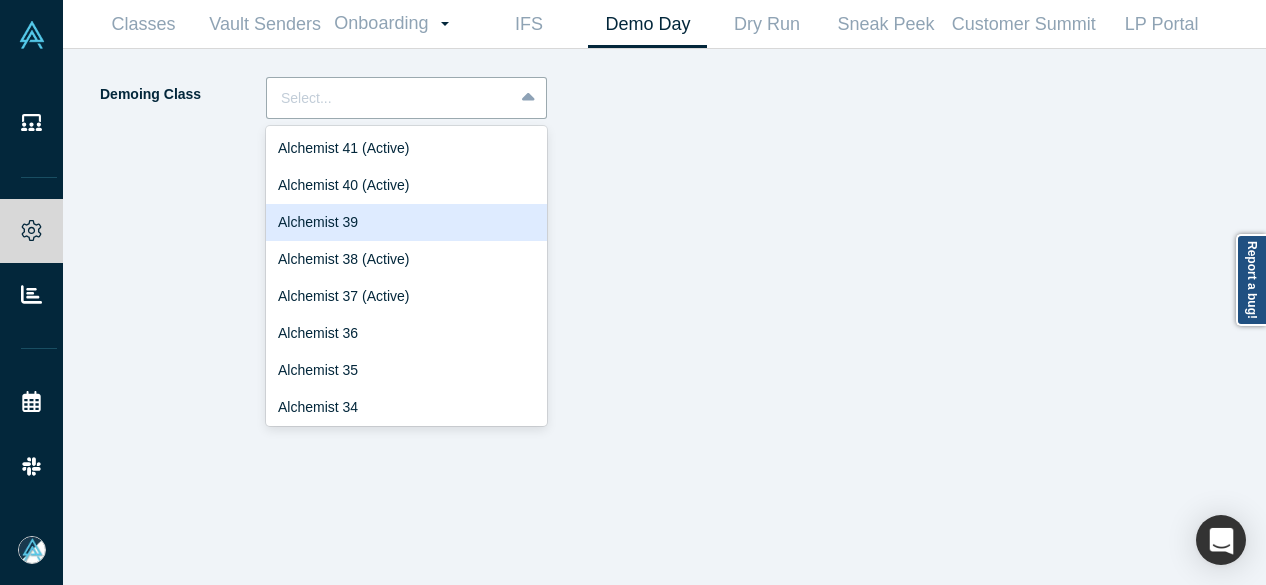 click on "Alchemist 39" at bounding box center [406, 222] 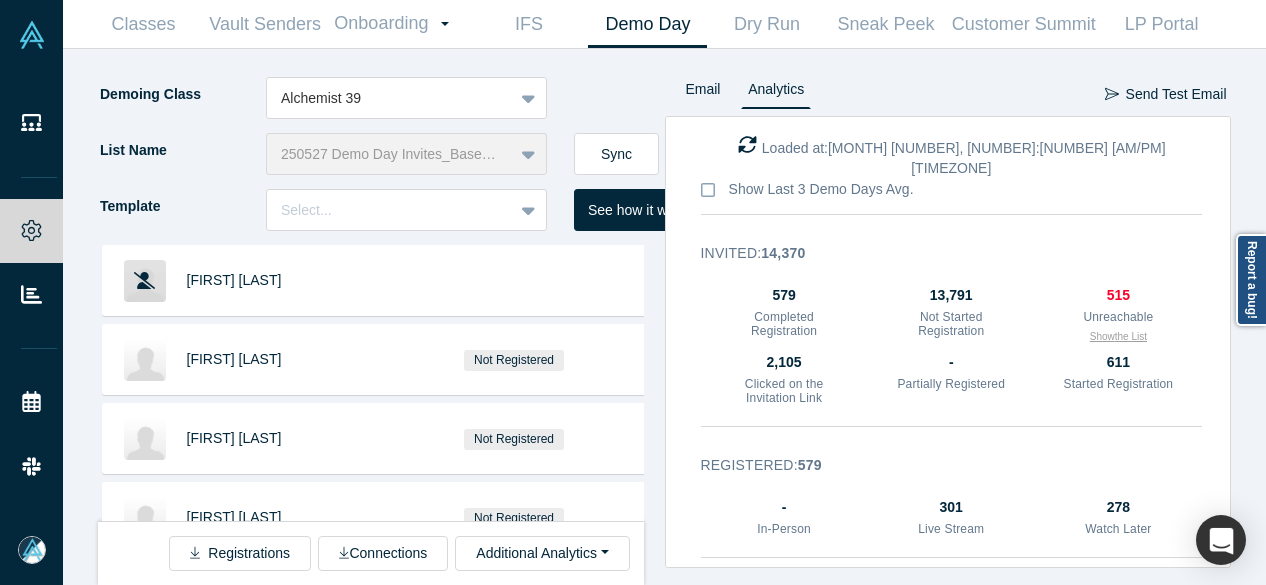 click on "Show  the List" at bounding box center (1118, 336) 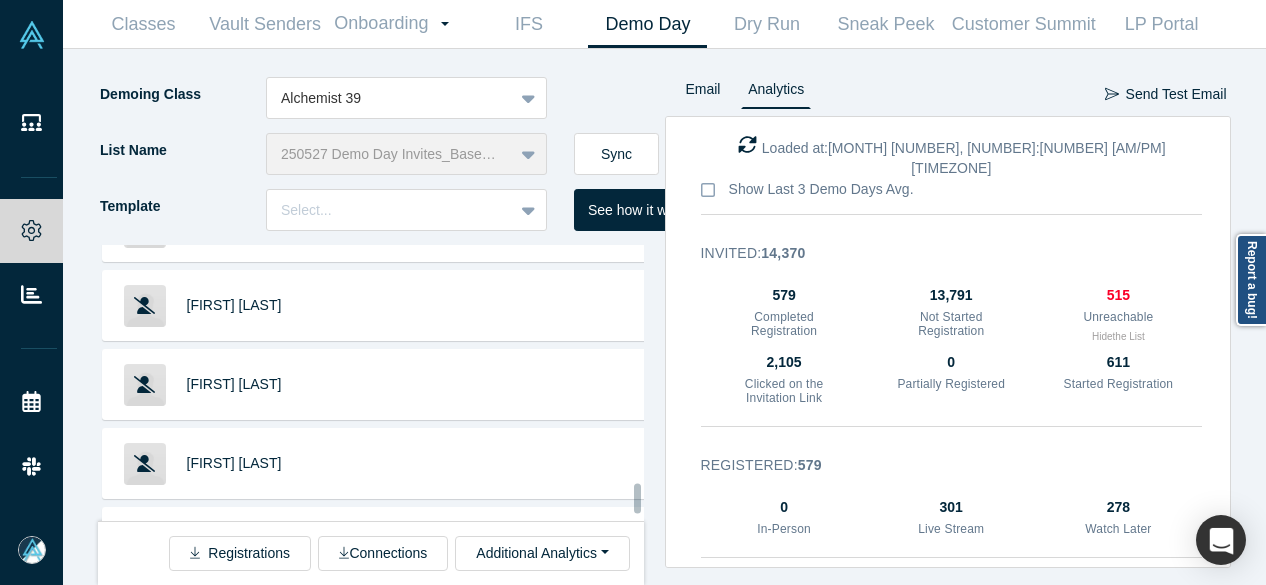 scroll, scrollTop: 27188, scrollLeft: 0, axis: vertical 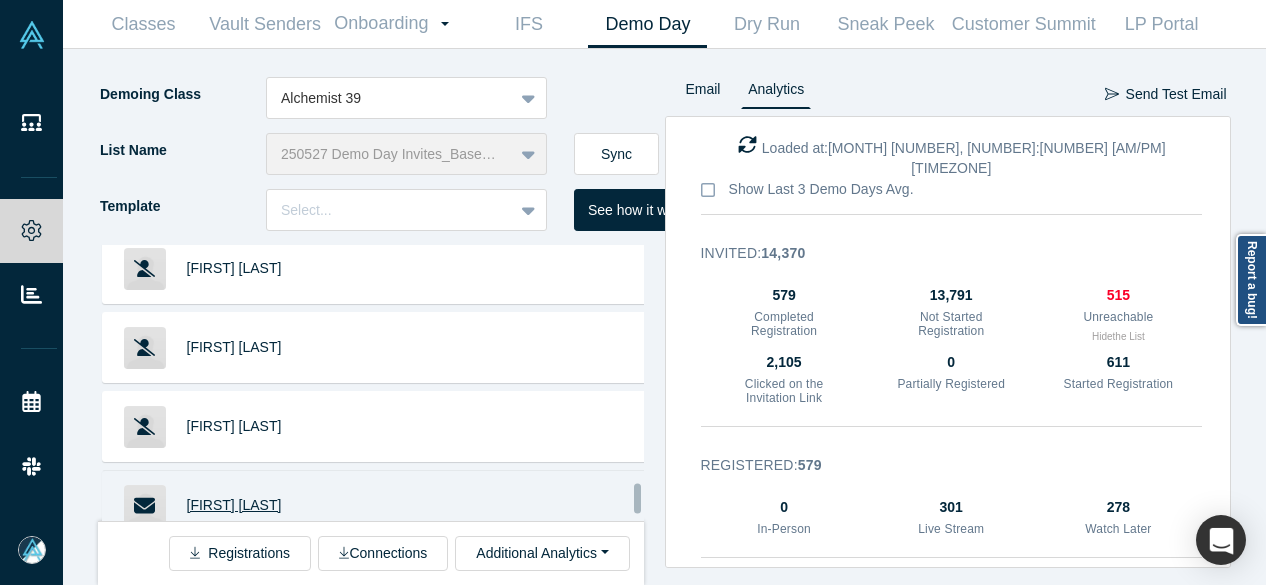 click on "Shawn Kemp" at bounding box center [234, 505] 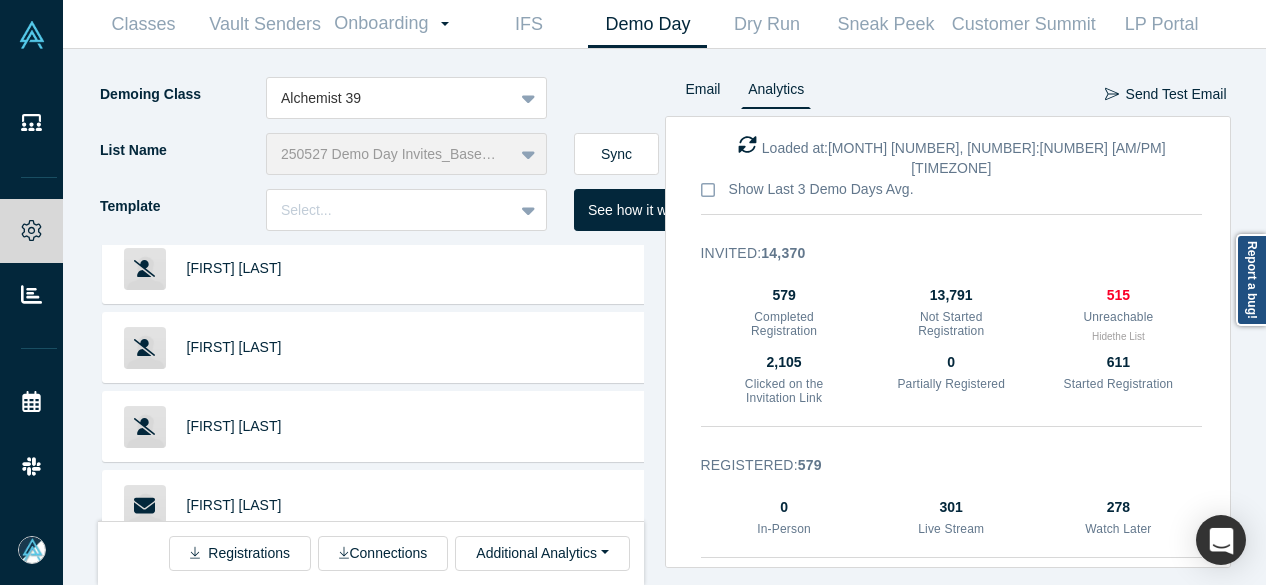 click on "[FIRST] [LAST]" at bounding box center (234, 584) 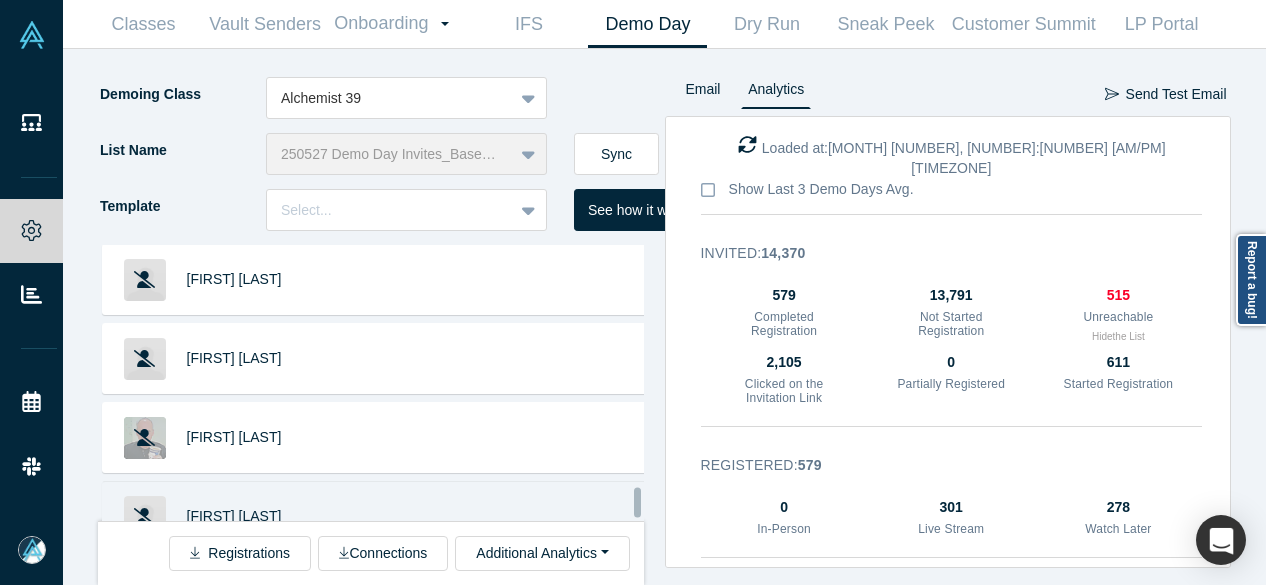 scroll, scrollTop: 27788, scrollLeft: 0, axis: vertical 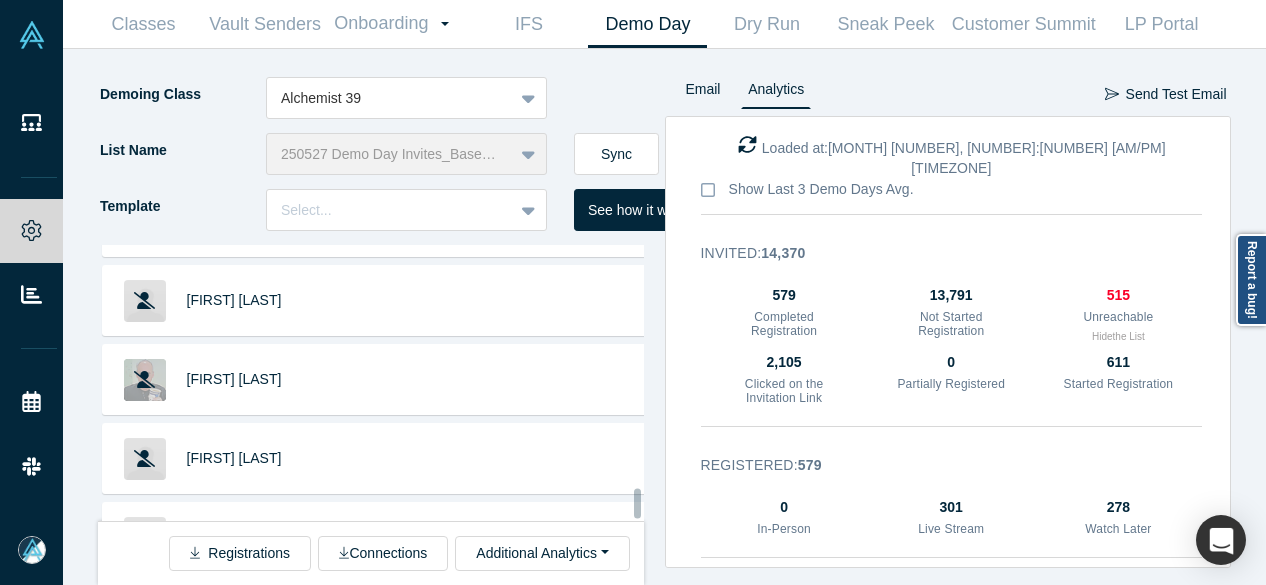click on "Roel de Hoop" at bounding box center (234, 616) 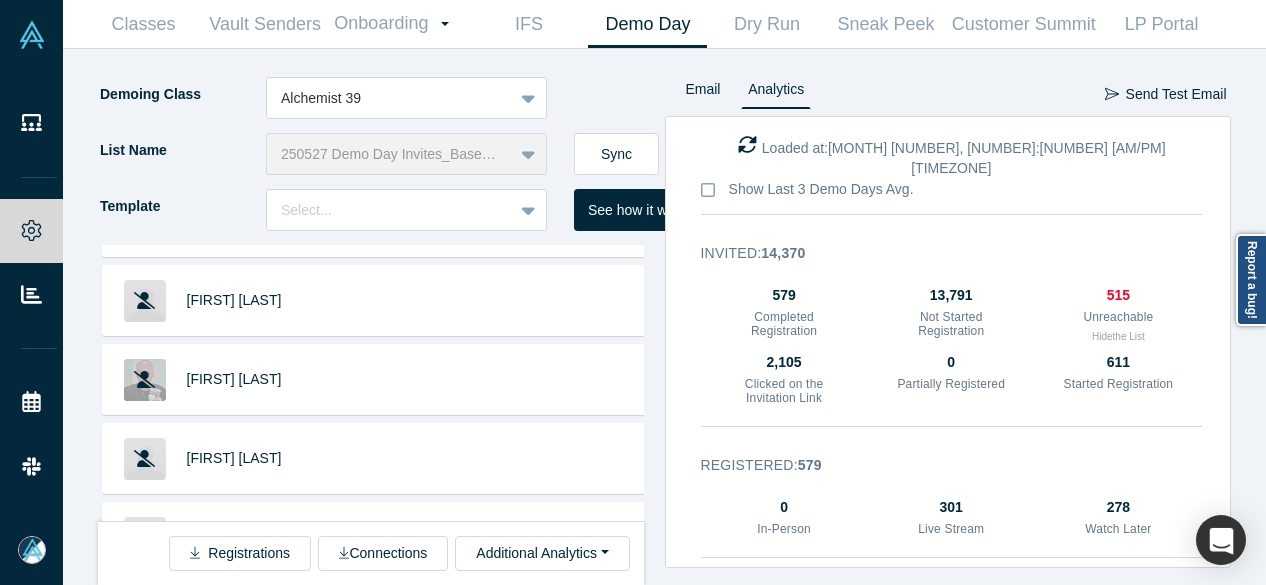 click on "Simon Hopkins" at bounding box center (234, 695) 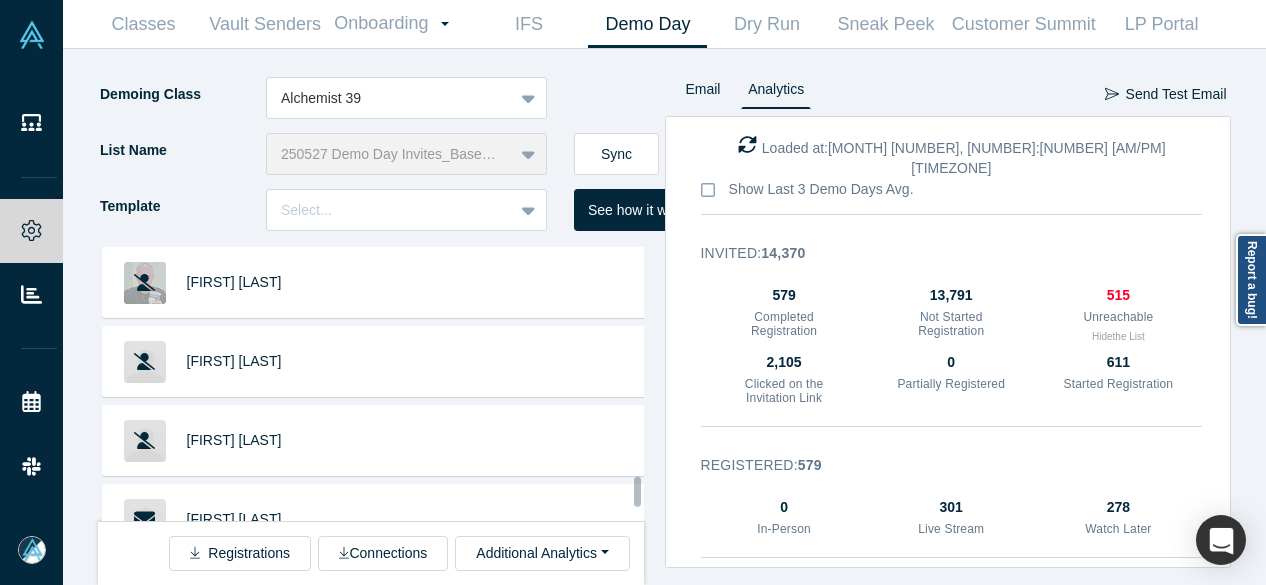scroll, scrollTop: 27888, scrollLeft: 0, axis: vertical 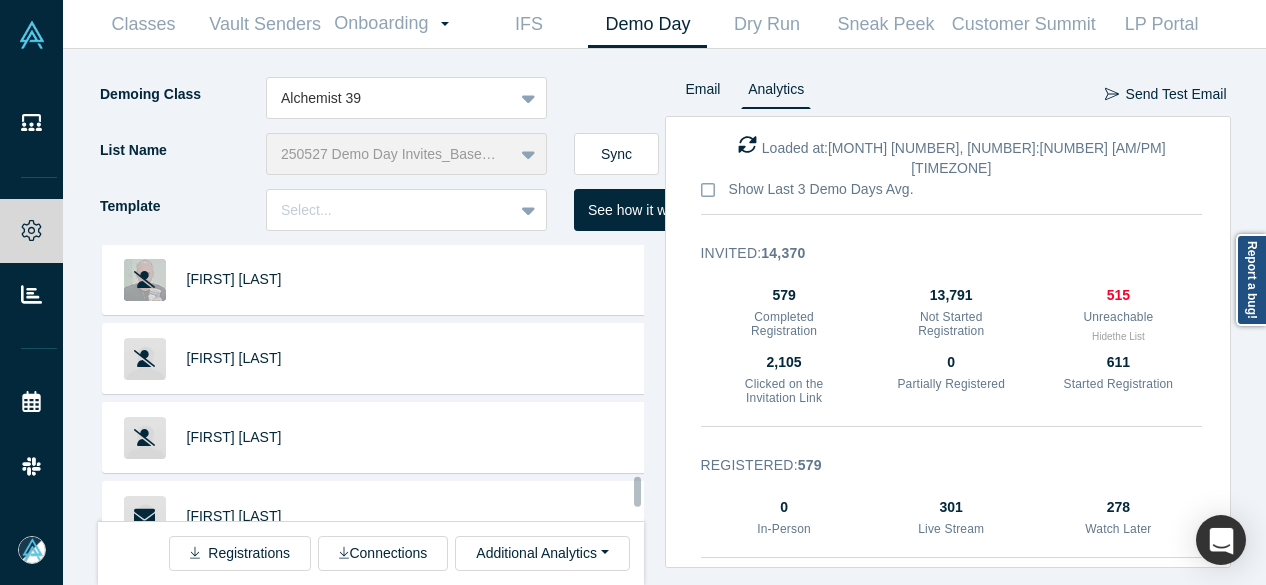 click on "Jochen Boeykens" at bounding box center [234, 674] 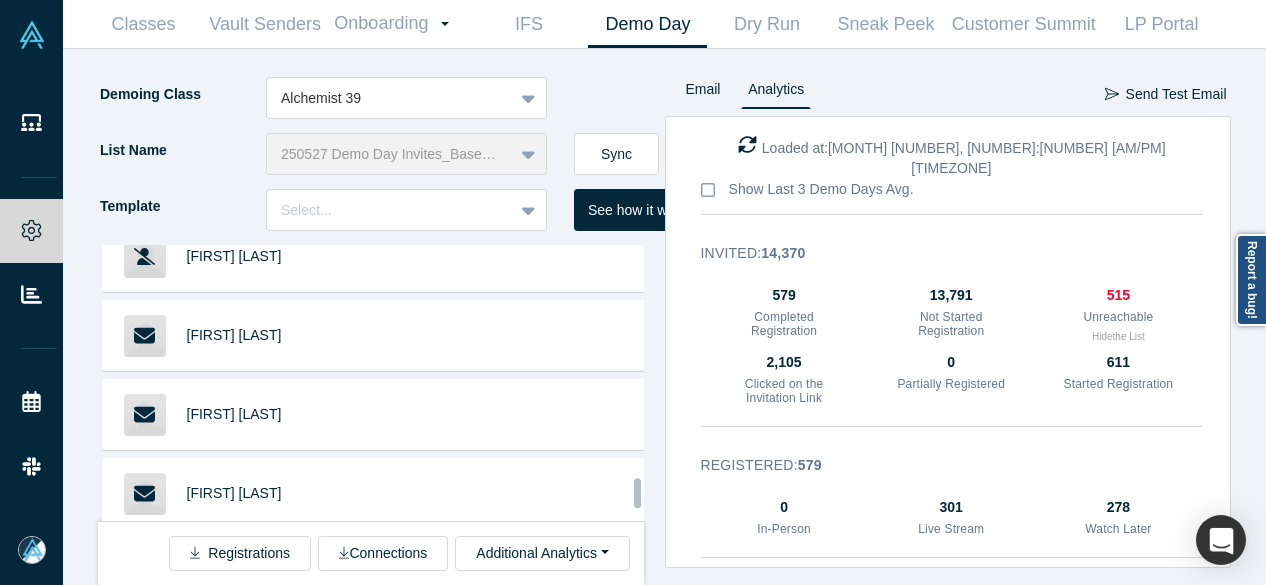 scroll, scrollTop: 28088, scrollLeft: 0, axis: vertical 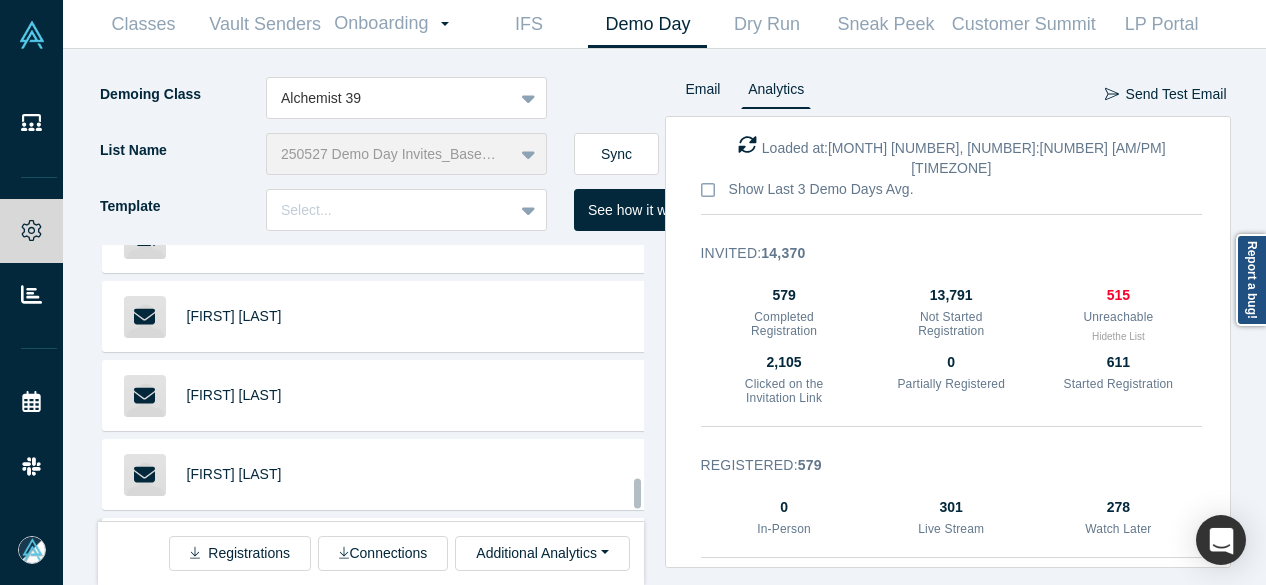 click on "Josh Bois" at bounding box center [234, 632] 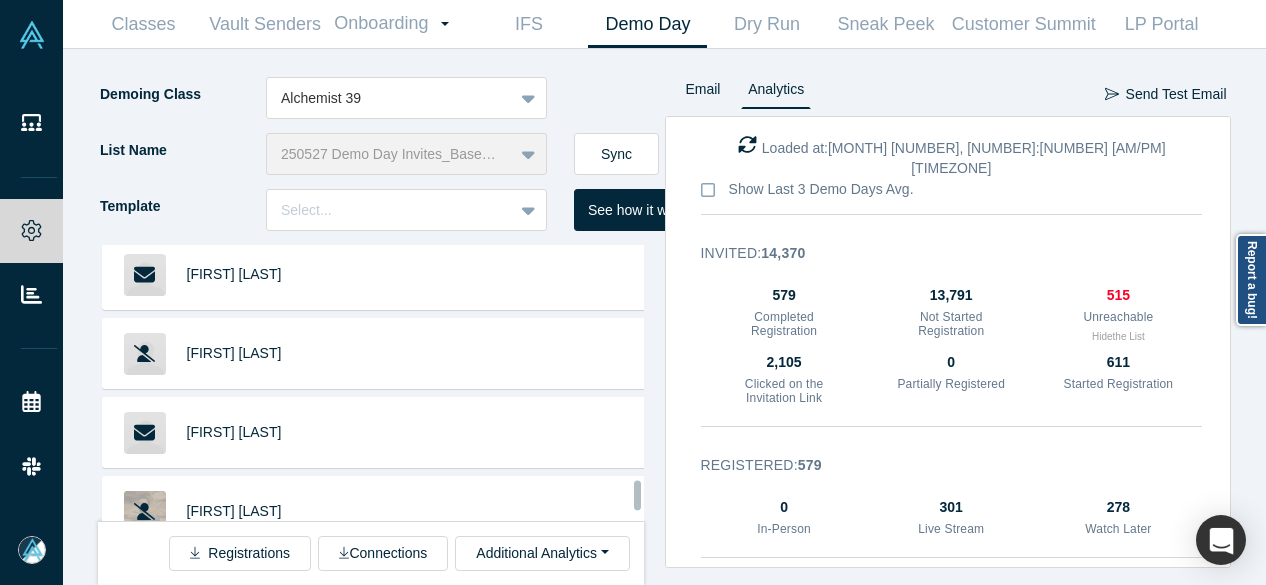 scroll, scrollTop: 28388, scrollLeft: 0, axis: vertical 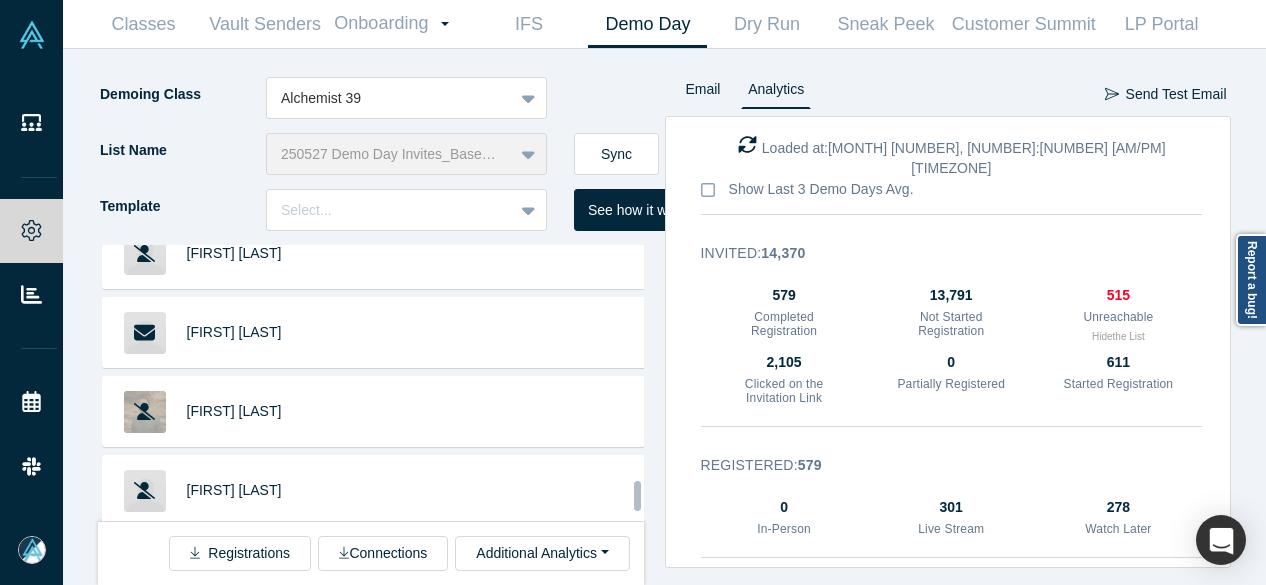 click on "Thomas Leissl" at bounding box center [234, 648] 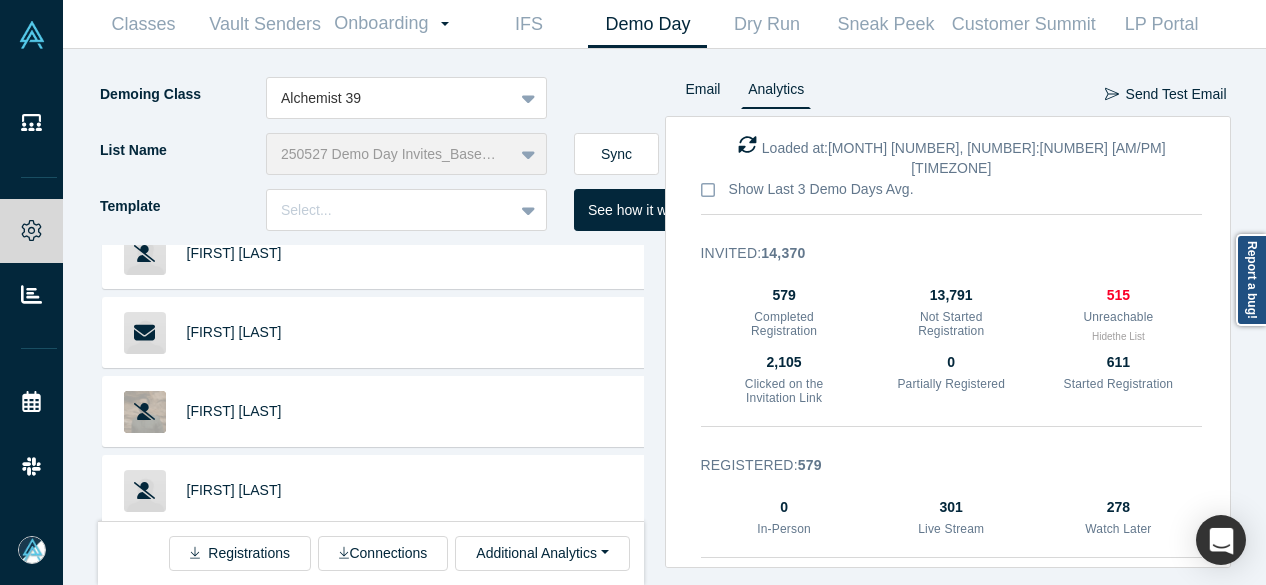 click on "Richard Torres" at bounding box center [234, 727] 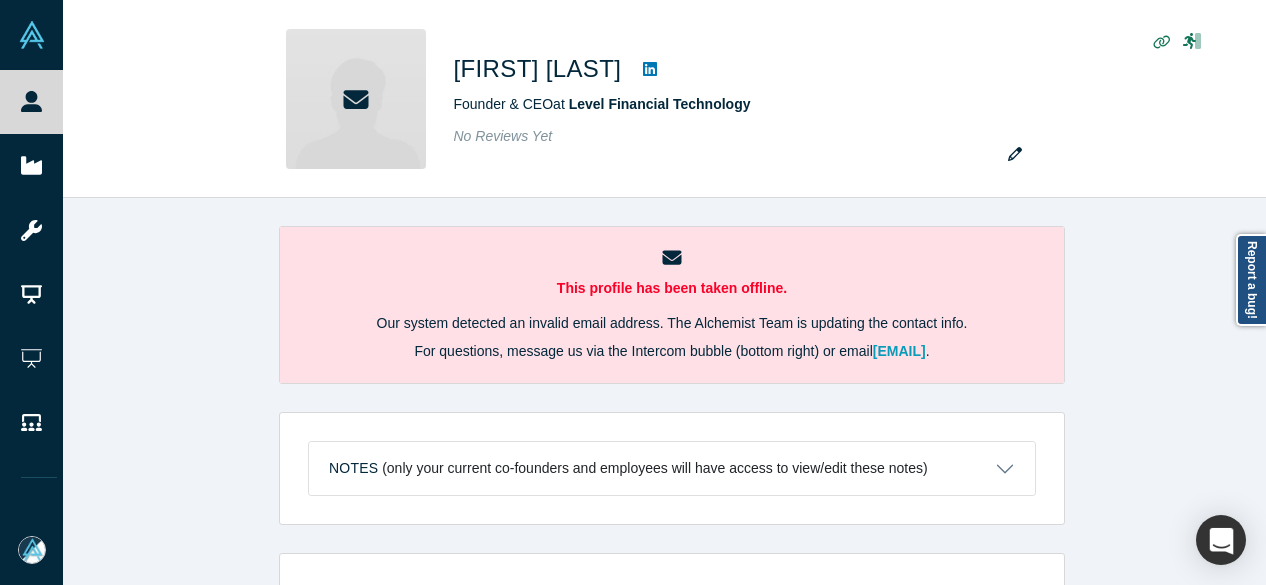 scroll, scrollTop: 0, scrollLeft: 0, axis: both 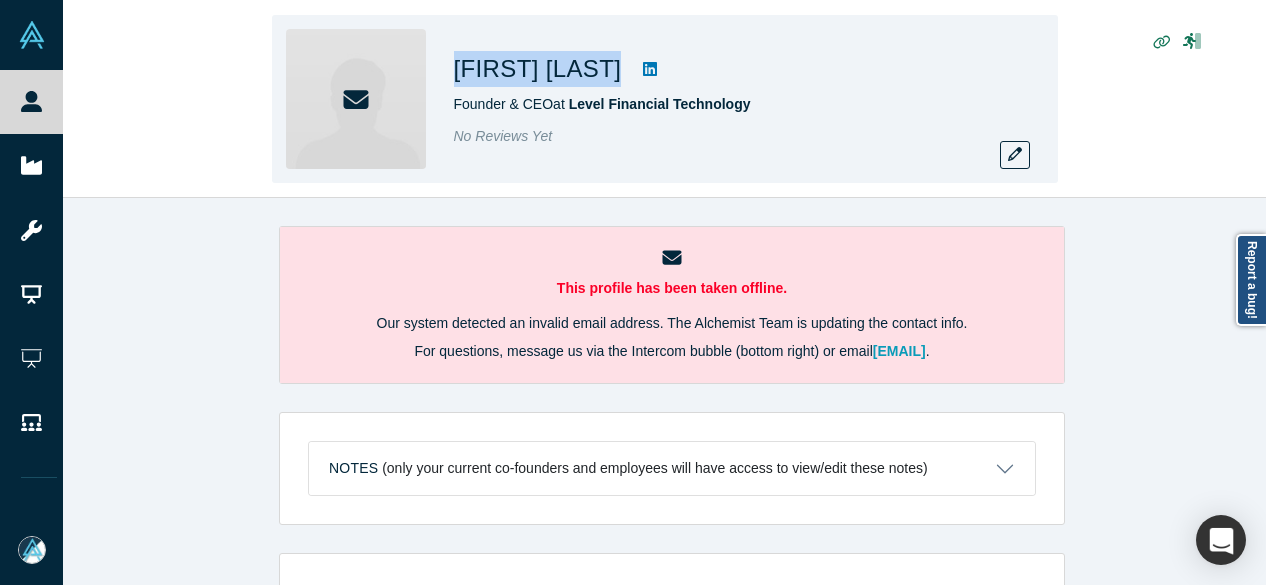 drag, startPoint x: 450, startPoint y: 72, endPoint x: 654, endPoint y: 69, distance: 204.02206 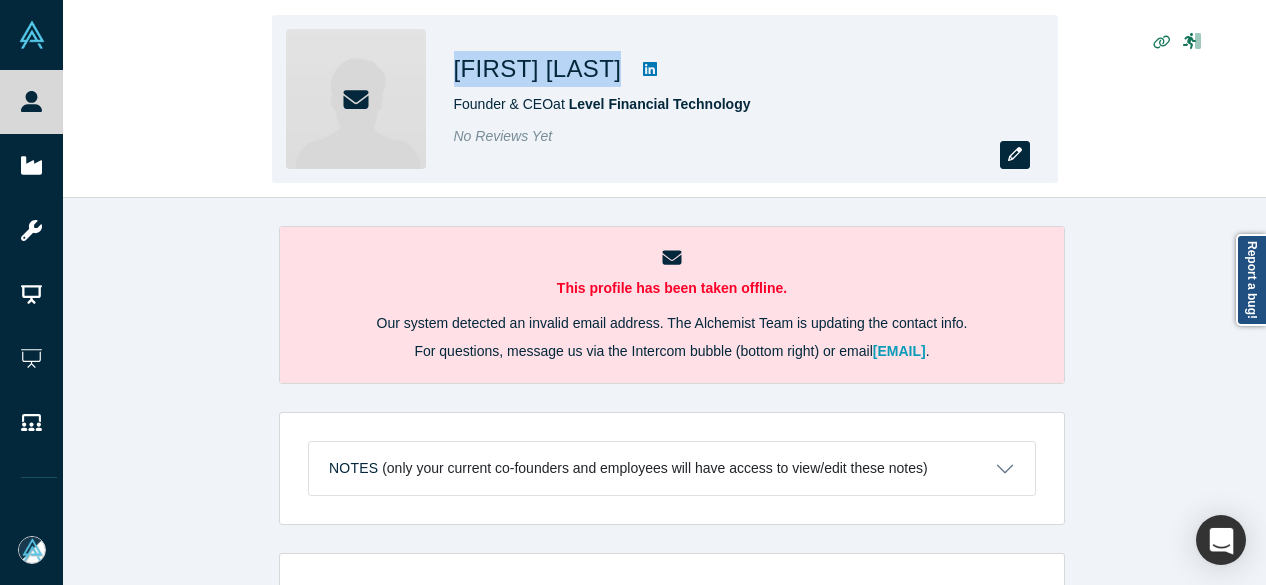 click at bounding box center (1015, 155) 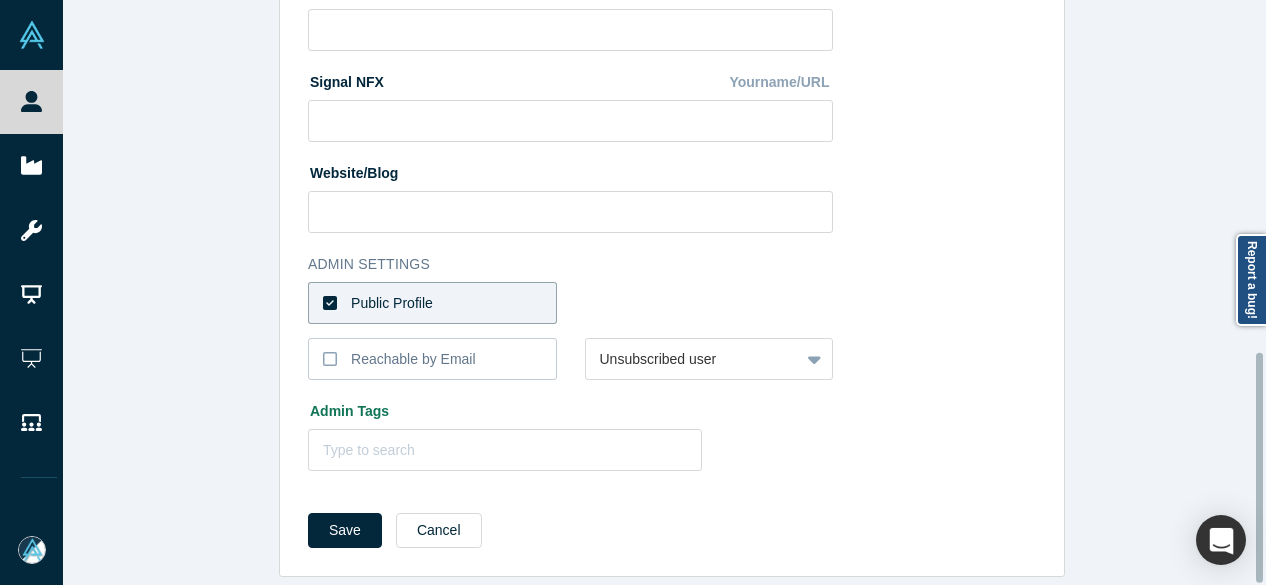 scroll, scrollTop: 896, scrollLeft: 0, axis: vertical 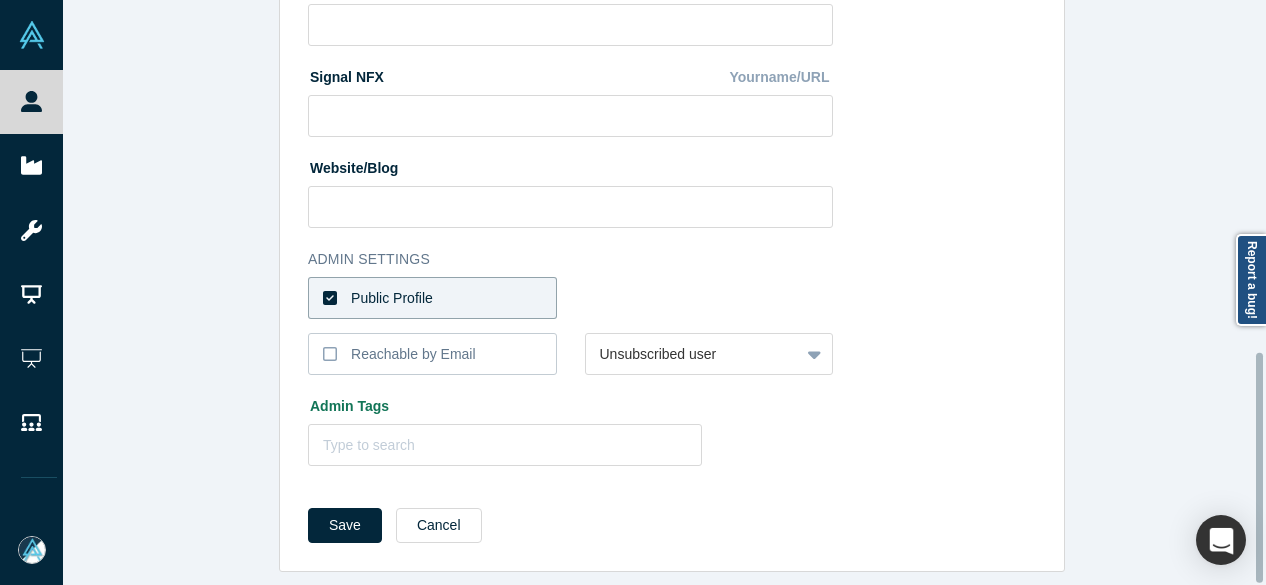 click on "Public Profile" at bounding box center [432, 298] 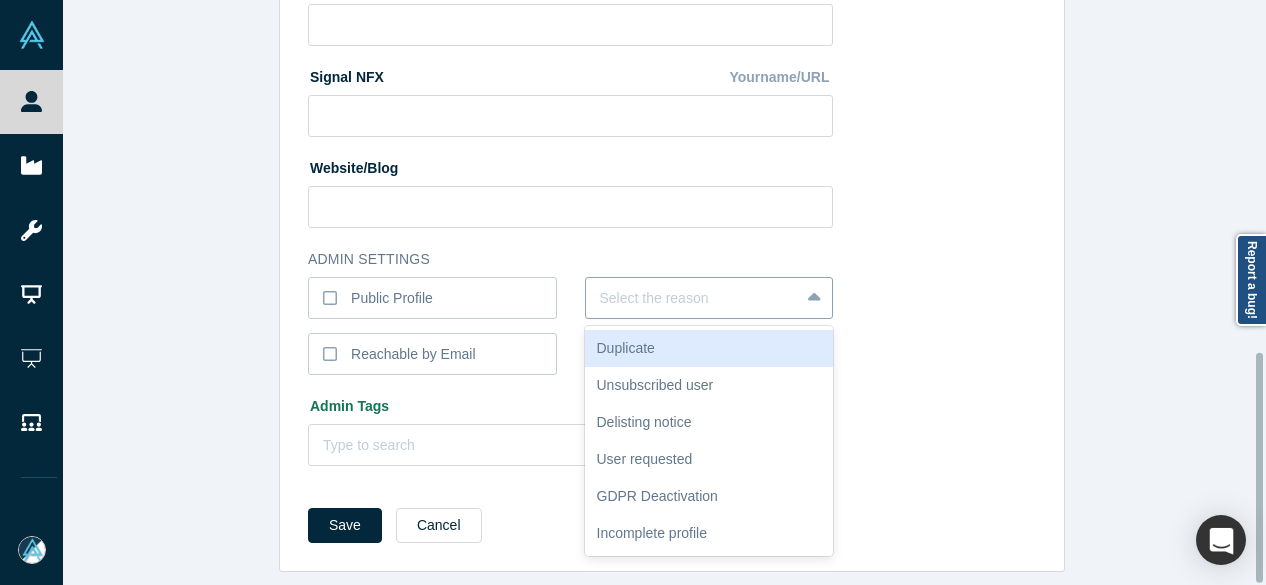 click at bounding box center [693, 298] 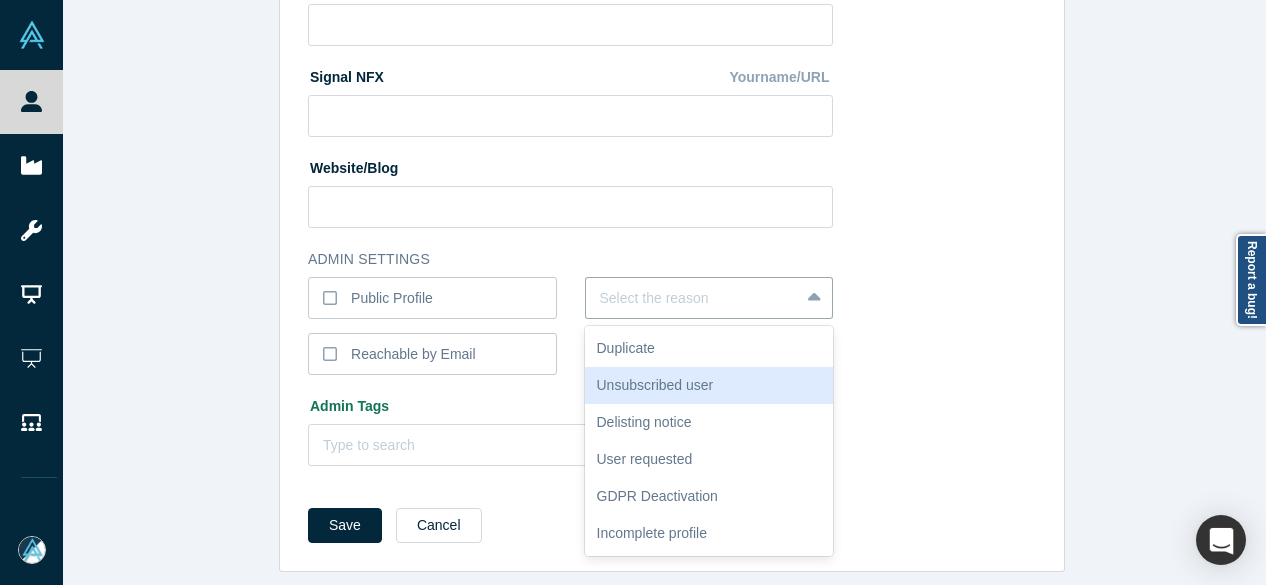 click on "Unsubscribed user" at bounding box center [709, 385] 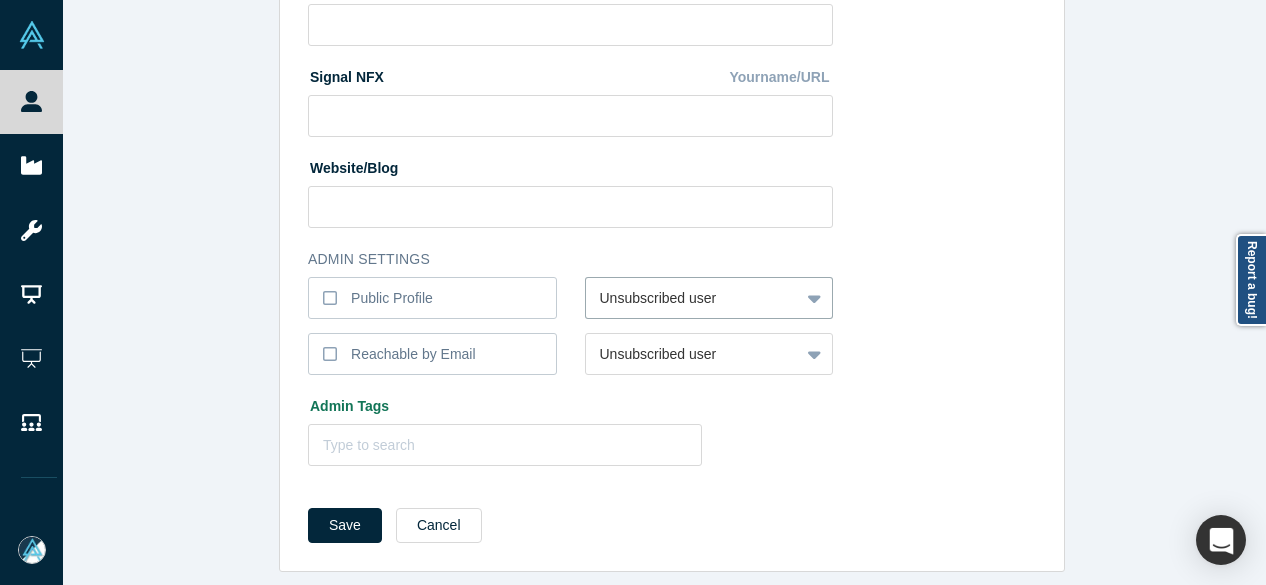 drag, startPoint x: 312, startPoint y: 510, endPoint x: 300, endPoint y: 493, distance: 20.808653 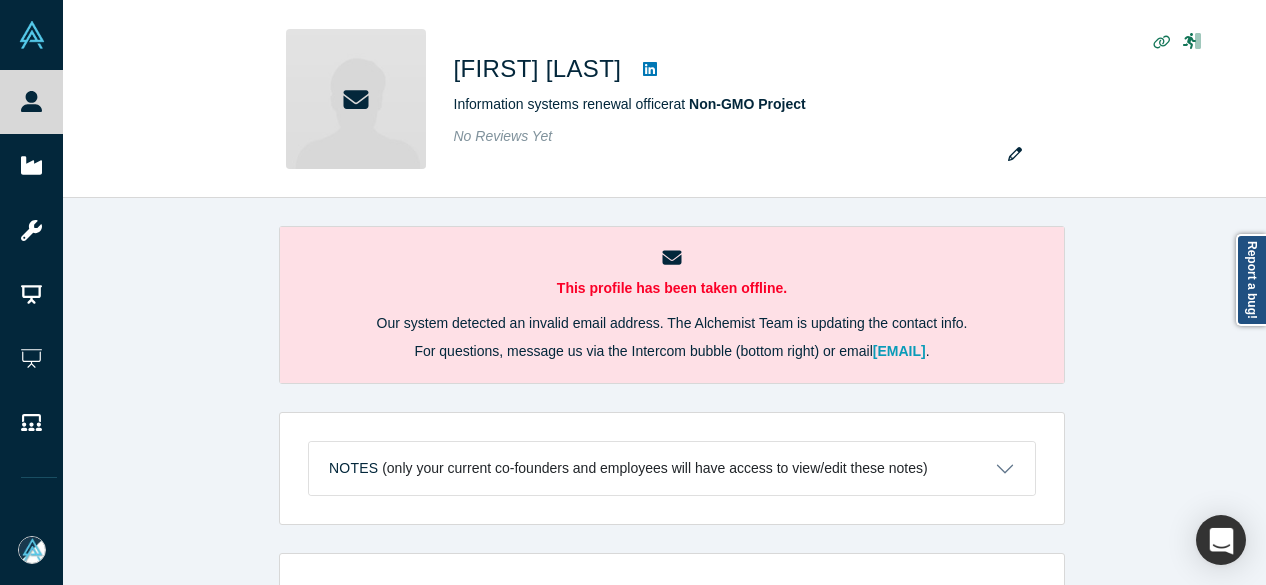scroll, scrollTop: 0, scrollLeft: 0, axis: both 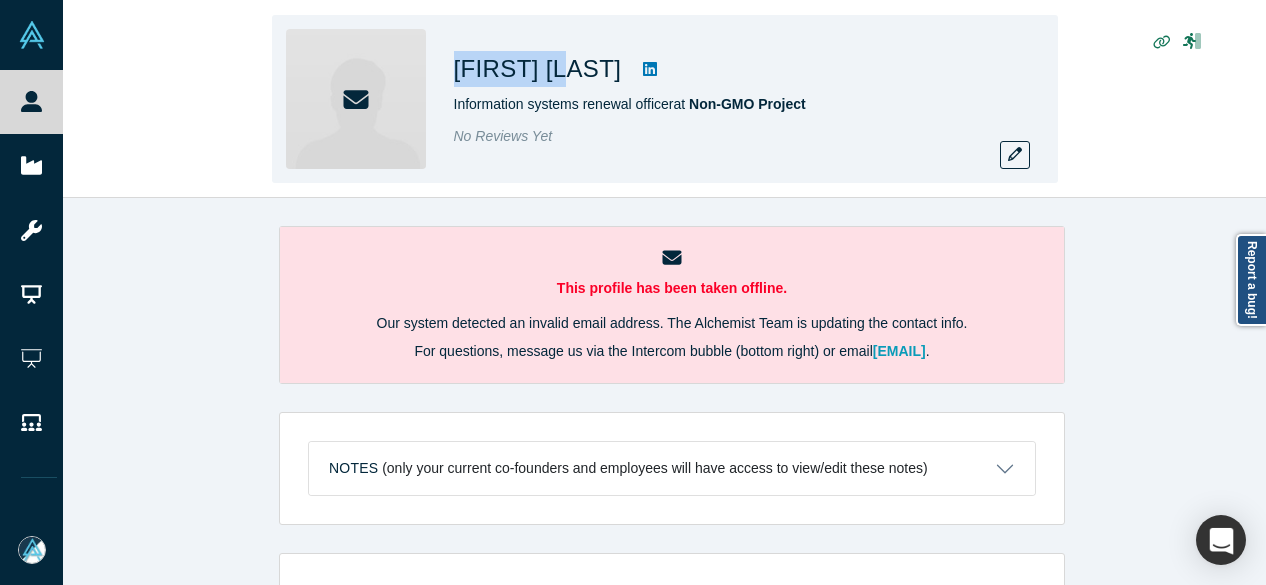 drag, startPoint x: 449, startPoint y: 68, endPoint x: 590, endPoint y: 78, distance: 141.35417 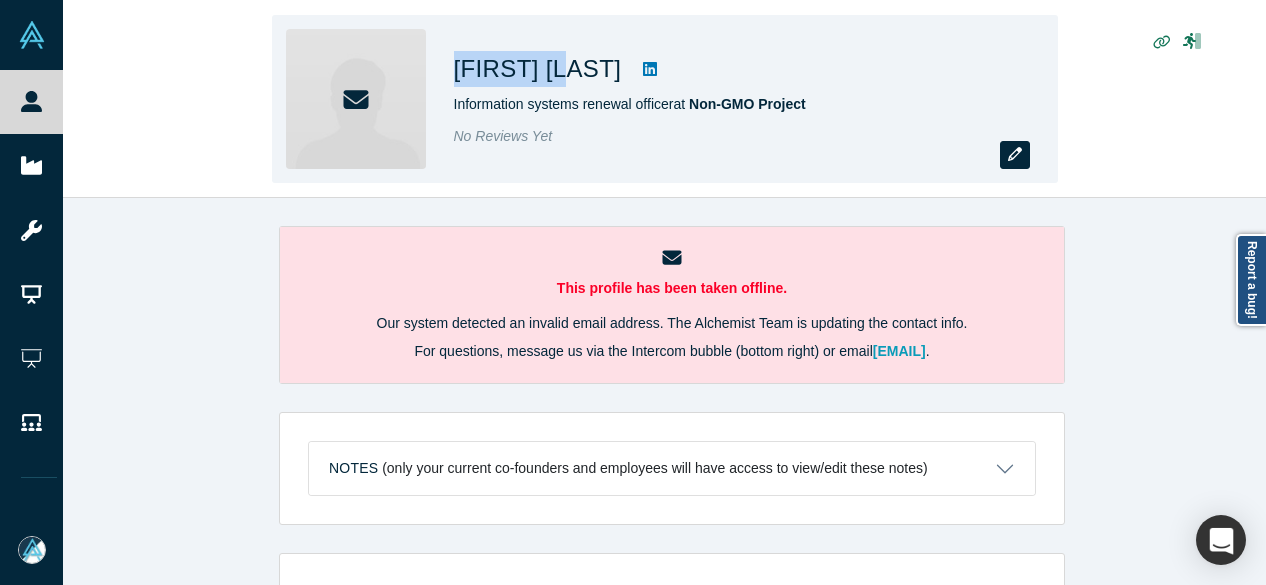 click 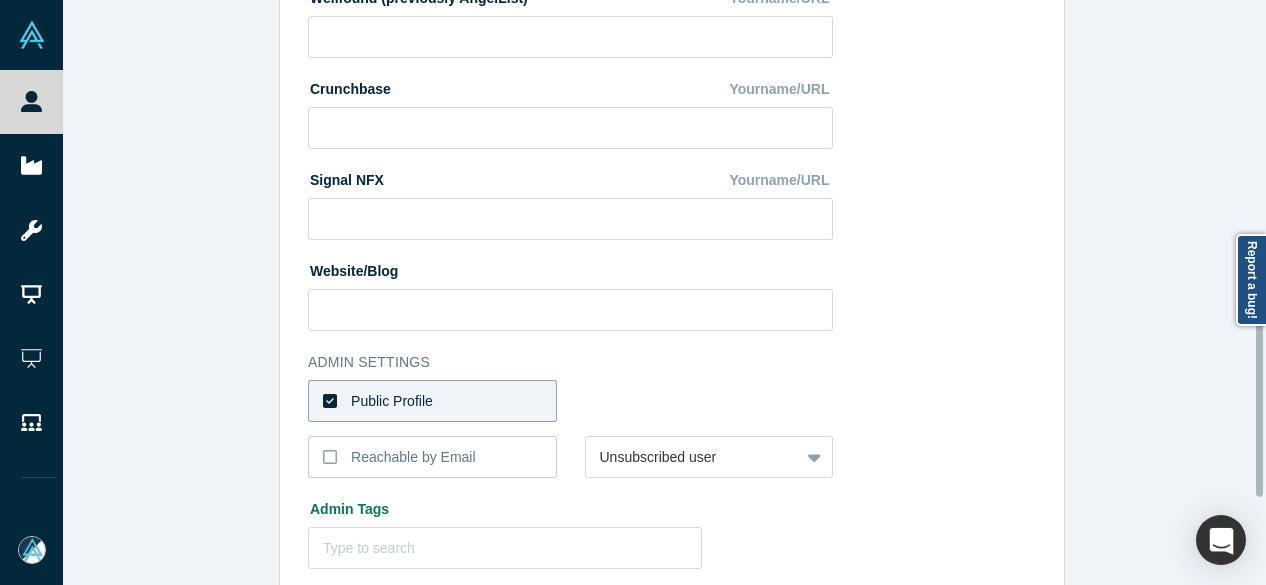 scroll, scrollTop: 800, scrollLeft: 0, axis: vertical 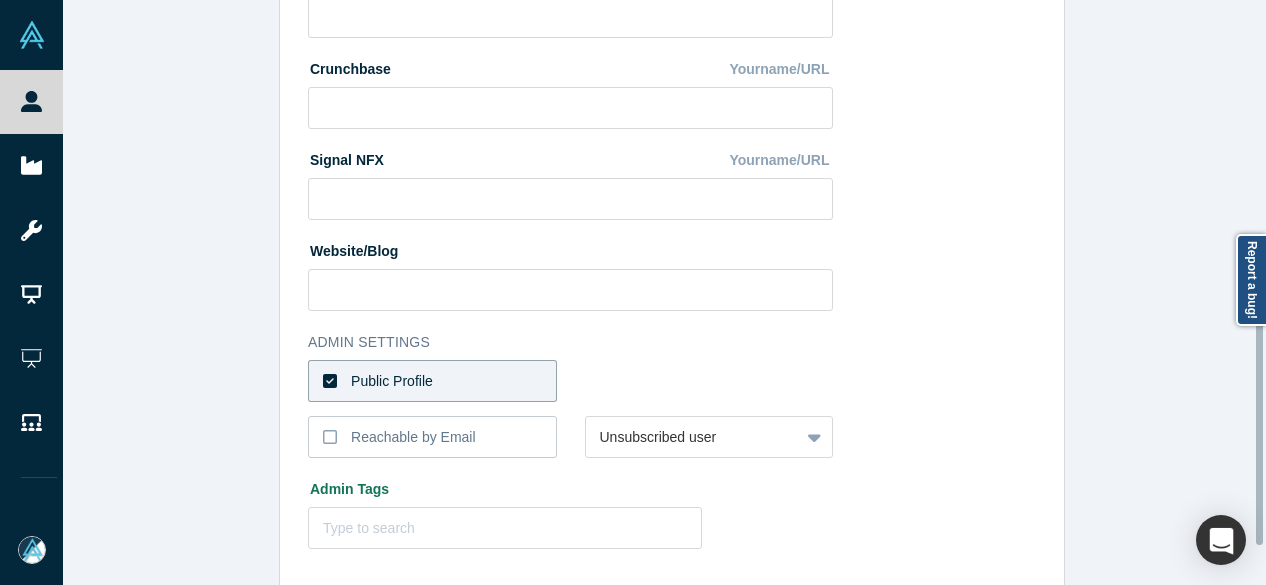 click on "Public Profile" at bounding box center (432, 381) 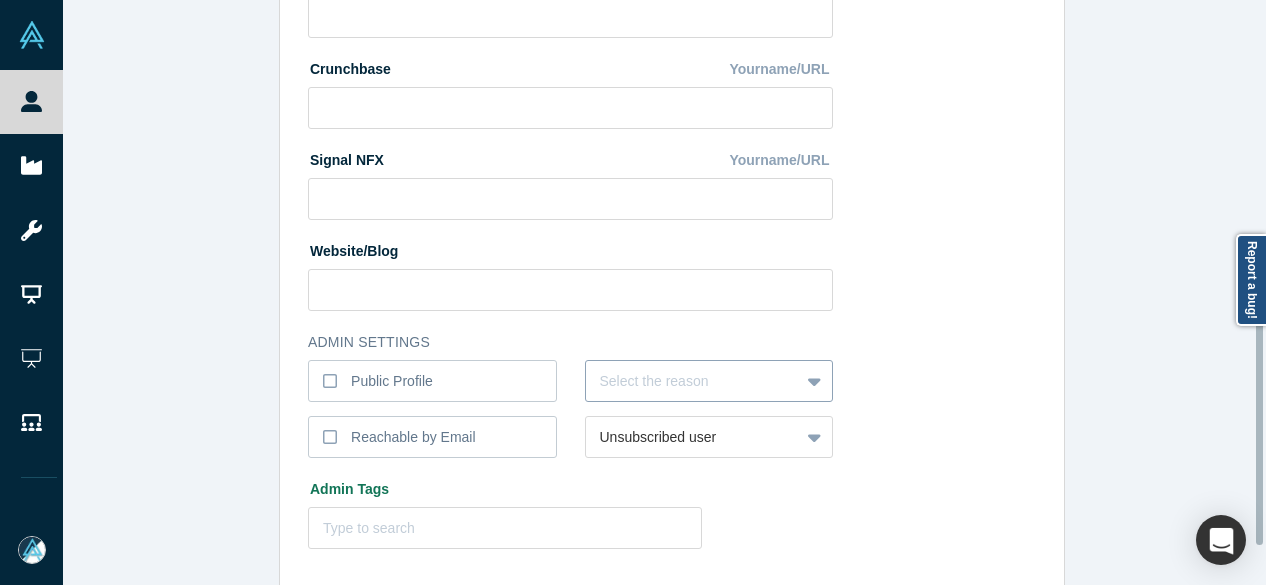 scroll, scrollTop: 862, scrollLeft: 0, axis: vertical 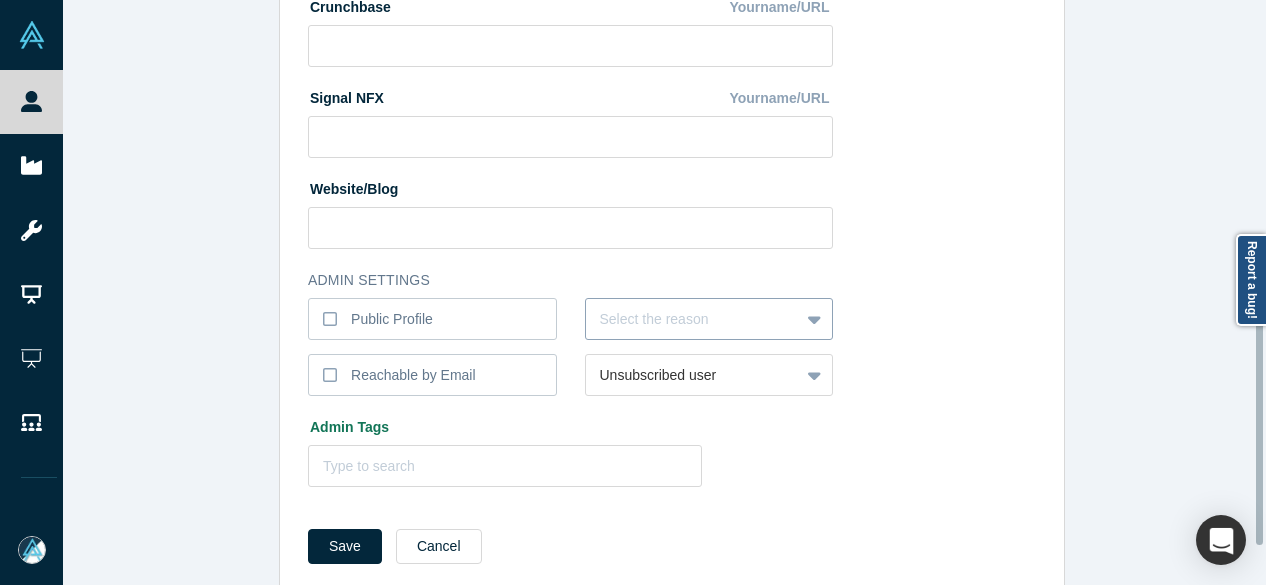 click on "Select the reason" at bounding box center [709, 319] 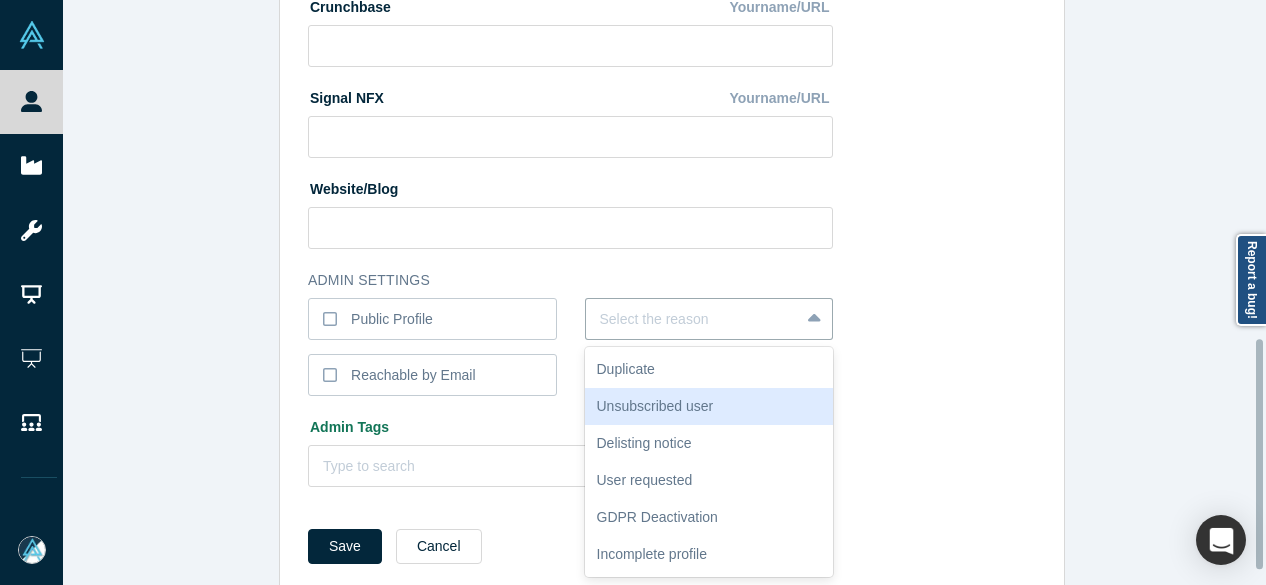 click on "Unsubscribed user" at bounding box center (709, 406) 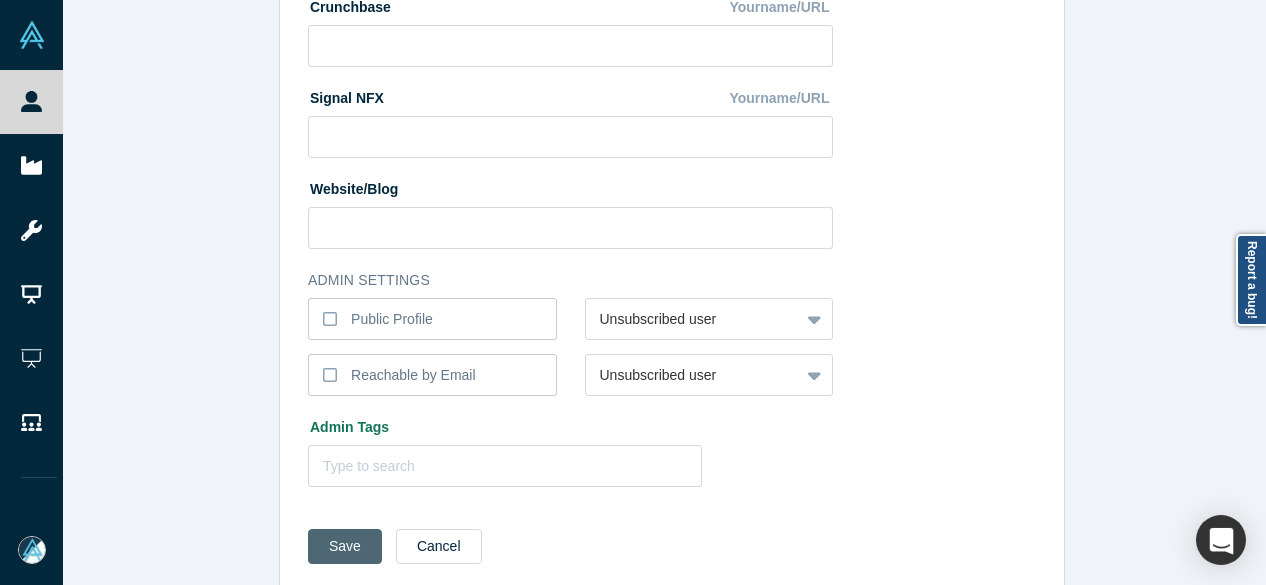 click on "Save" at bounding box center [345, 546] 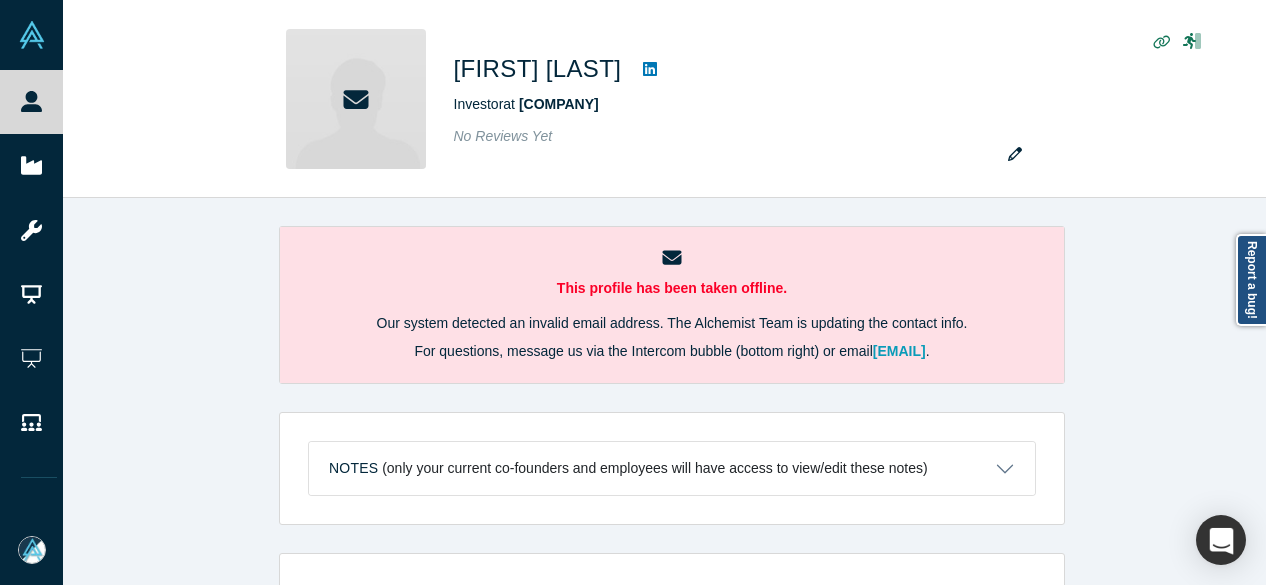 scroll, scrollTop: 0, scrollLeft: 0, axis: both 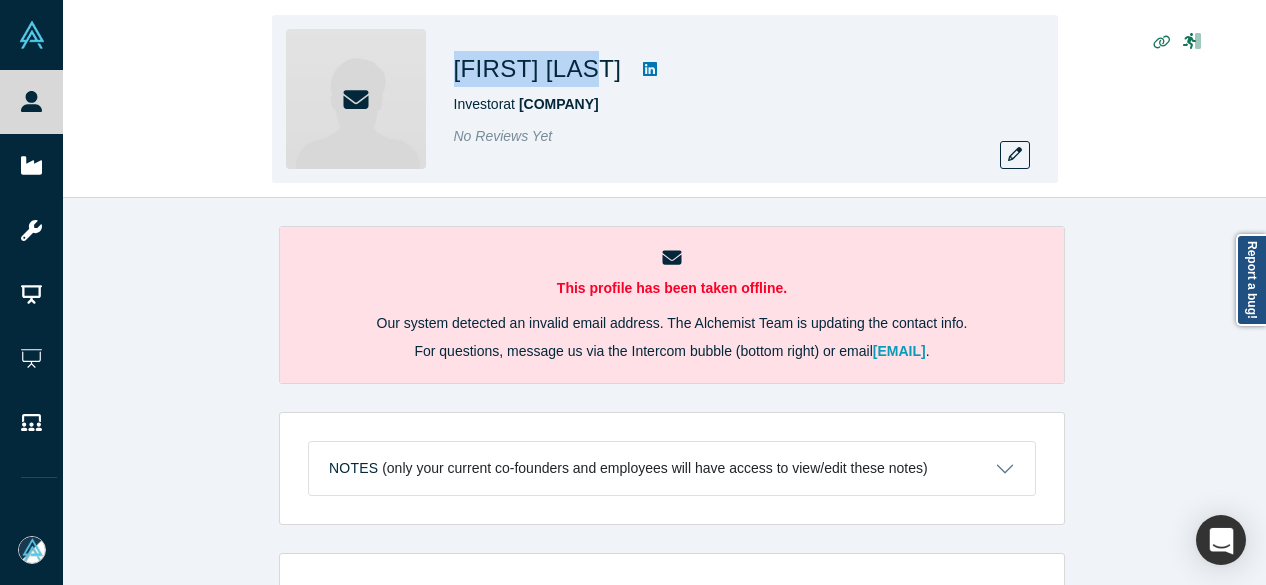 drag, startPoint x: 452, startPoint y: 64, endPoint x: 599, endPoint y: 71, distance: 147.16656 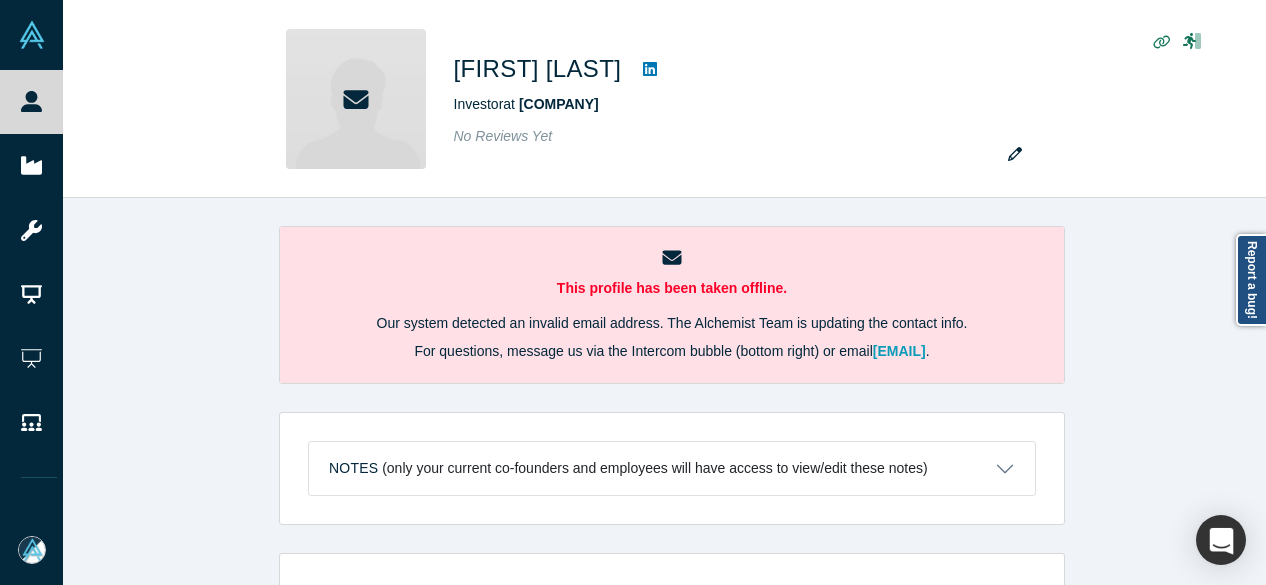 click on "This profile has been taken offline. Our system detected an invalid email address. The Alchemist Team is updating the contact info. For questions, message us via the Intercom bubble (bottom right) or email  support@alchemistaccelerator.com . Notes   (only your current co-founders and employees will have access to view/edit these notes) Notes will be visible only to your current co-founders. Save Cancel Account   Messages Quota N/A Alchemist Roles Angel Vault Access/es N/A Contact   Email(s) roel@dehoop.io  (primary) General   Alchemist Roles Angel Response Rate - Current Experience    Investor  at   Betty Blocks Oct 2019  -  Present Investor  at   Growblocks Nov 2021  -  Present Investment   Add your focus areas and compelling investment characteristics. Angel Funding   Add your typical check sizes and number of investments per year. Betty Blocks funding   Alchemist Portfolio   Add Alchemist companies you have invested in. Mentor / Advisor   Select your mentor type and your availability. Show Empty Sections" at bounding box center [672, 399] 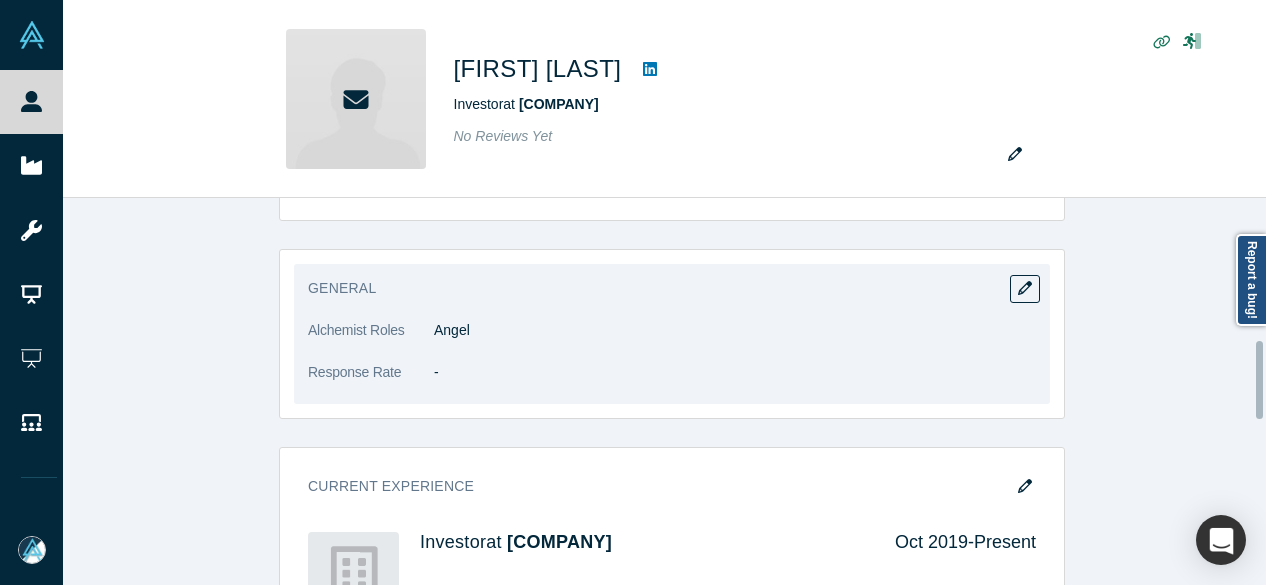 scroll, scrollTop: 900, scrollLeft: 0, axis: vertical 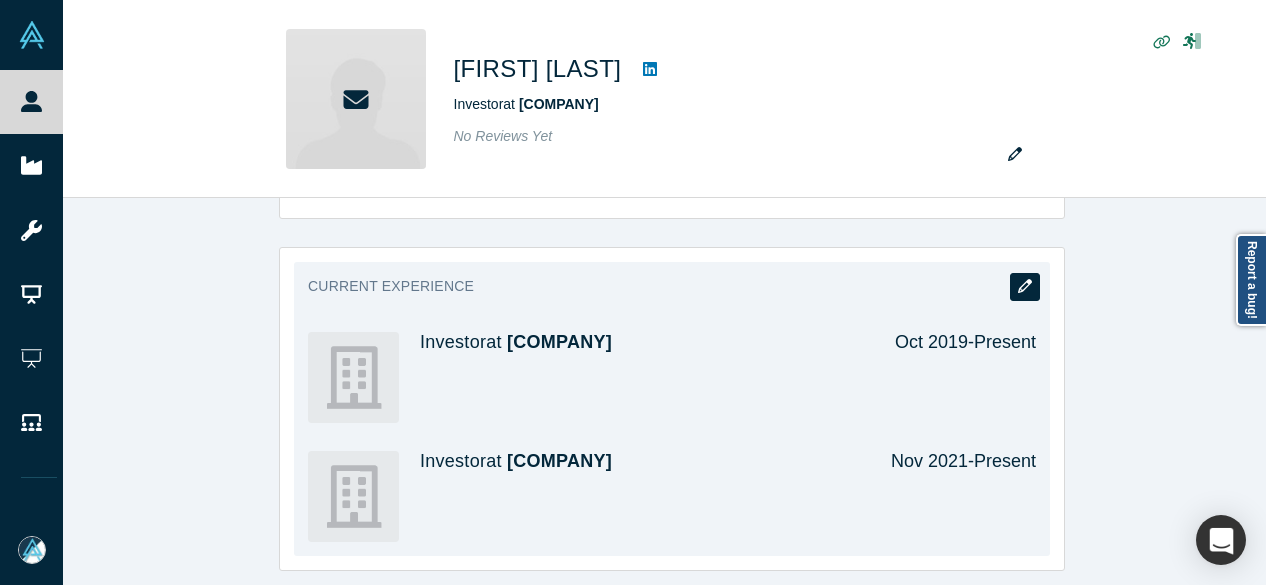 click 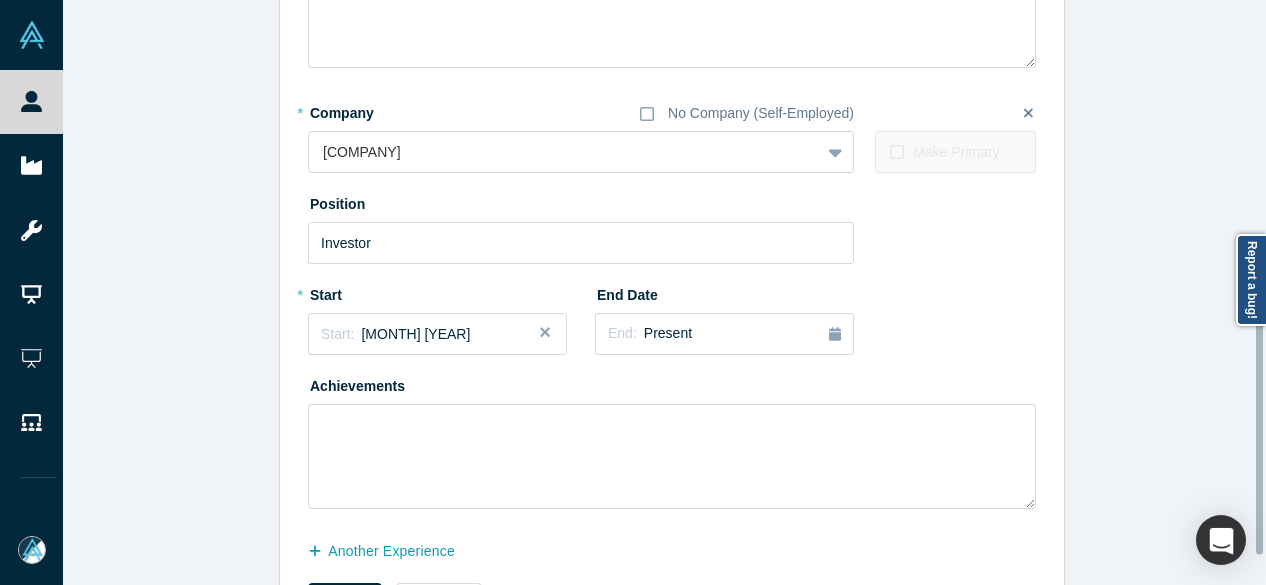 scroll, scrollTop: 500, scrollLeft: 0, axis: vertical 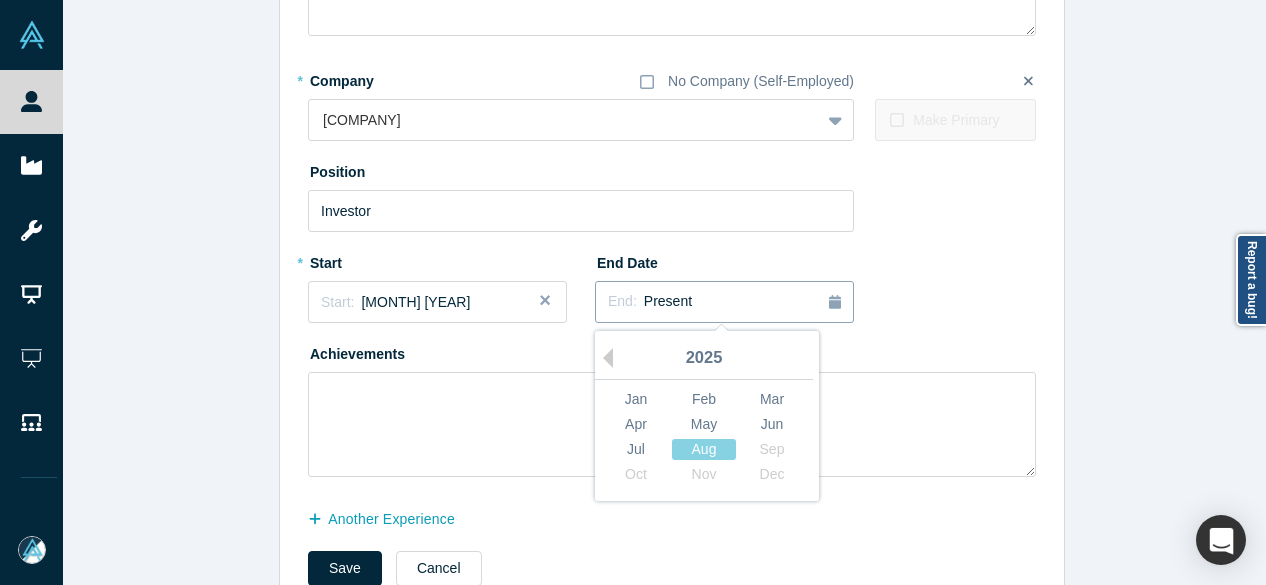 click on "Present" at bounding box center [668, 301] 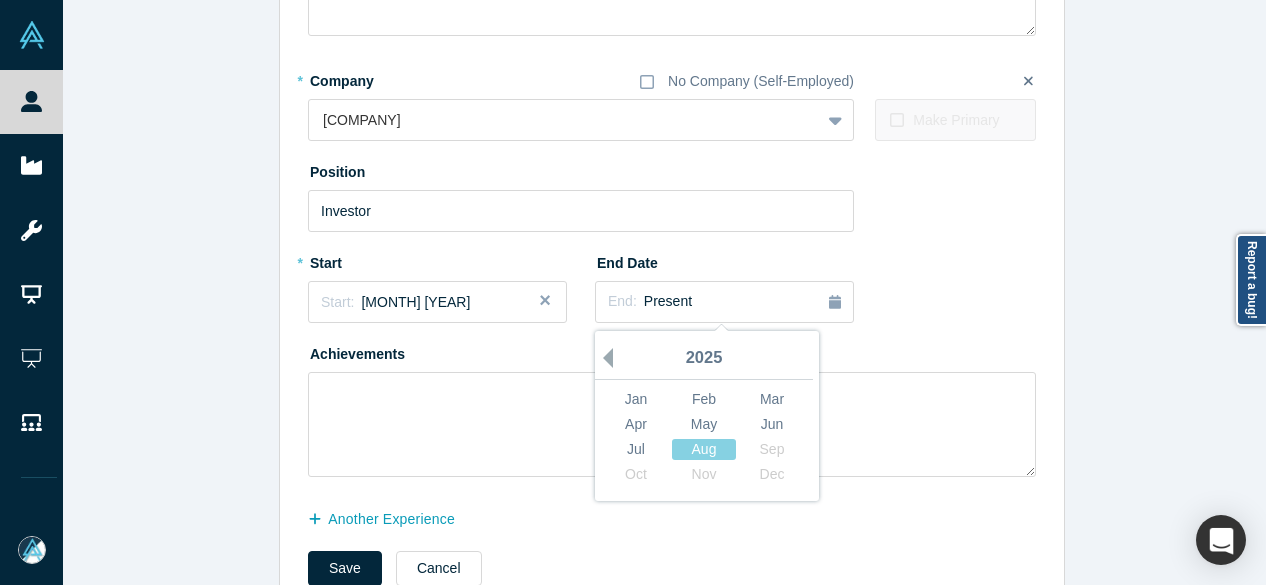 click on "Previous Year" at bounding box center (603, 358) 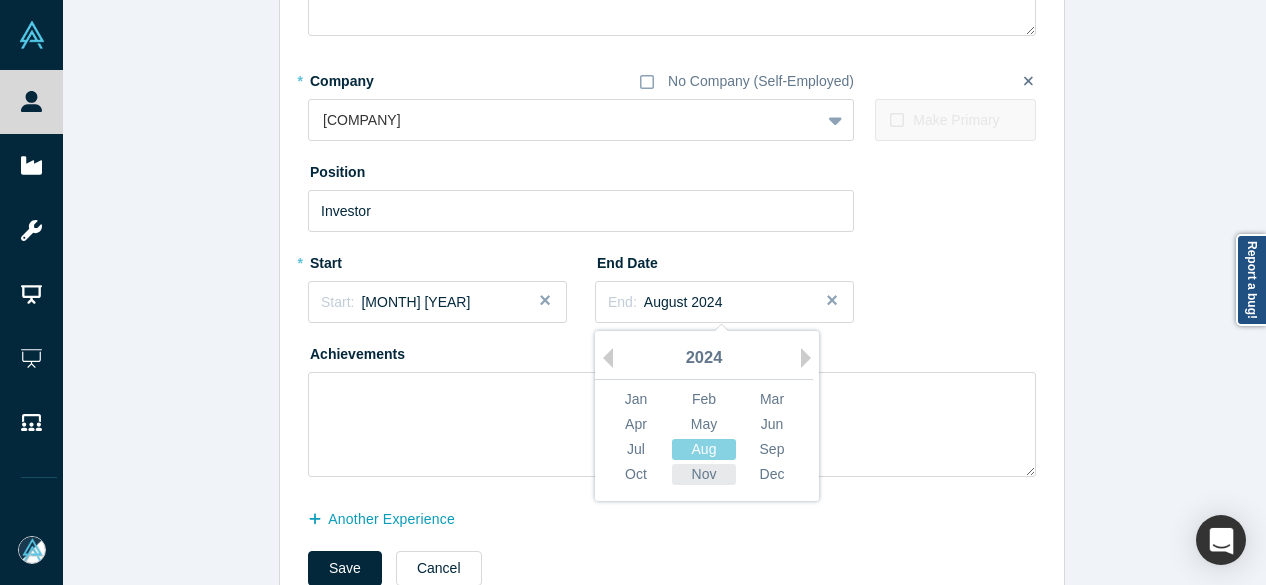 click on "Nov" at bounding box center (704, 474) 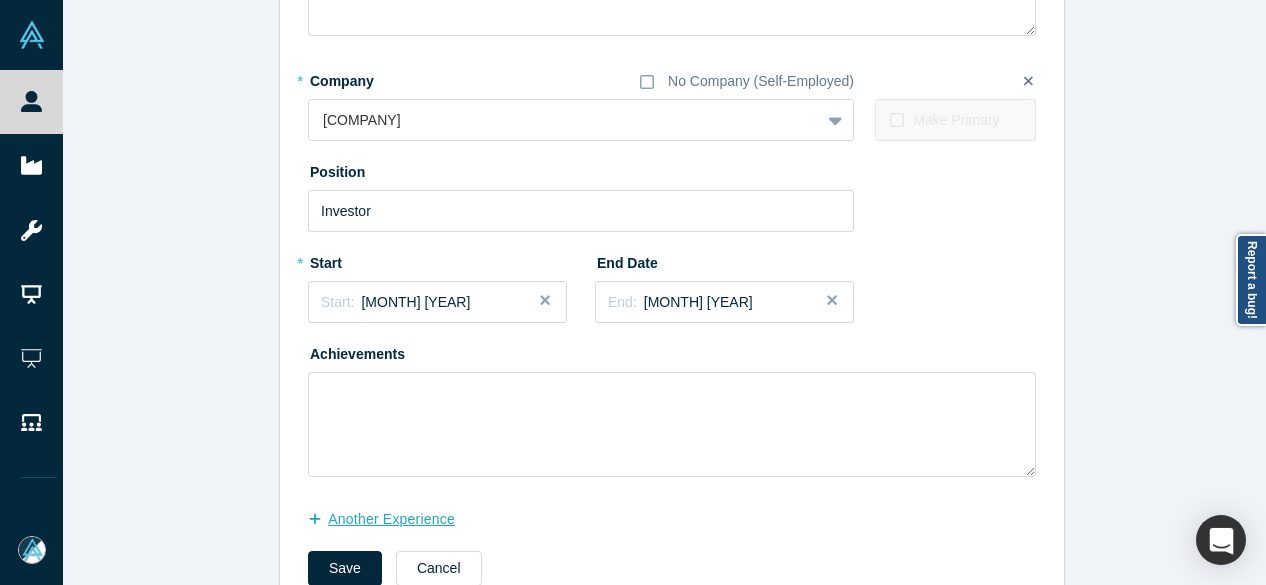 click on "another Experience" at bounding box center (392, 519) 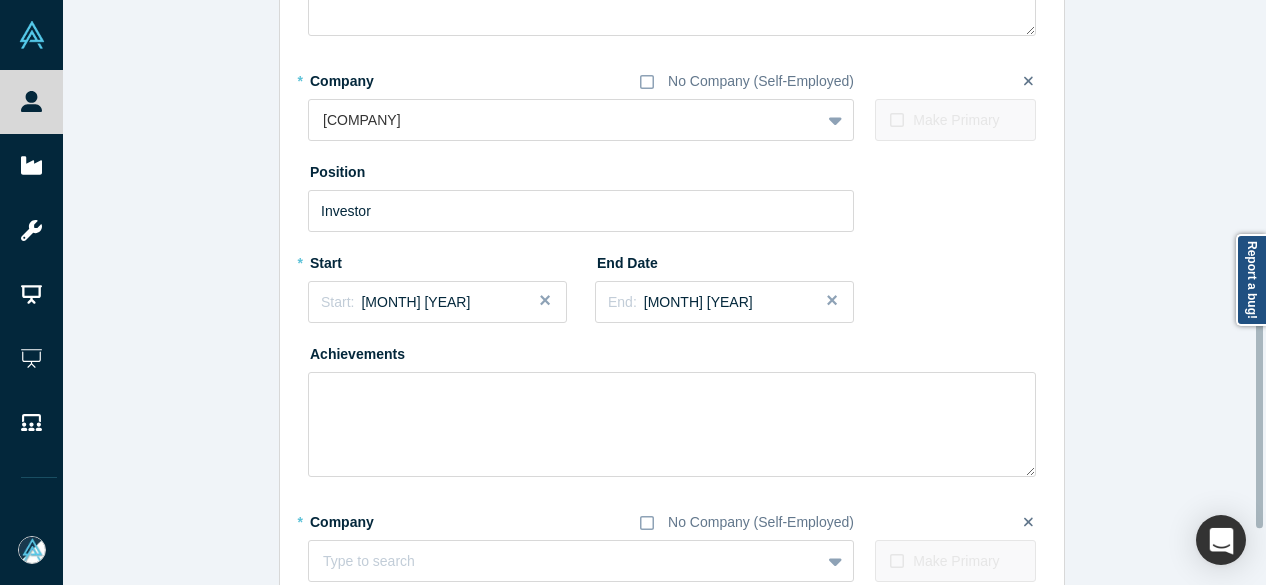 scroll, scrollTop: 660, scrollLeft: 0, axis: vertical 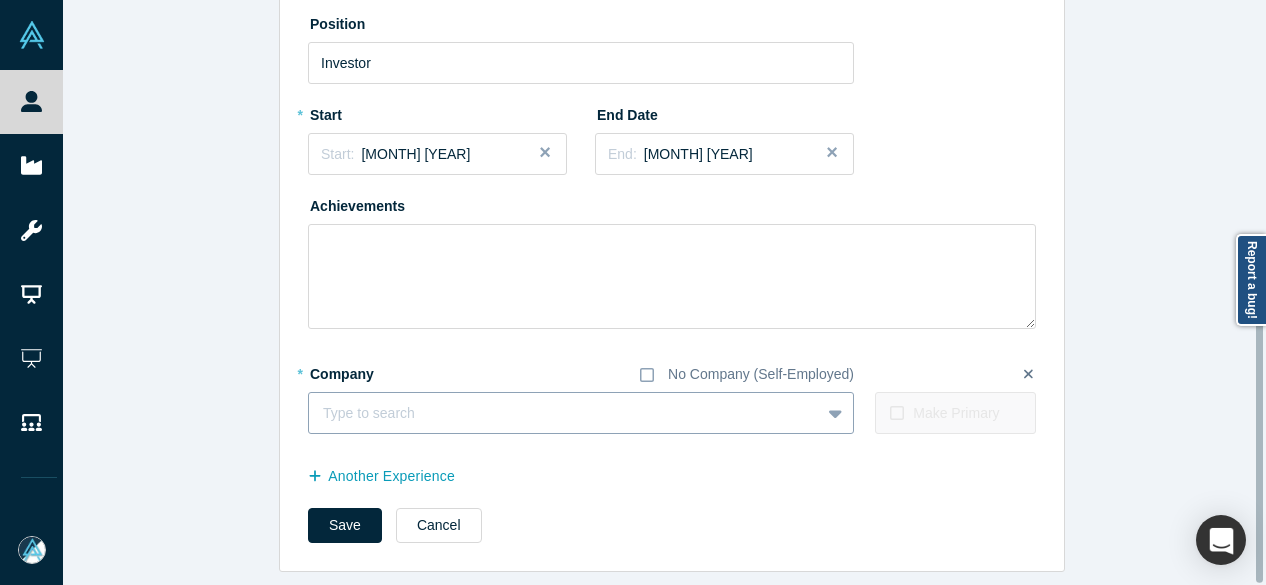 click at bounding box center (564, 413) 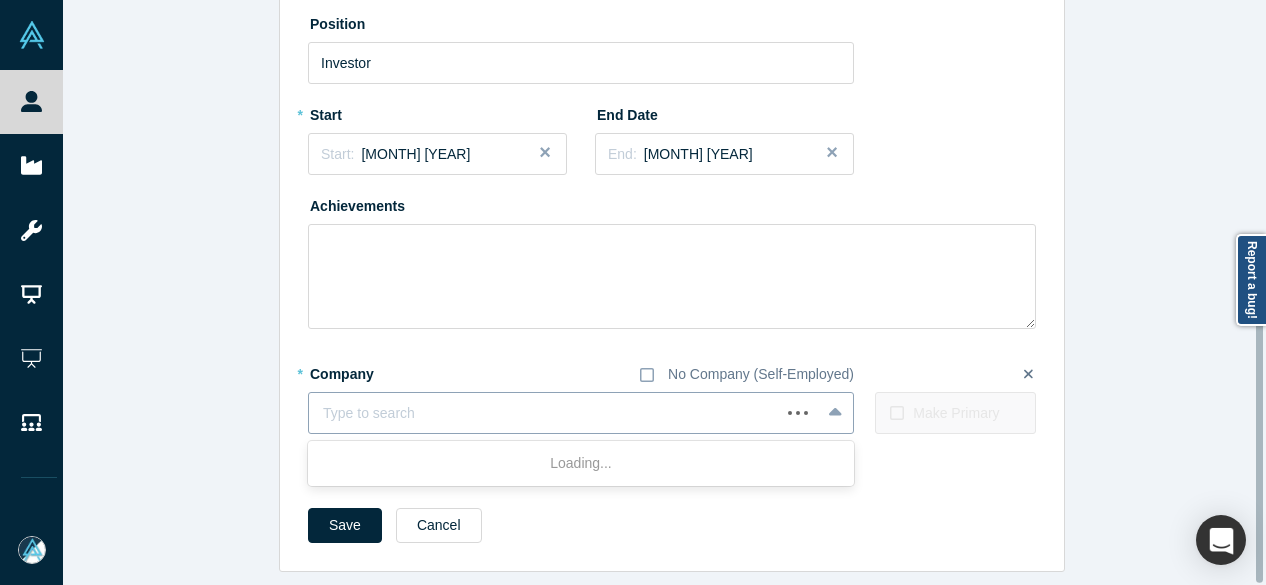 paste on "Partner Partner Tornado Capital" 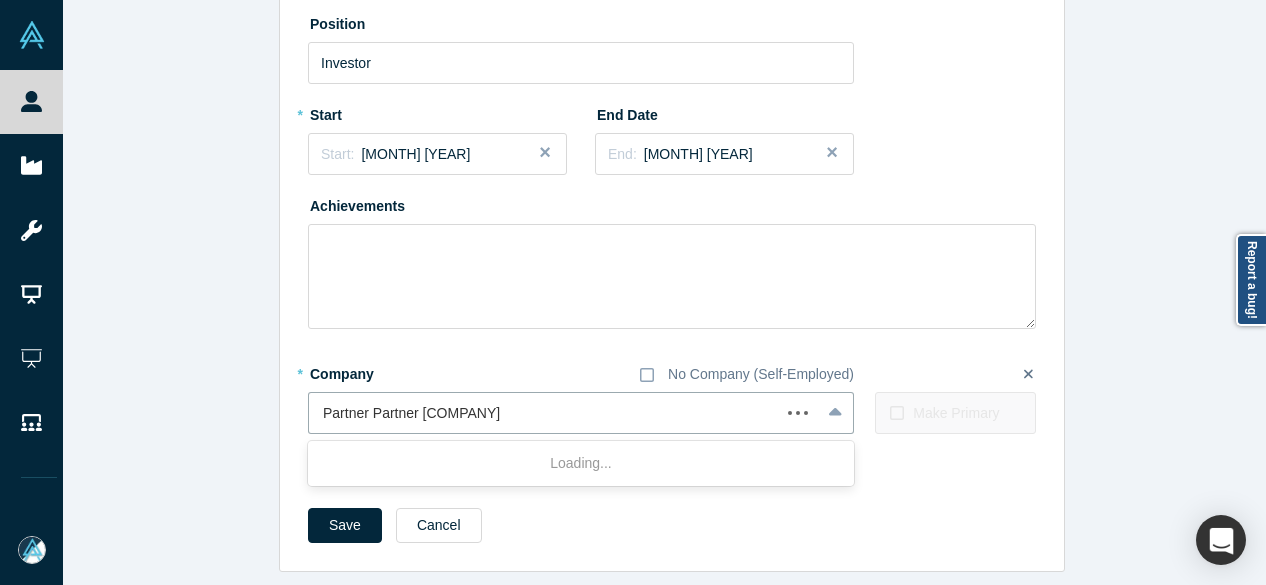 drag, startPoint x: 412, startPoint y: 405, endPoint x: 276, endPoint y: 407, distance: 136.01471 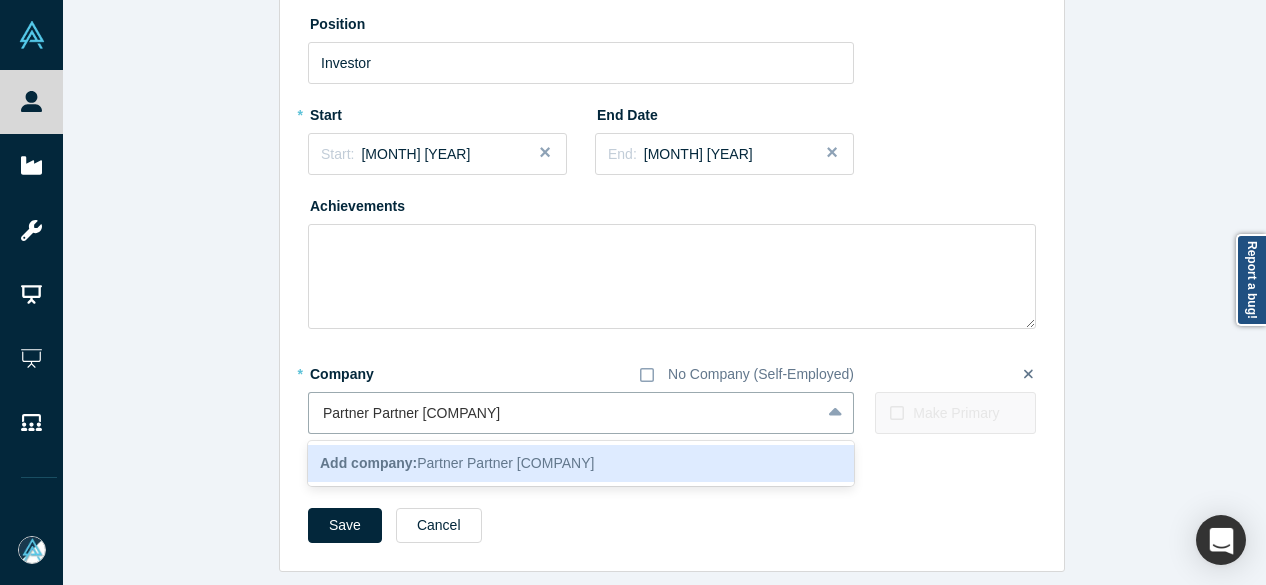 type on "Tornado Capital" 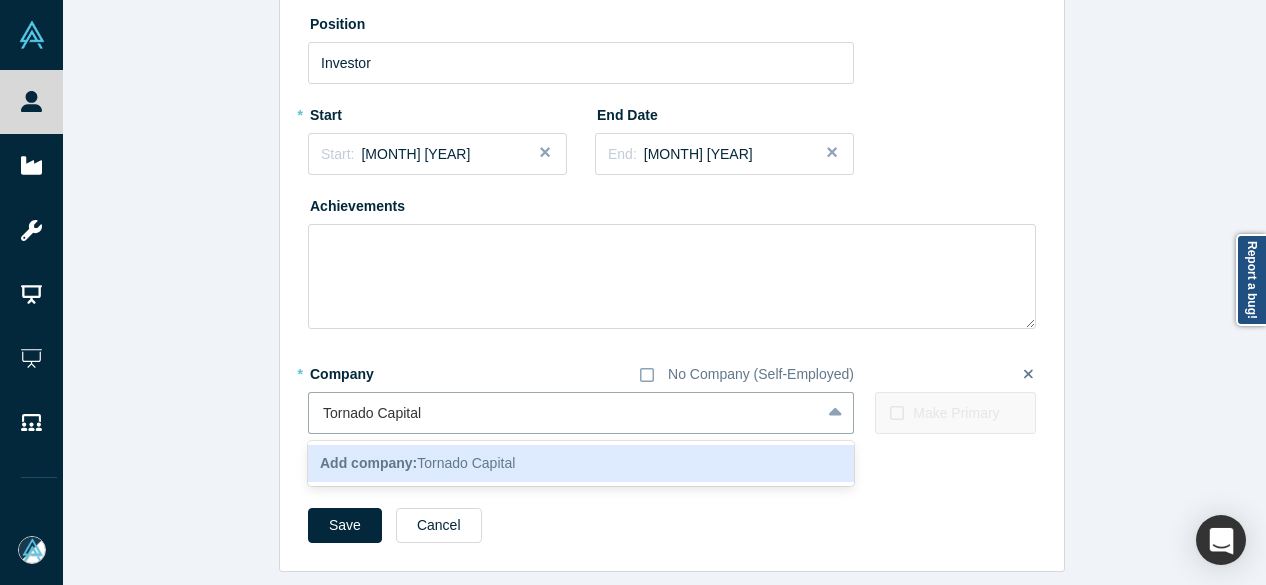 click on "Add company:" at bounding box center (368, 463) 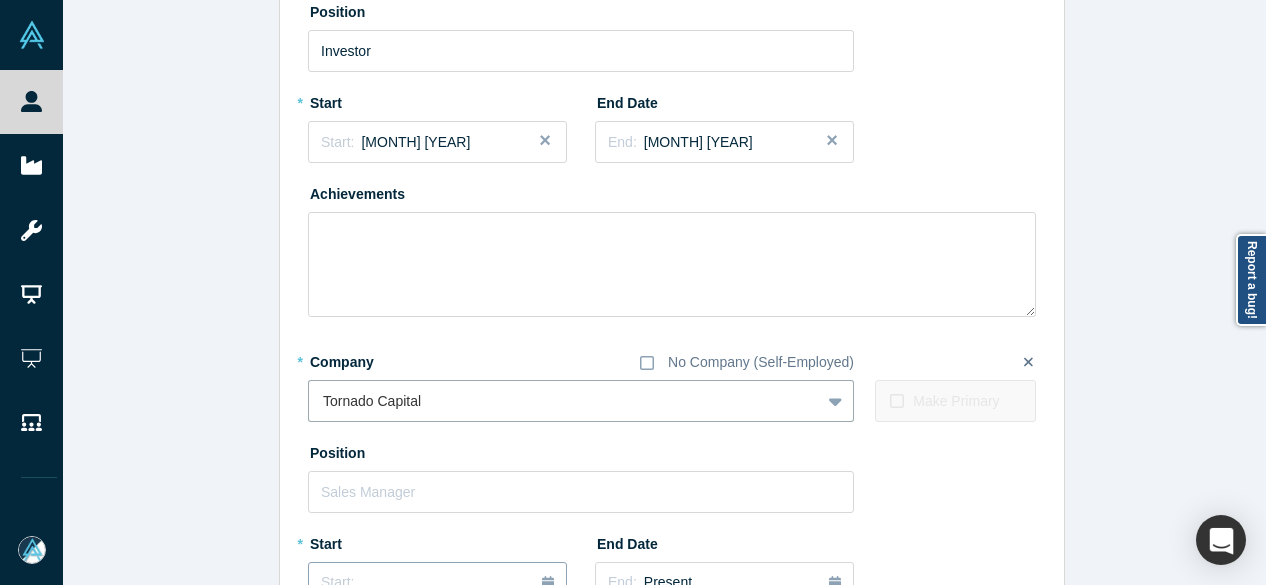 click on "Start: ..." at bounding box center (437, 583) 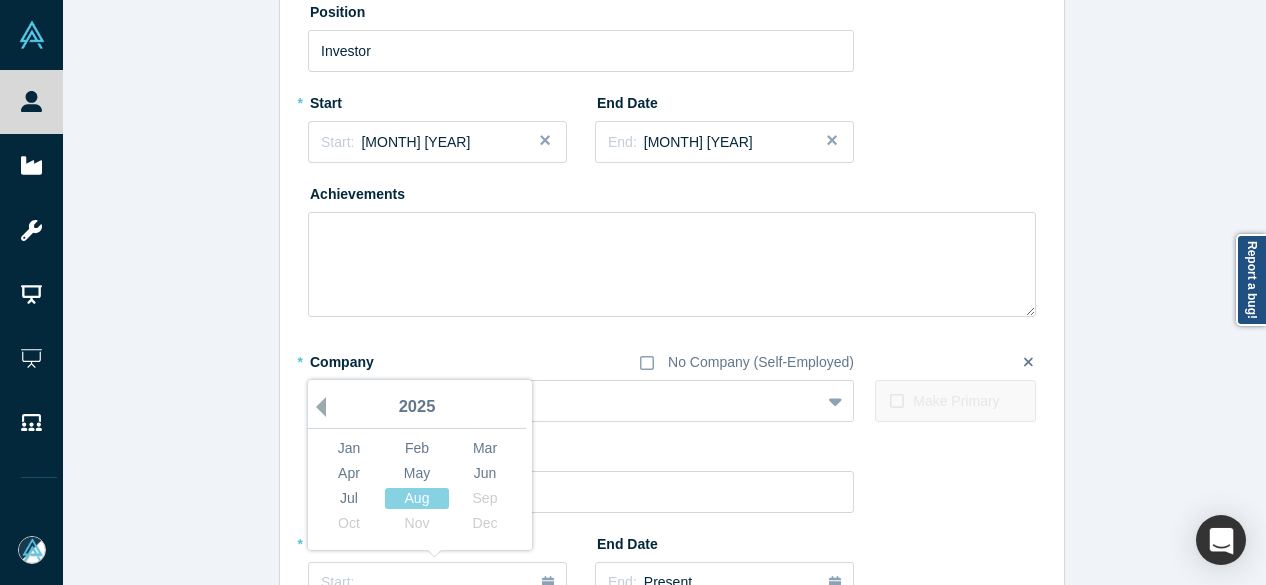 click on "Previous Year" at bounding box center [316, 407] 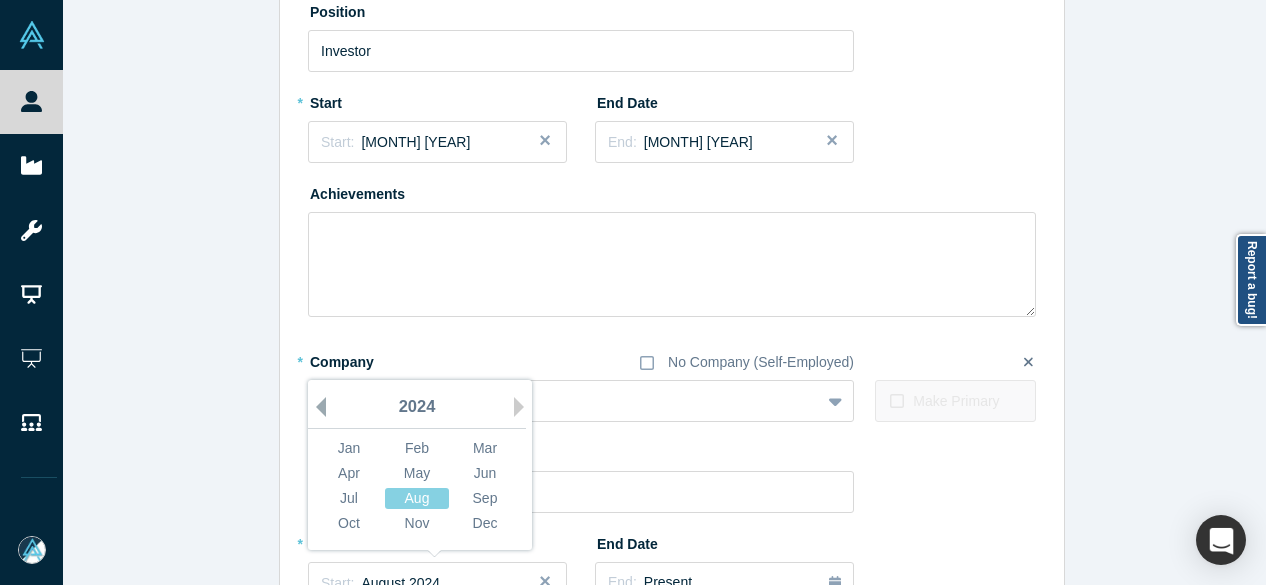 click on "Previous Year" at bounding box center (316, 407) 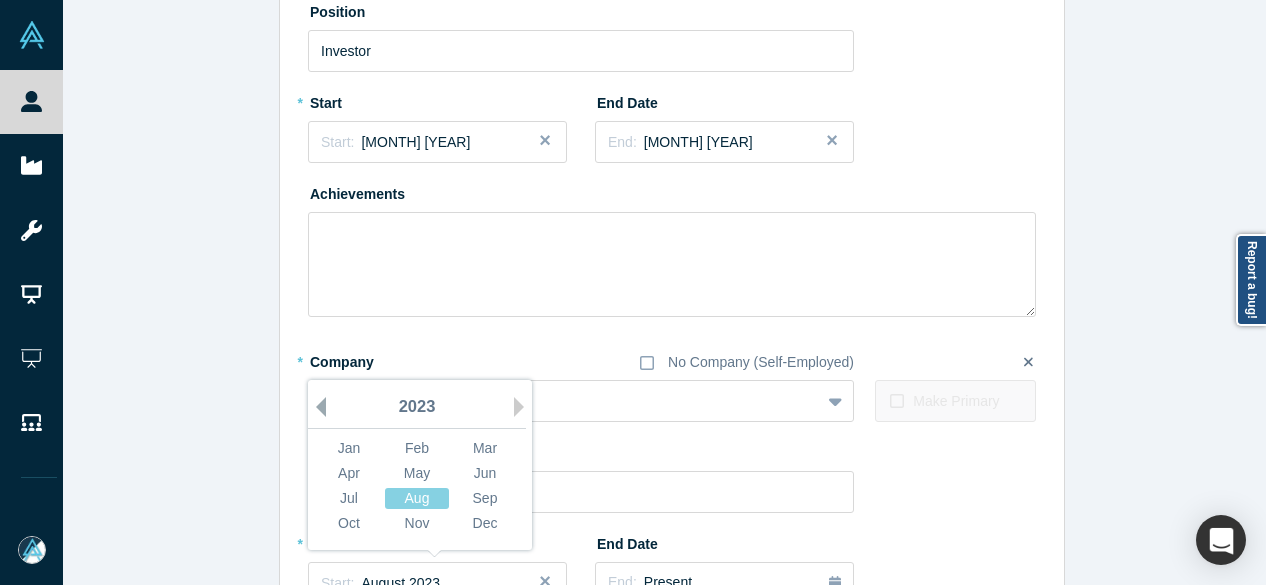 click on "Previous Year" at bounding box center (316, 407) 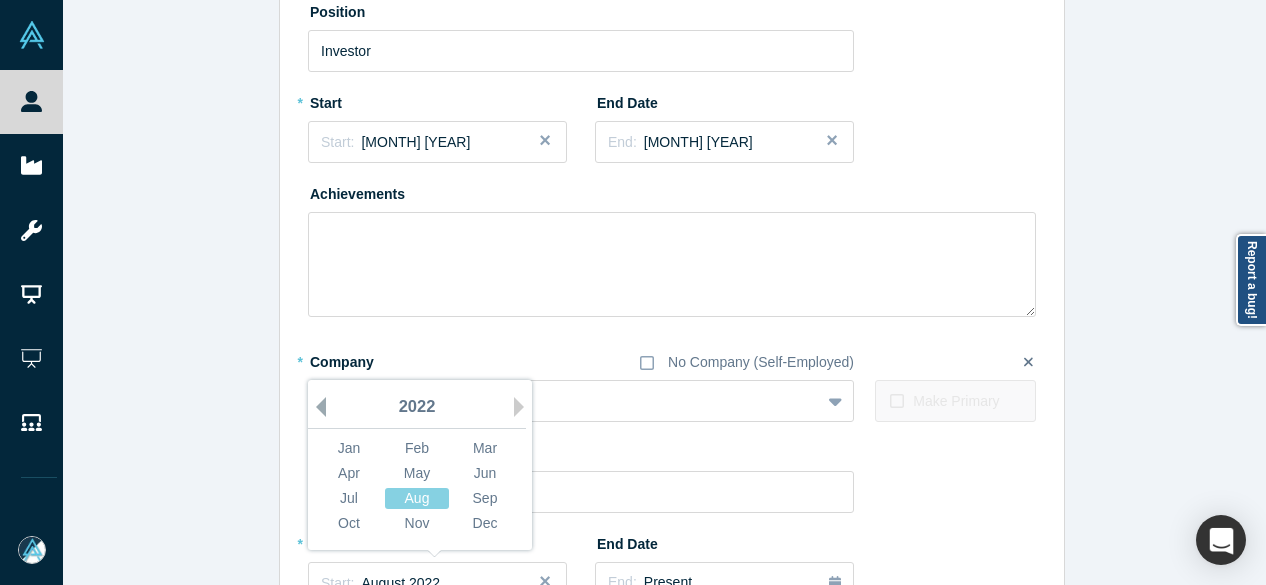 click on "Previous Year" at bounding box center (316, 407) 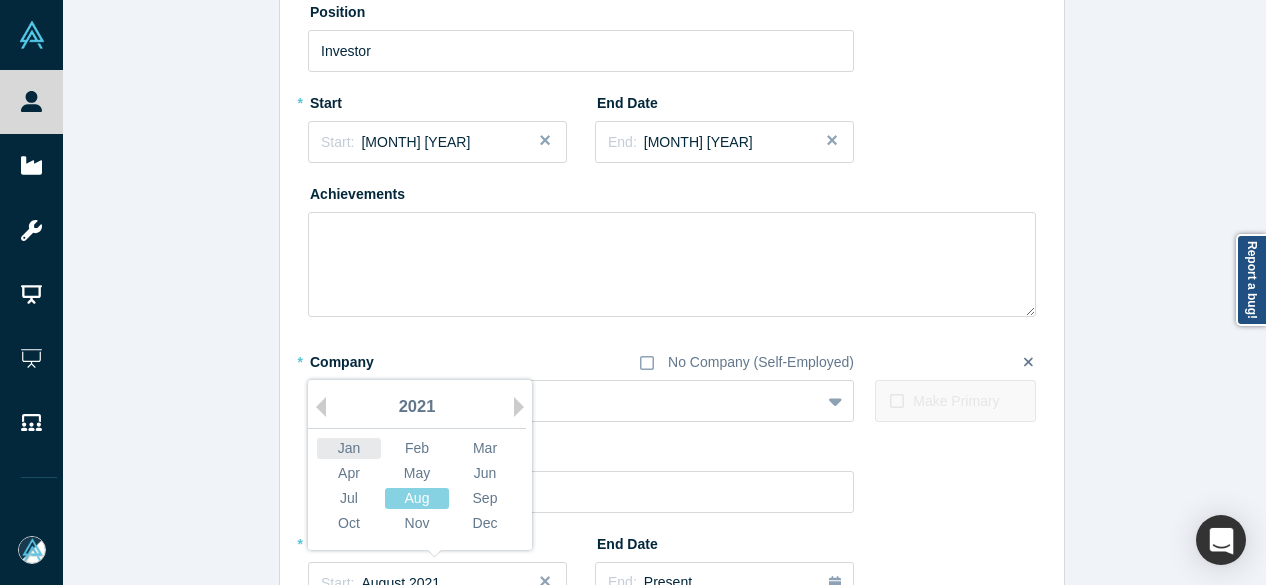 click on "Jan" at bounding box center (349, 448) 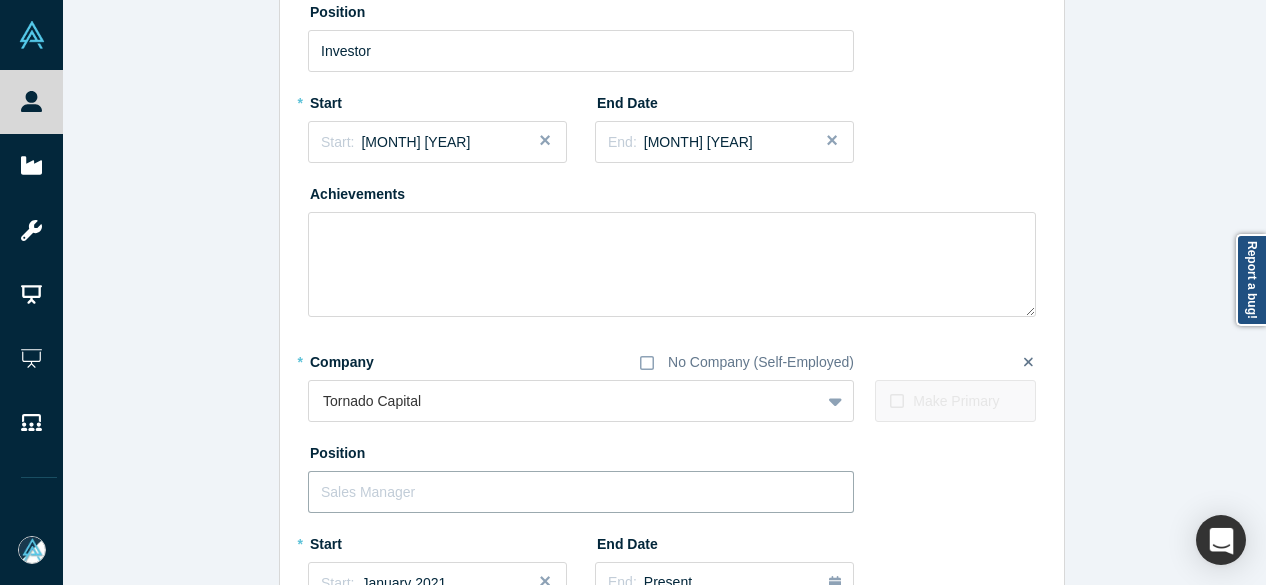 click at bounding box center [581, 492] 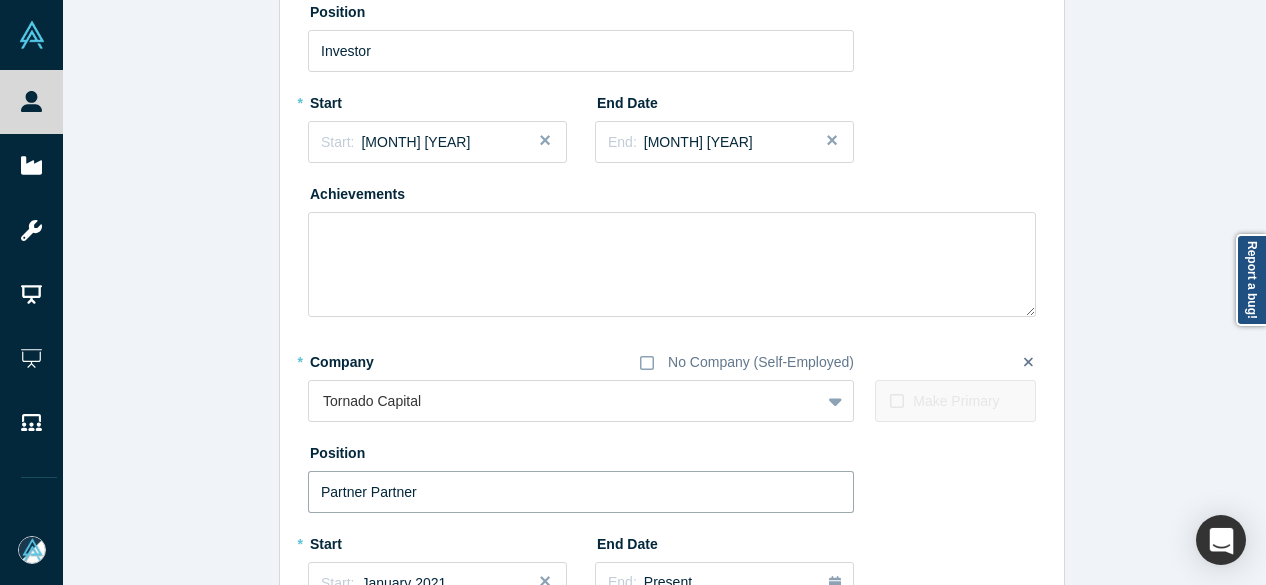 drag, startPoint x: 356, startPoint y: 487, endPoint x: 502, endPoint y: 493, distance: 146.12323 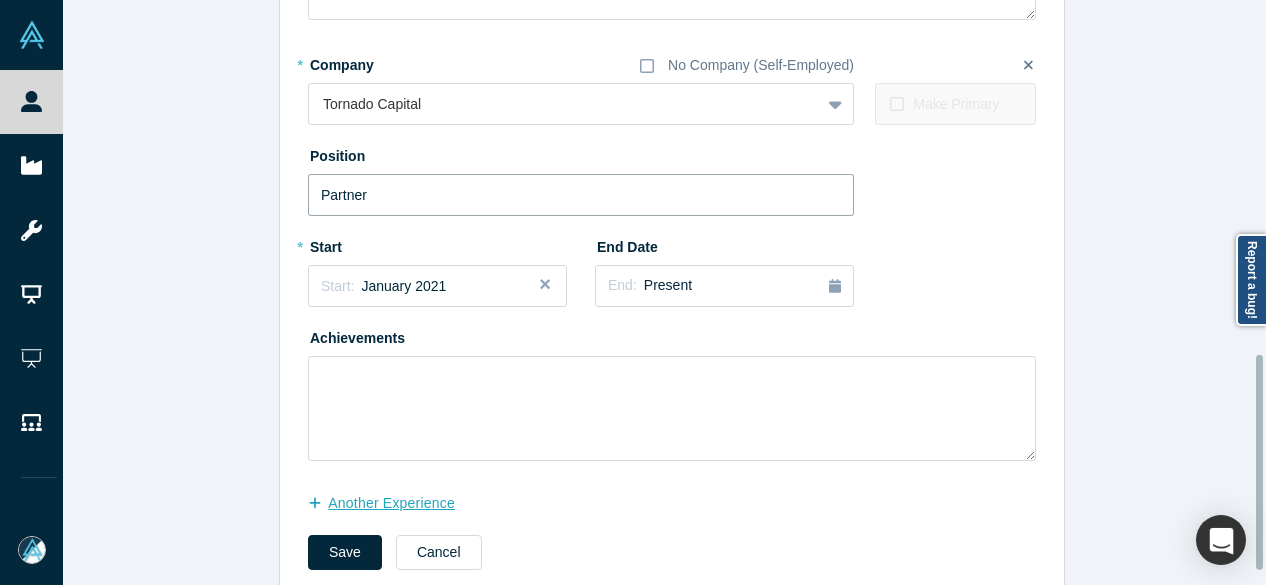 scroll, scrollTop: 960, scrollLeft: 0, axis: vertical 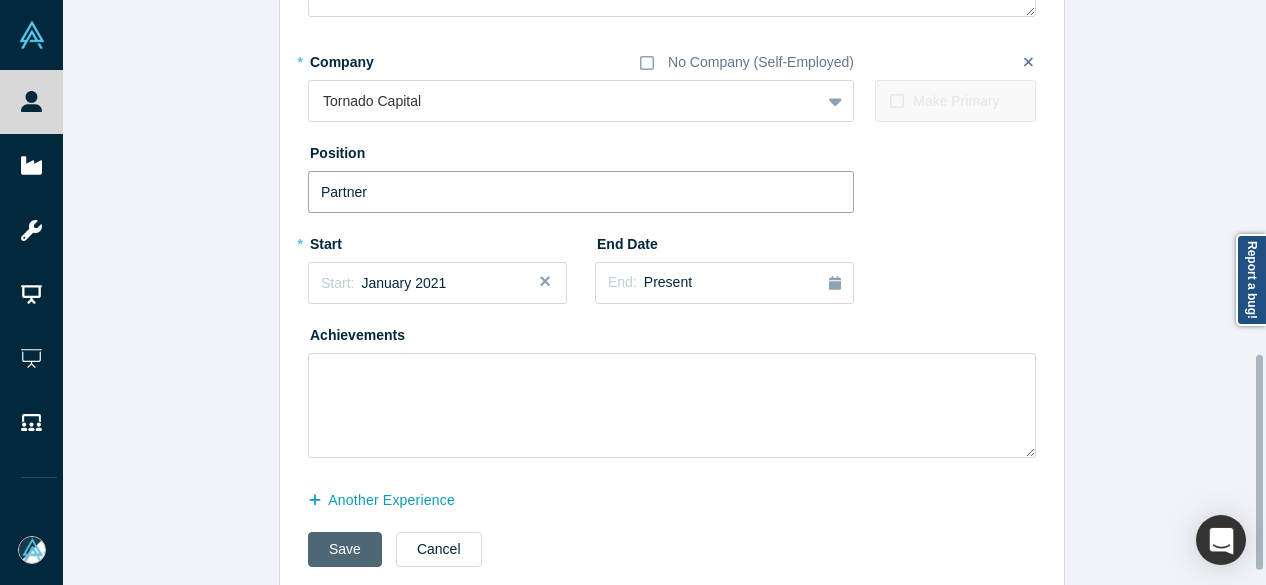 type on "Partner" 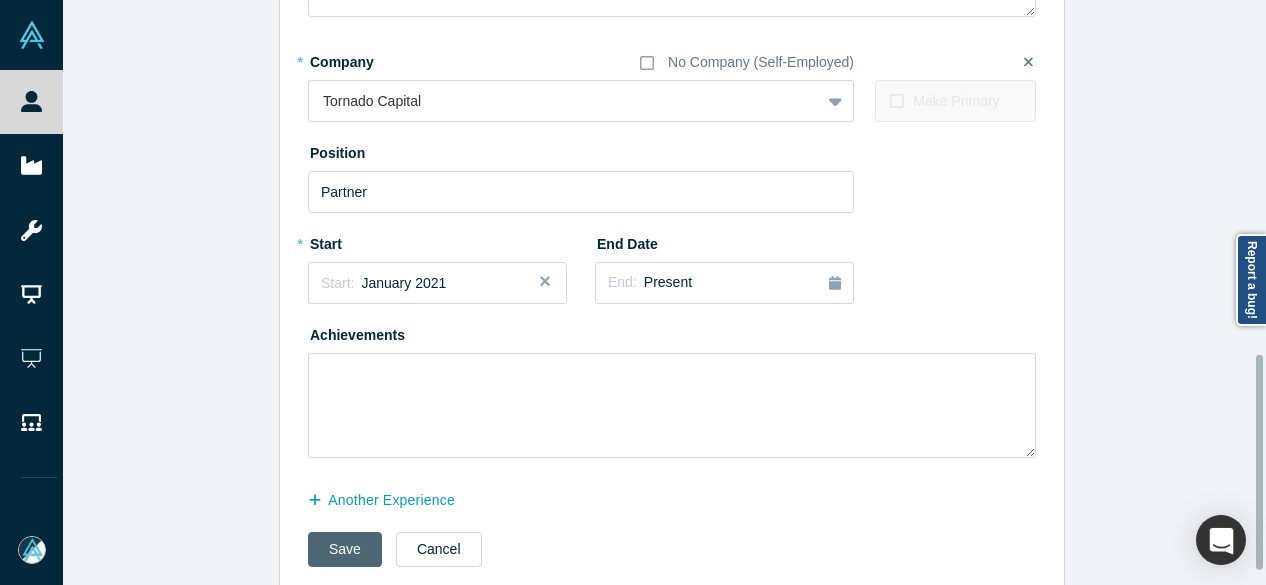 click on "Save" at bounding box center [345, 549] 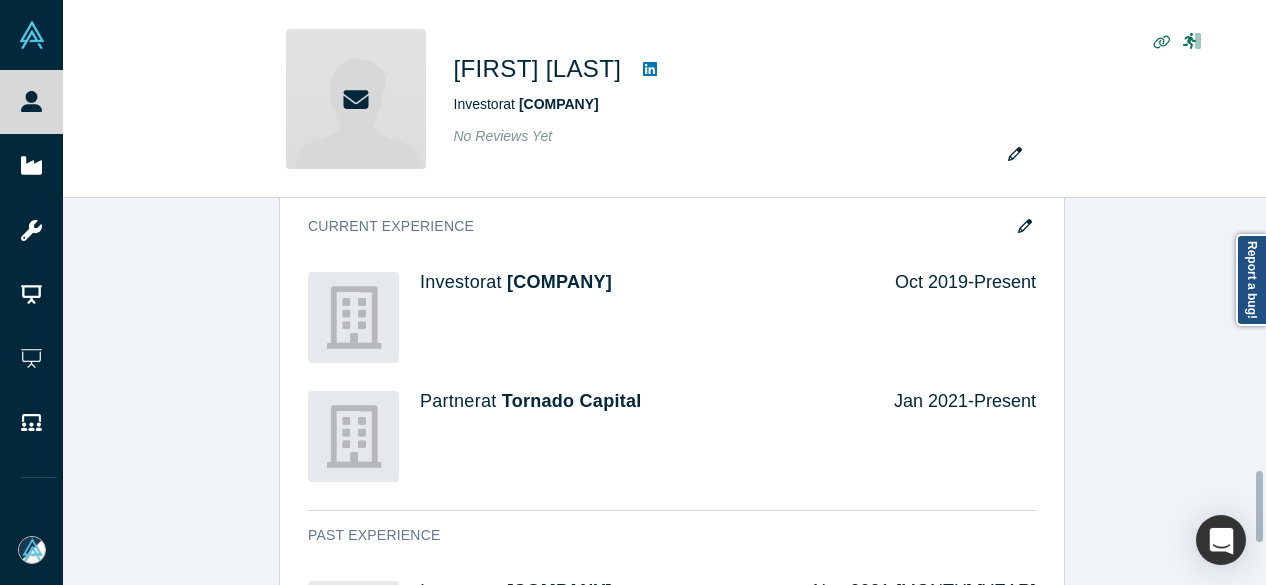 scroll, scrollTop: 0, scrollLeft: 0, axis: both 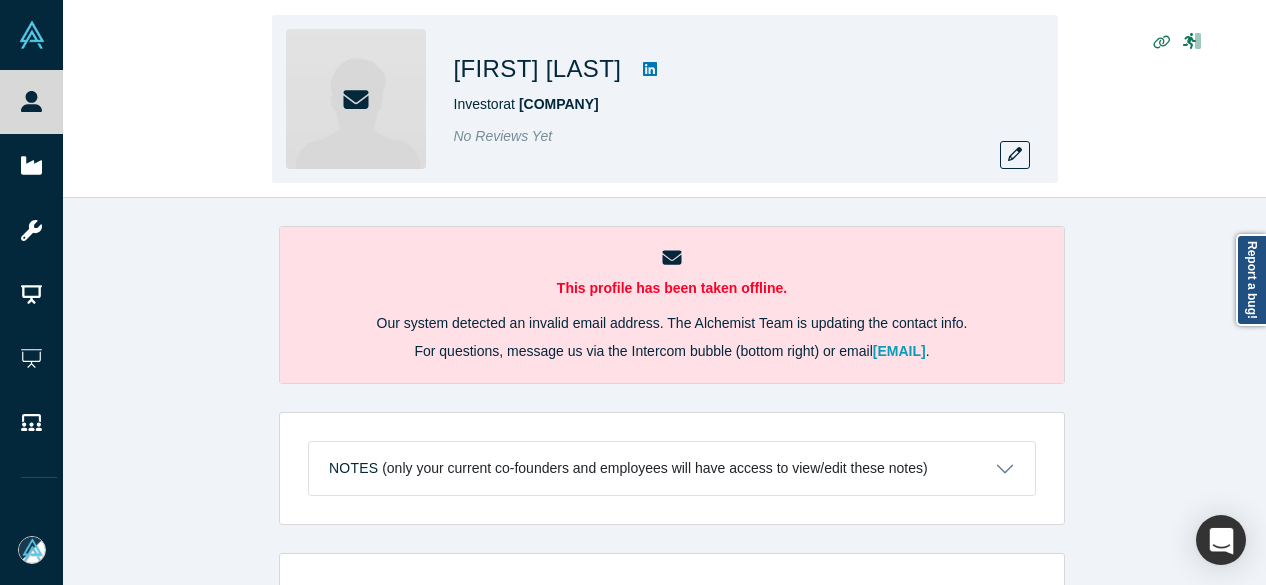 drag, startPoint x: 451, startPoint y: 101, endPoint x: 620, endPoint y: 104, distance: 169.02663 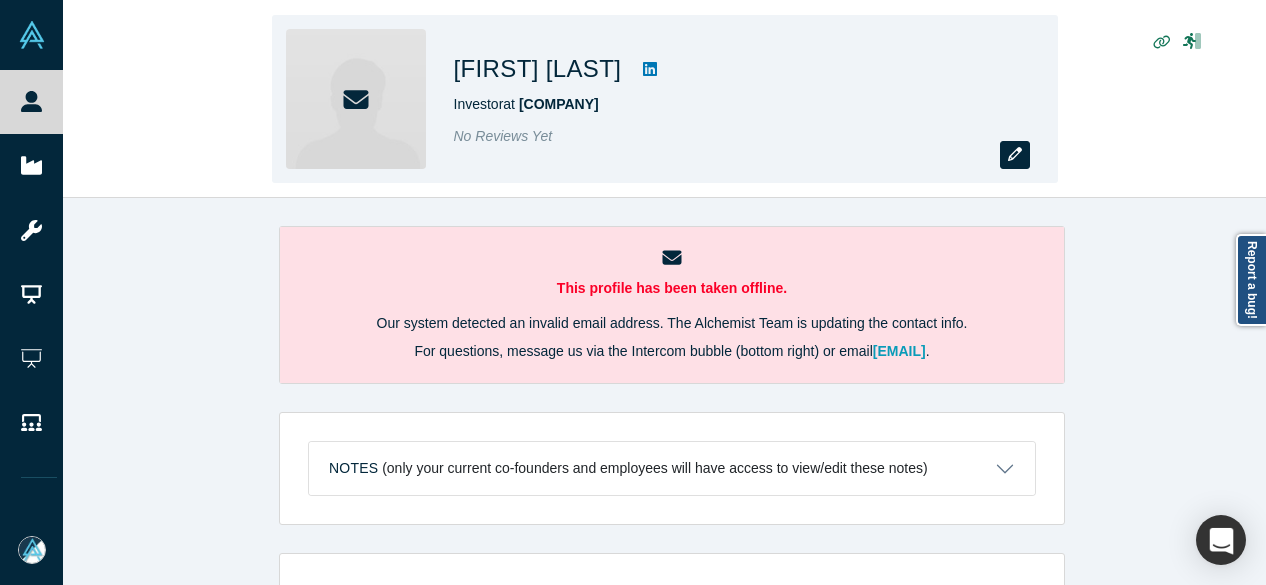 click 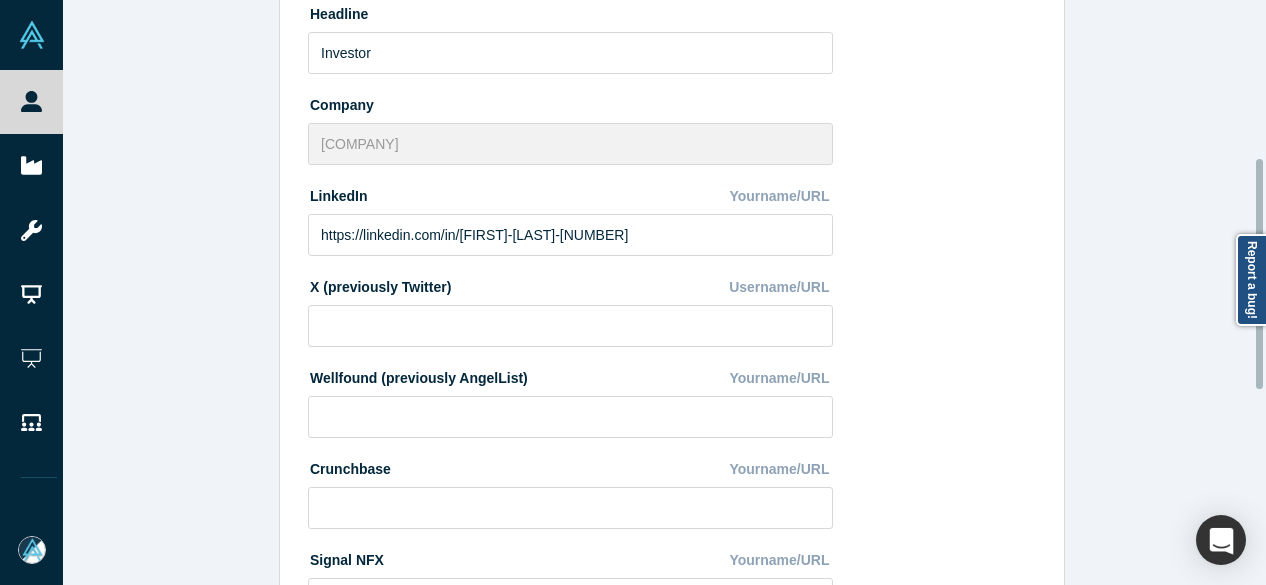 scroll, scrollTop: 896, scrollLeft: 0, axis: vertical 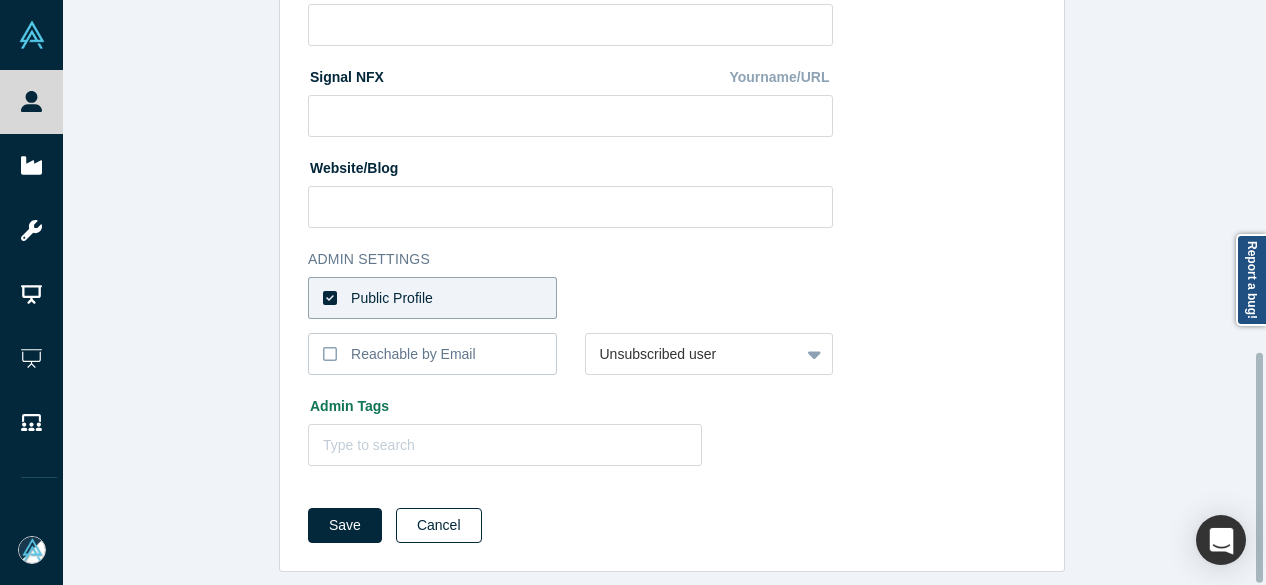 click on "Cancel" at bounding box center (439, 525) 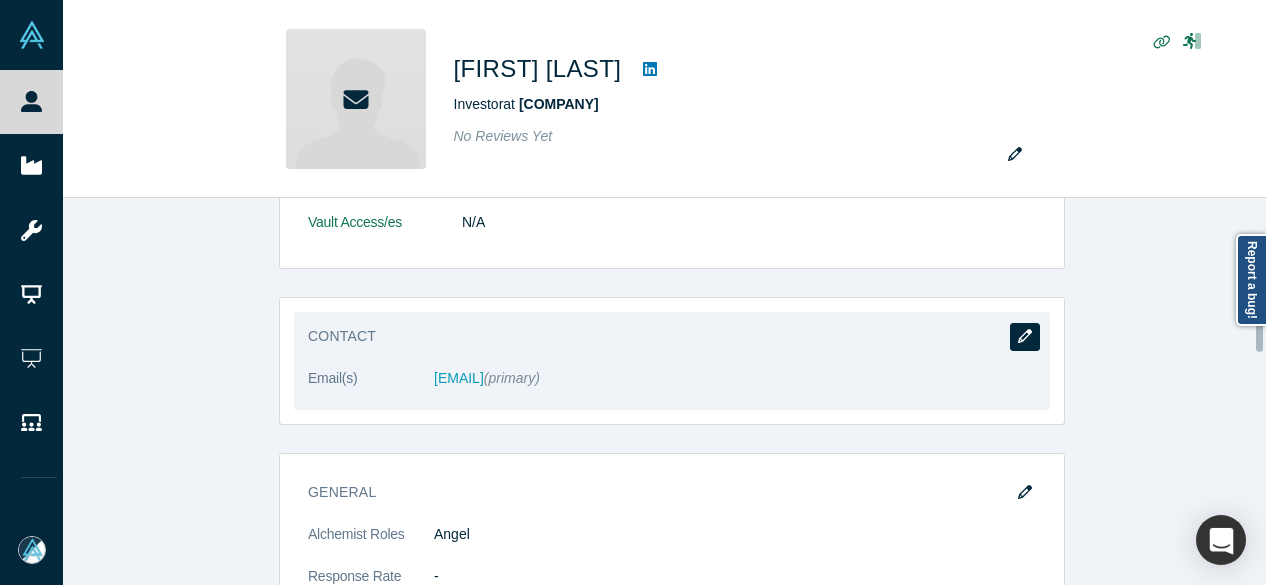 scroll, scrollTop: 500, scrollLeft: 0, axis: vertical 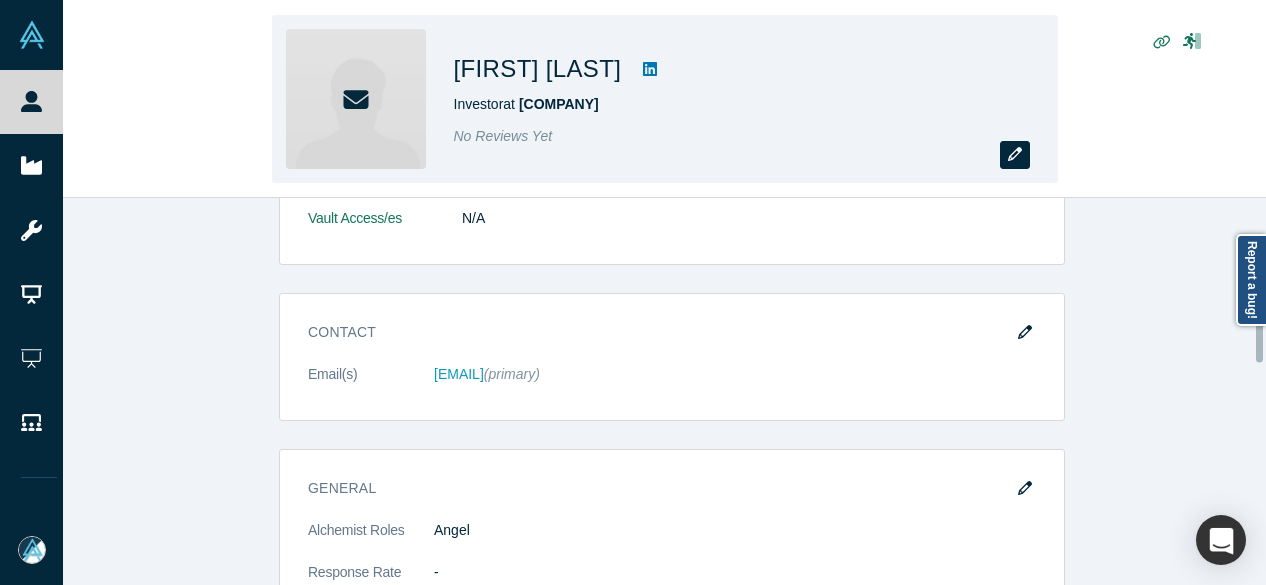 click at bounding box center (1015, 155) 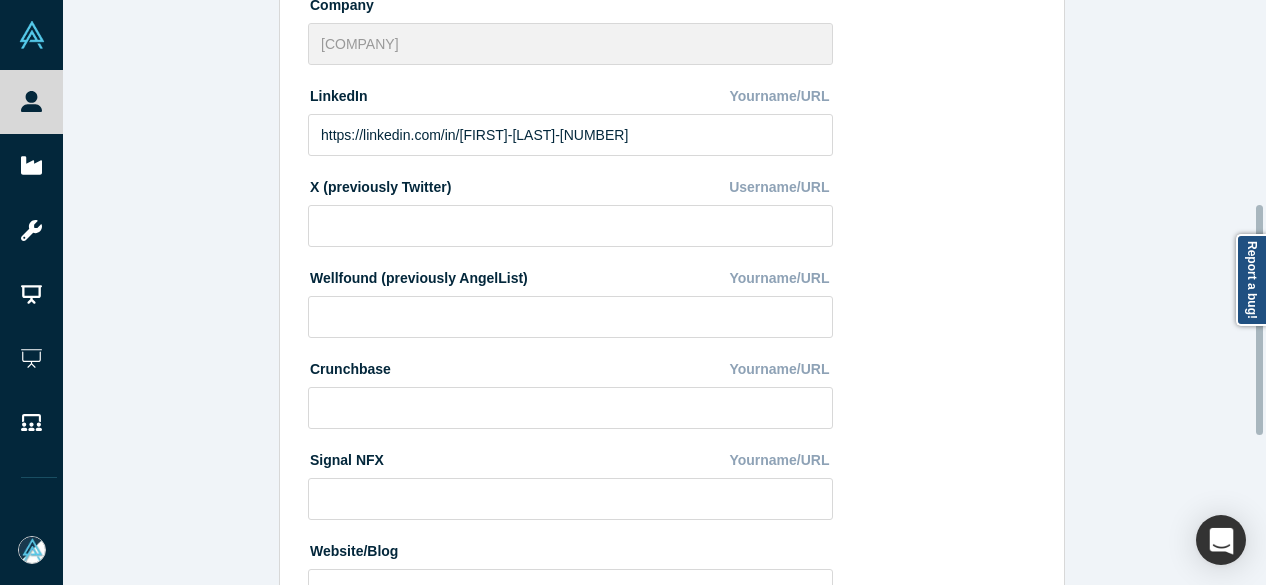 scroll, scrollTop: 896, scrollLeft: 0, axis: vertical 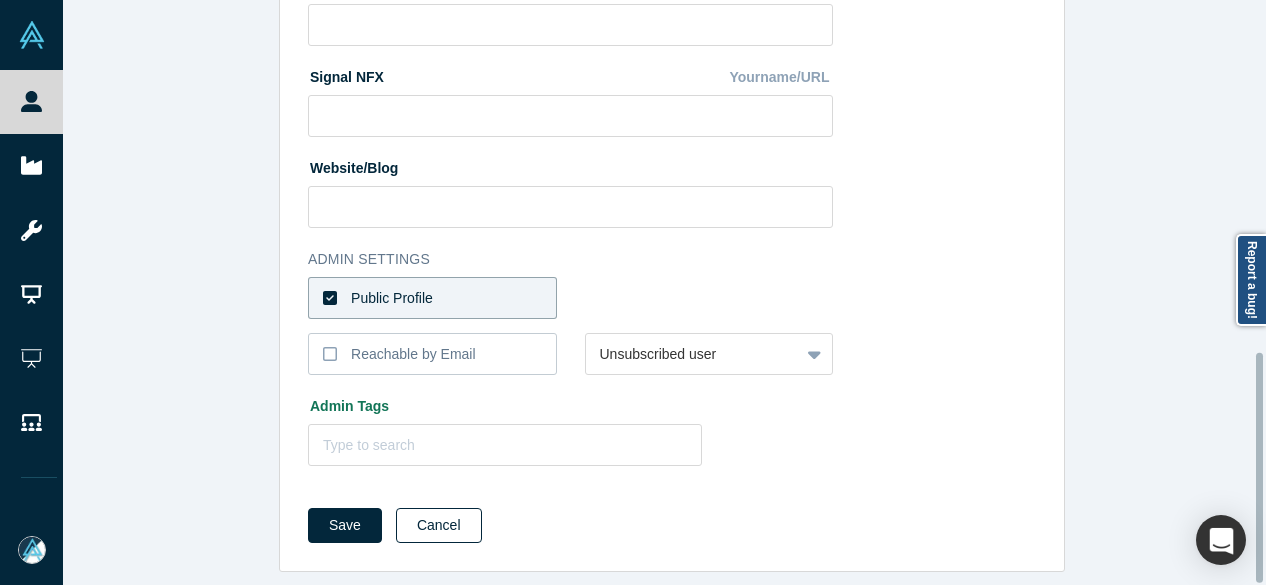 click on "Cancel" at bounding box center [439, 525] 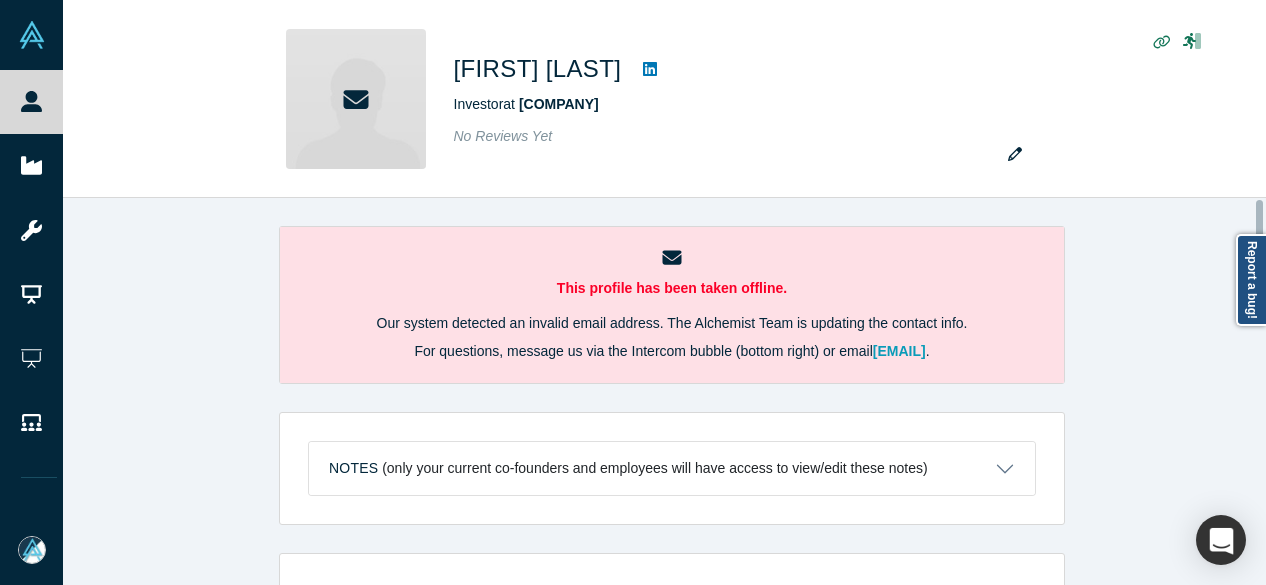 scroll, scrollTop: 500, scrollLeft: 0, axis: vertical 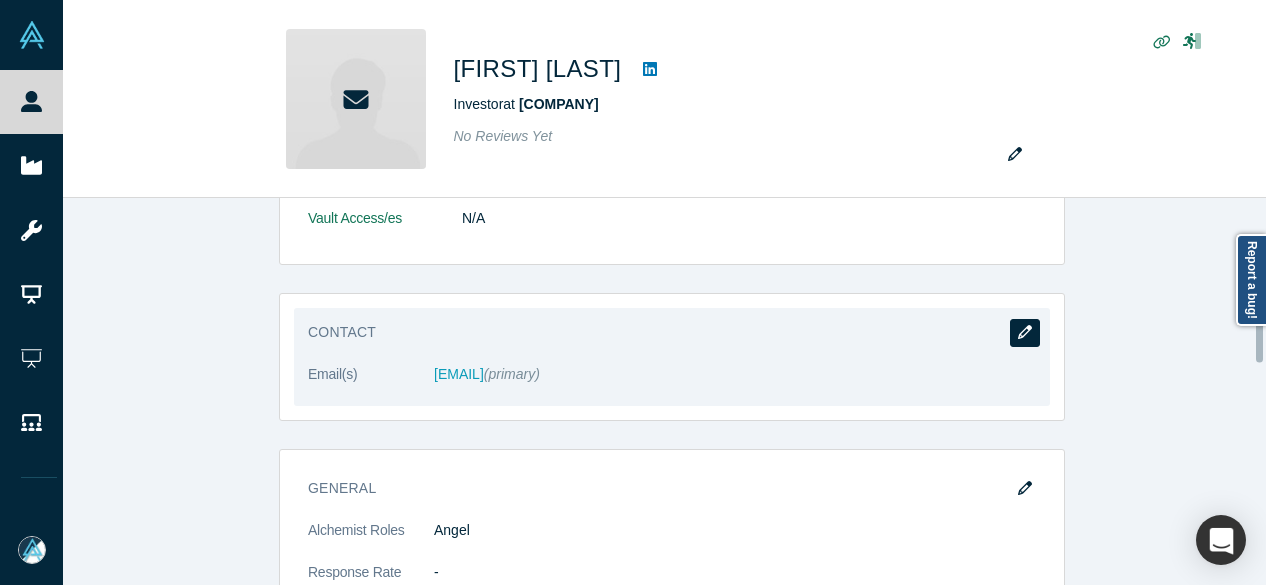 click 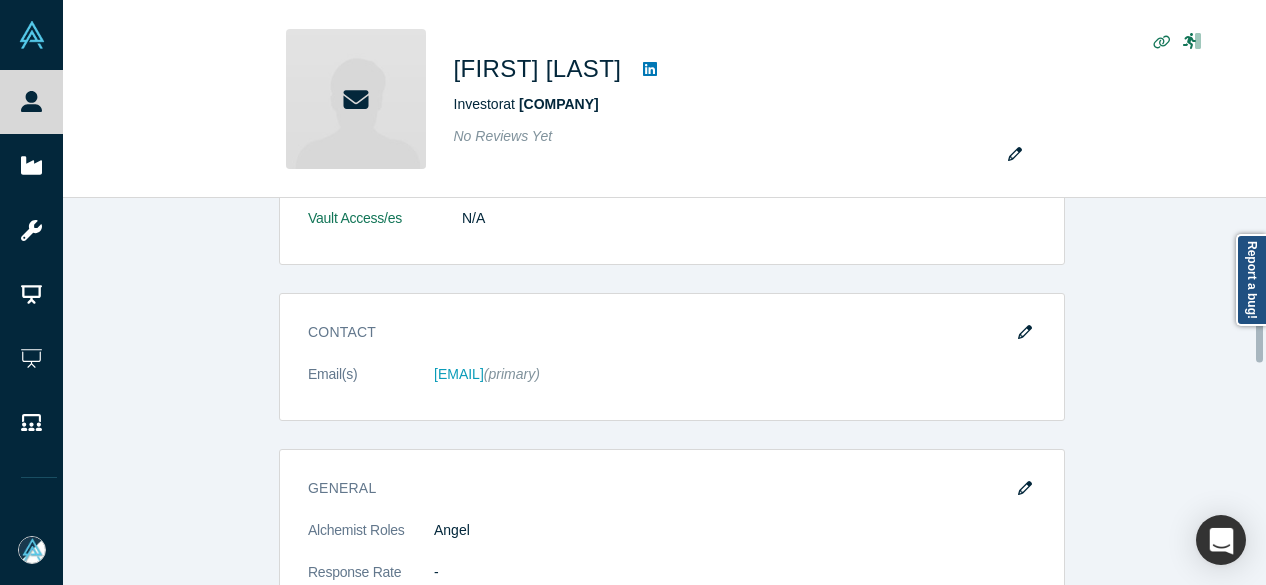 scroll, scrollTop: 0, scrollLeft: 0, axis: both 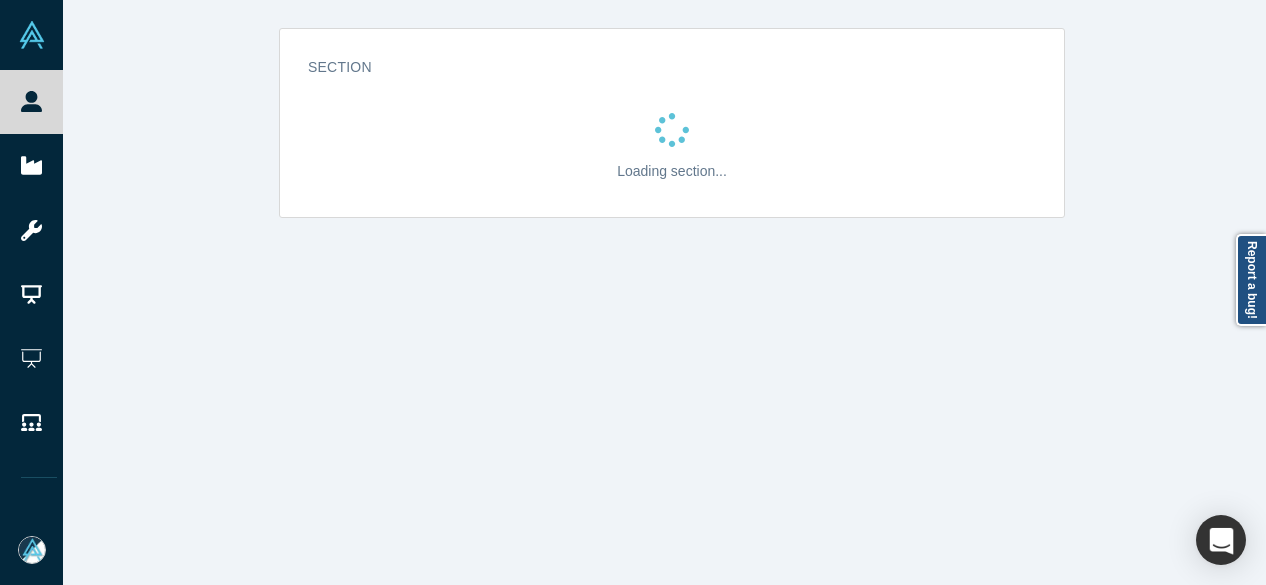 select on "US" 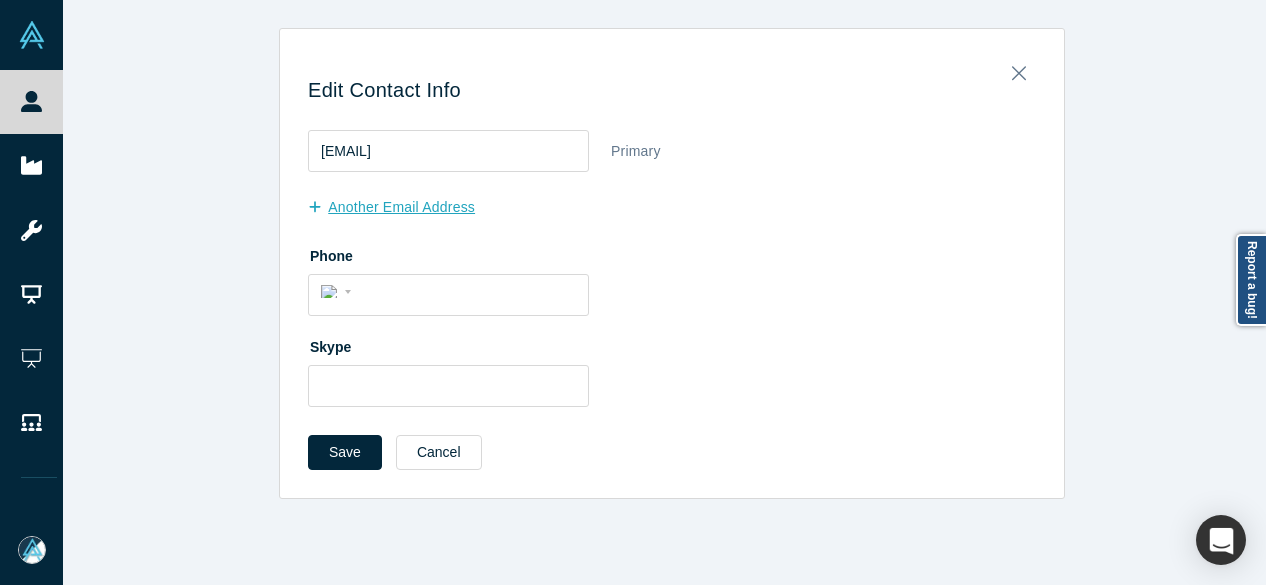 click on "another Email Address" at bounding box center (402, 207) 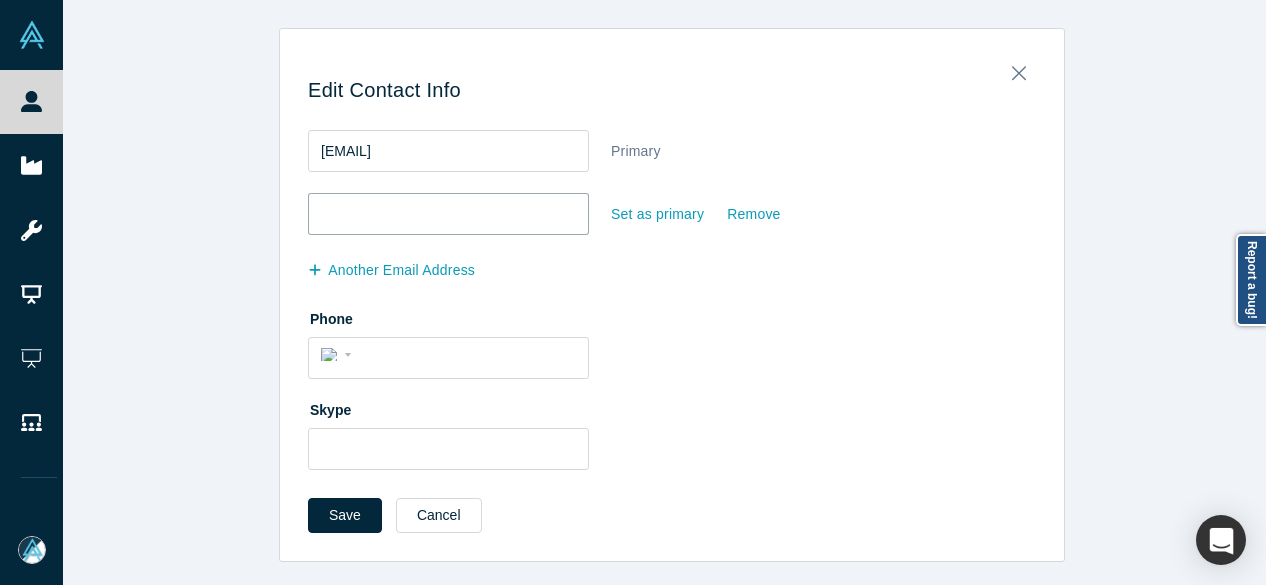 click at bounding box center (448, 214) 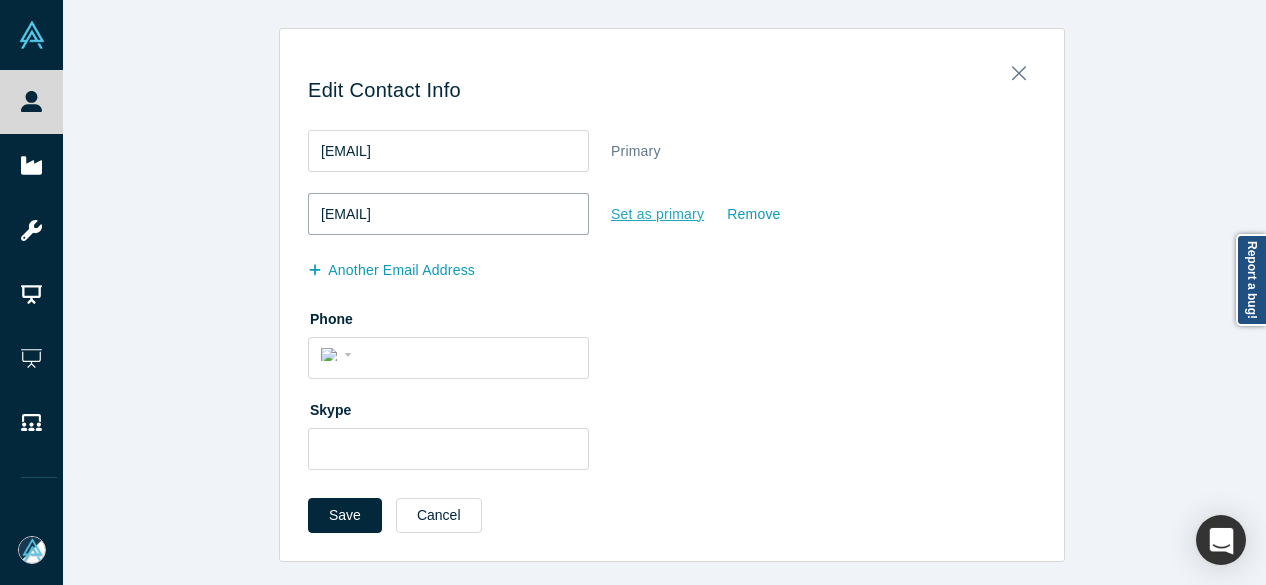 type on "roeldehoop@gmail.com" 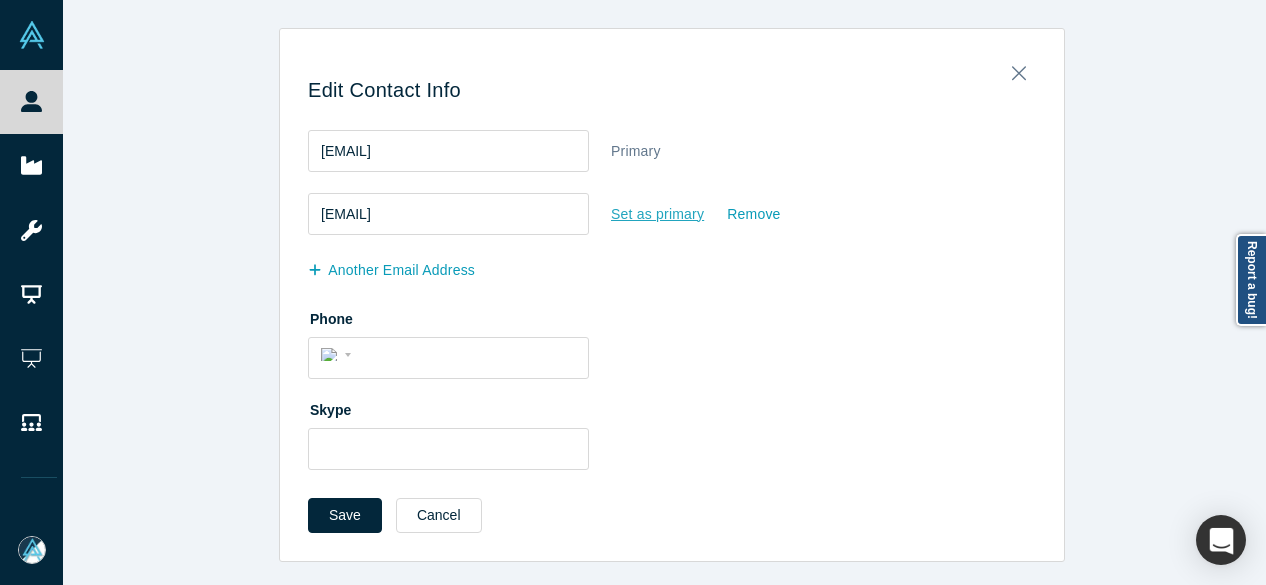 click on "Set as primary" at bounding box center [657, 214] 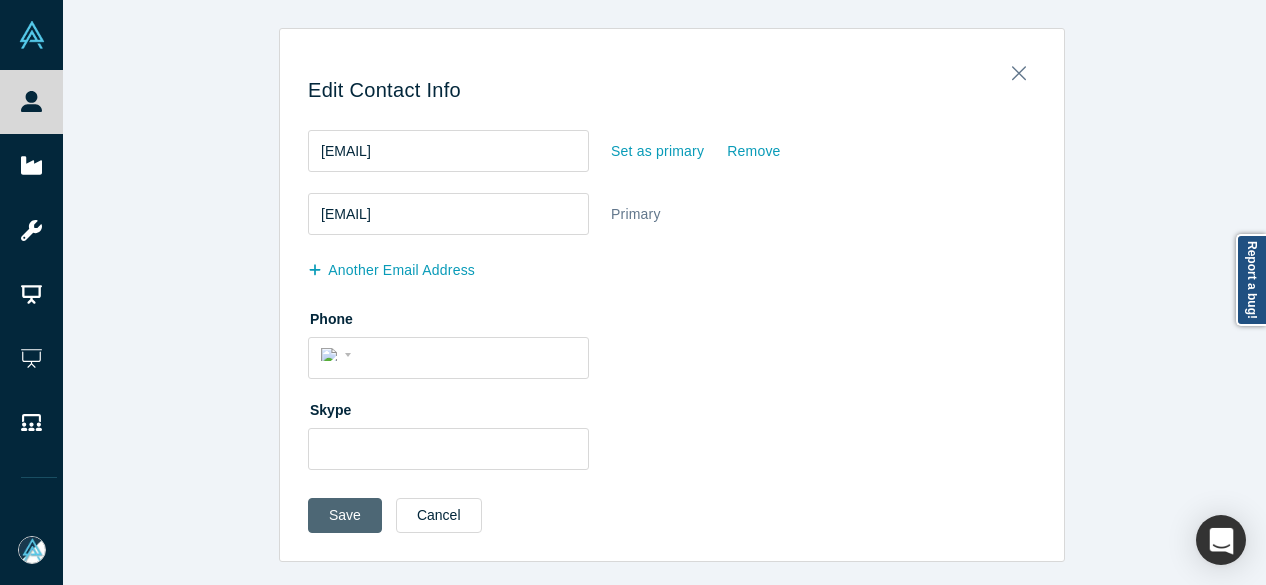 click on "Save" at bounding box center (345, 515) 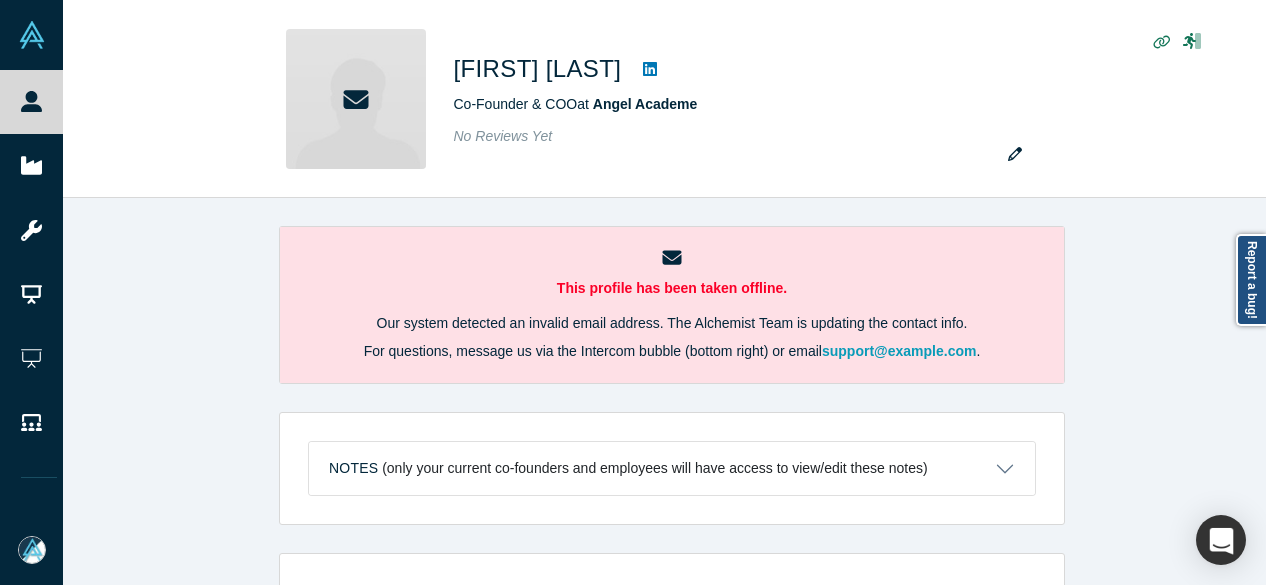 scroll, scrollTop: 0, scrollLeft: 0, axis: both 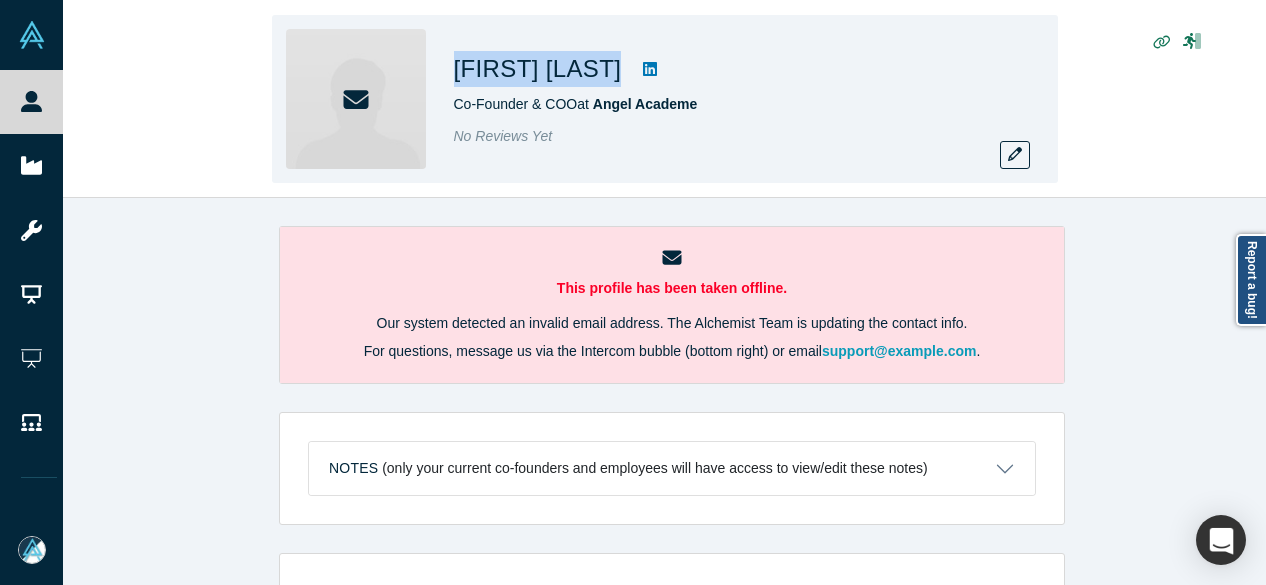 drag, startPoint x: 444, startPoint y: 69, endPoint x: 620, endPoint y: 74, distance: 176.07101 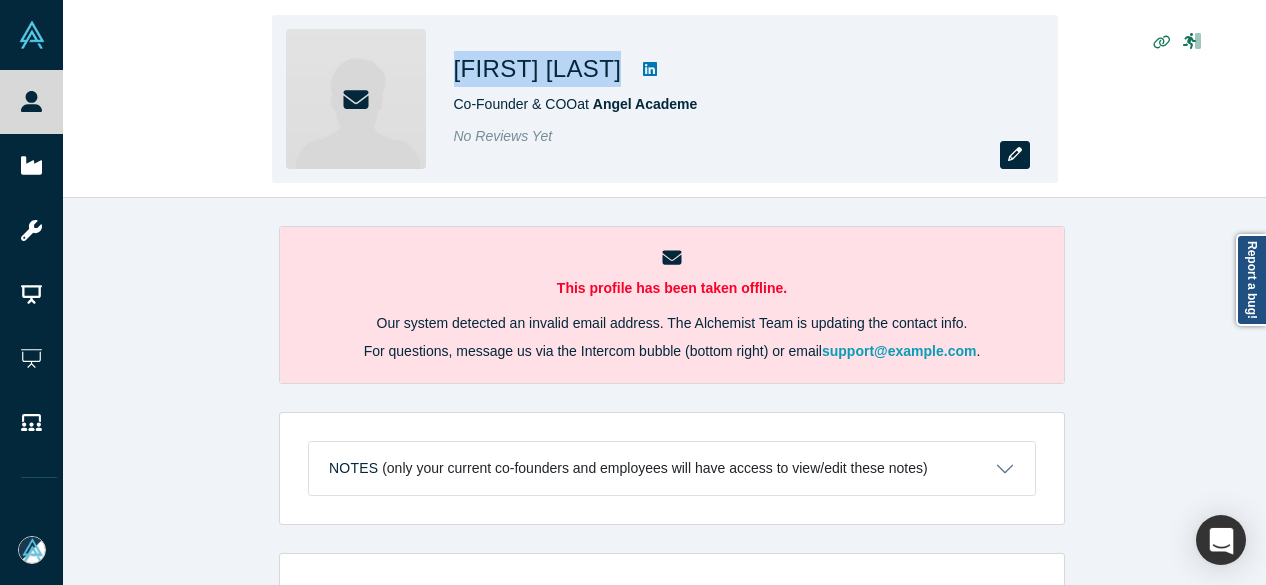 click 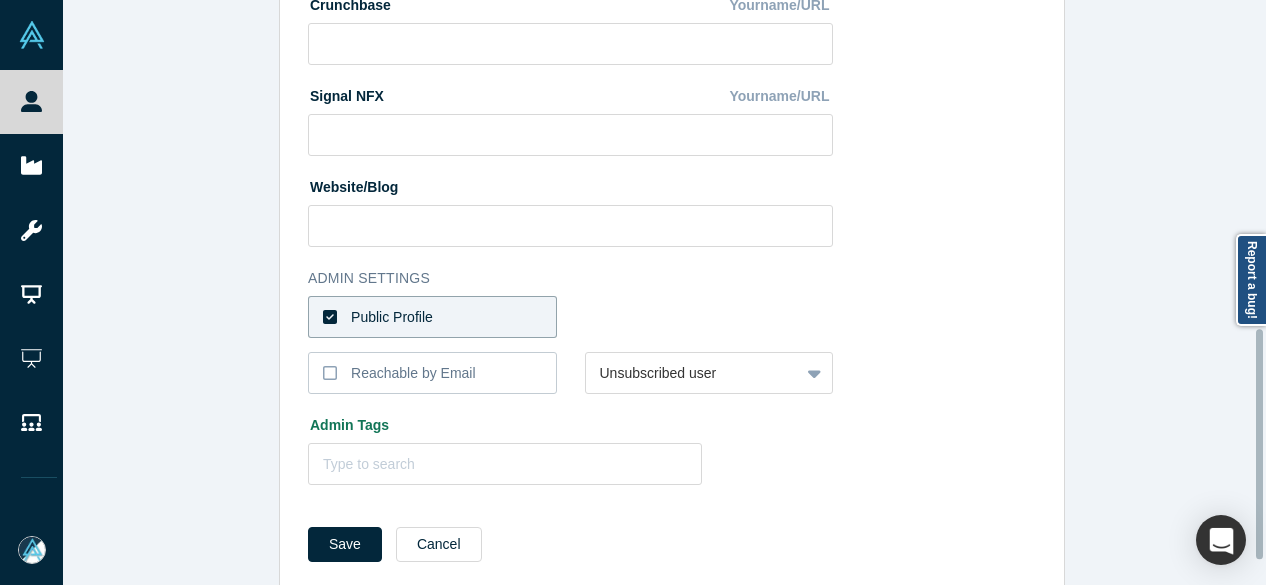 scroll, scrollTop: 896, scrollLeft: 0, axis: vertical 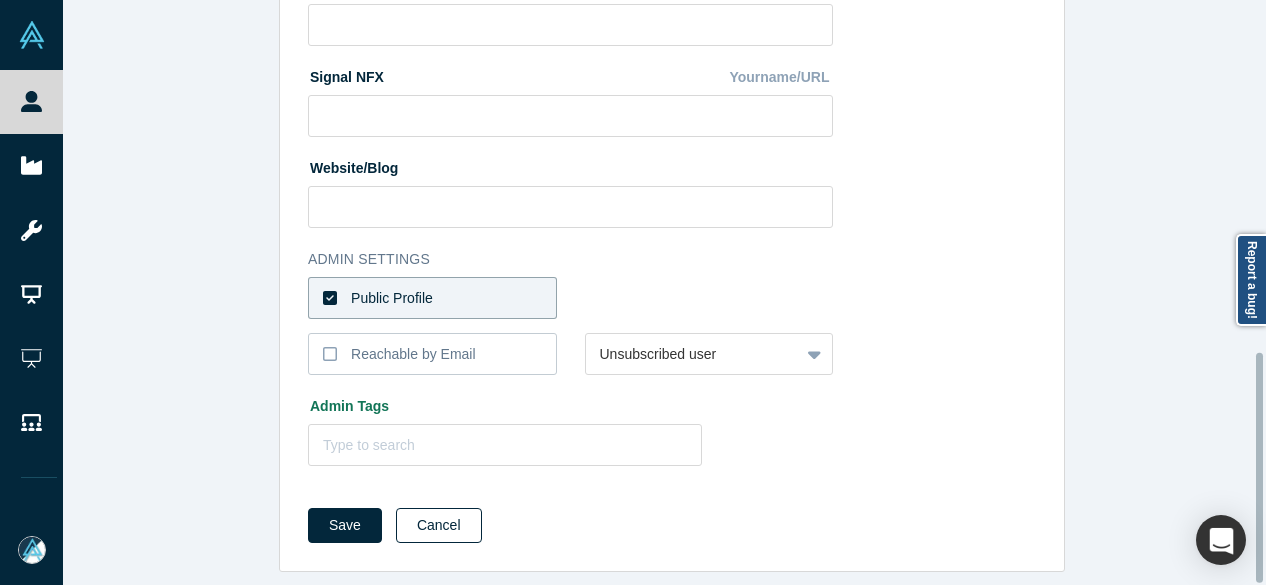 click on "Cancel" at bounding box center [439, 525] 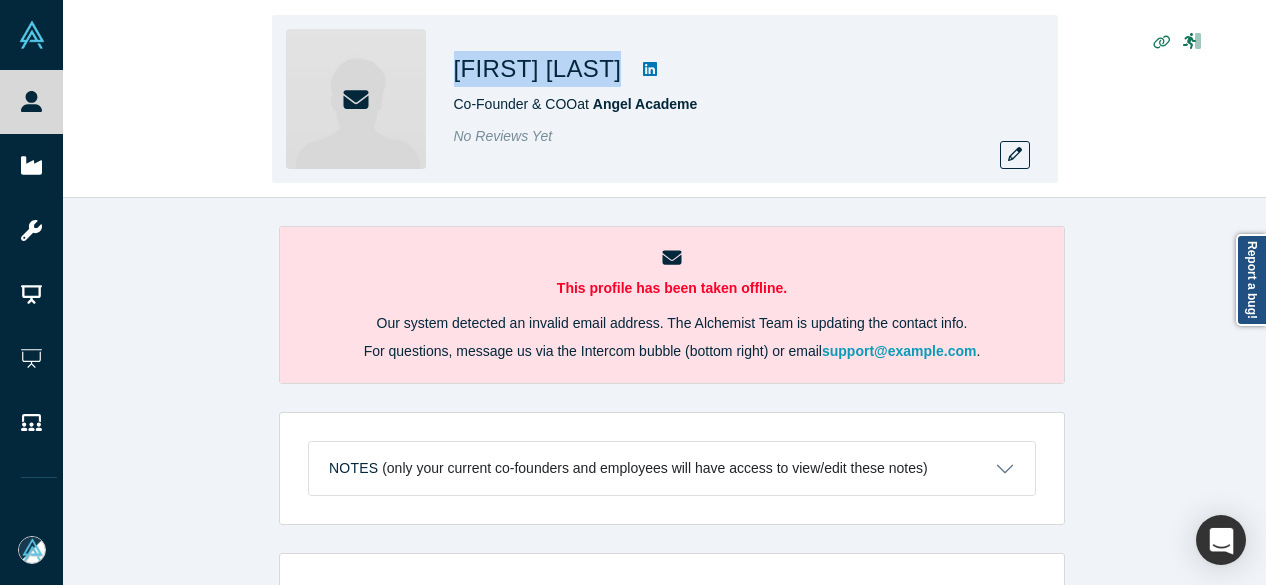 drag, startPoint x: 471, startPoint y: 68, endPoint x: 622, endPoint y: 69, distance: 151.00331 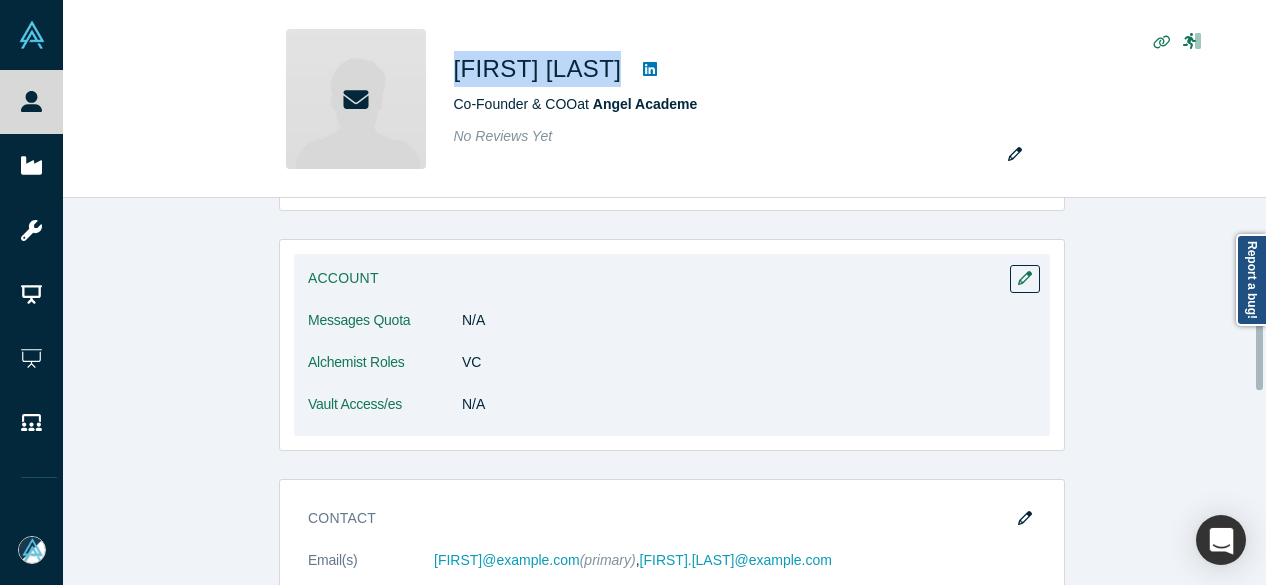 scroll, scrollTop: 500, scrollLeft: 0, axis: vertical 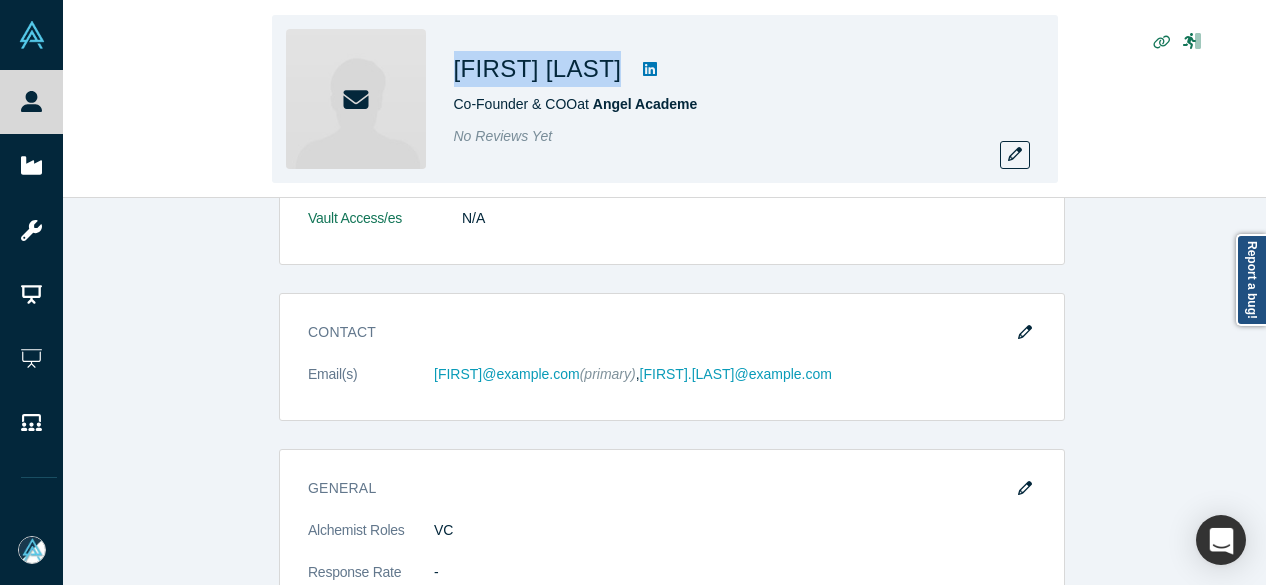 copy on "Simon Hopkins" 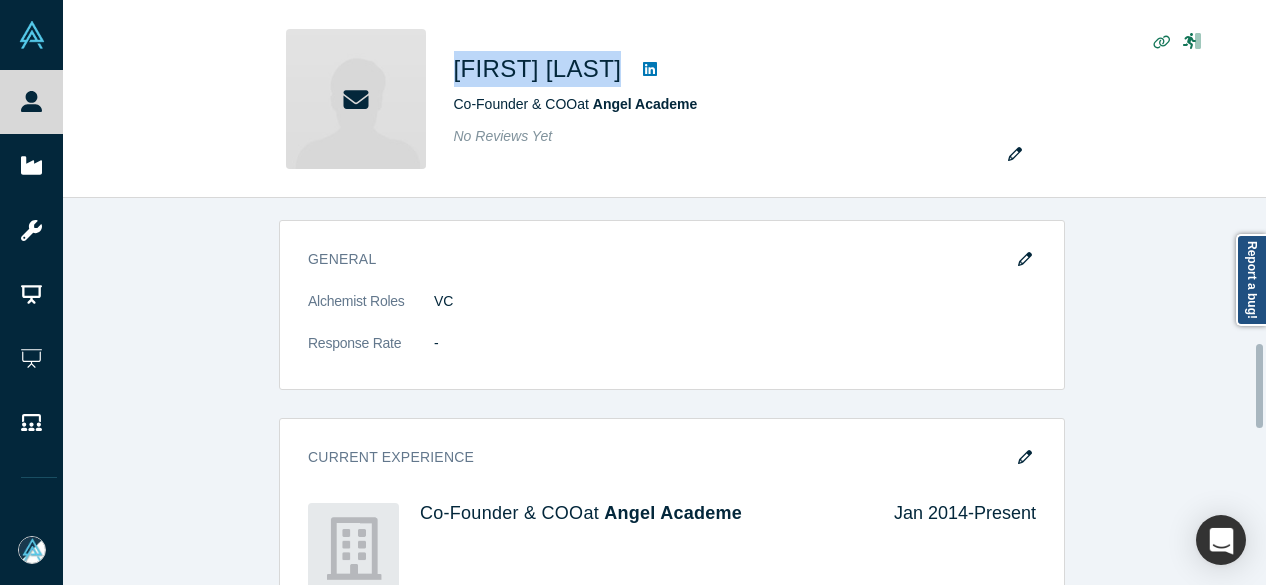 scroll, scrollTop: 800, scrollLeft: 0, axis: vertical 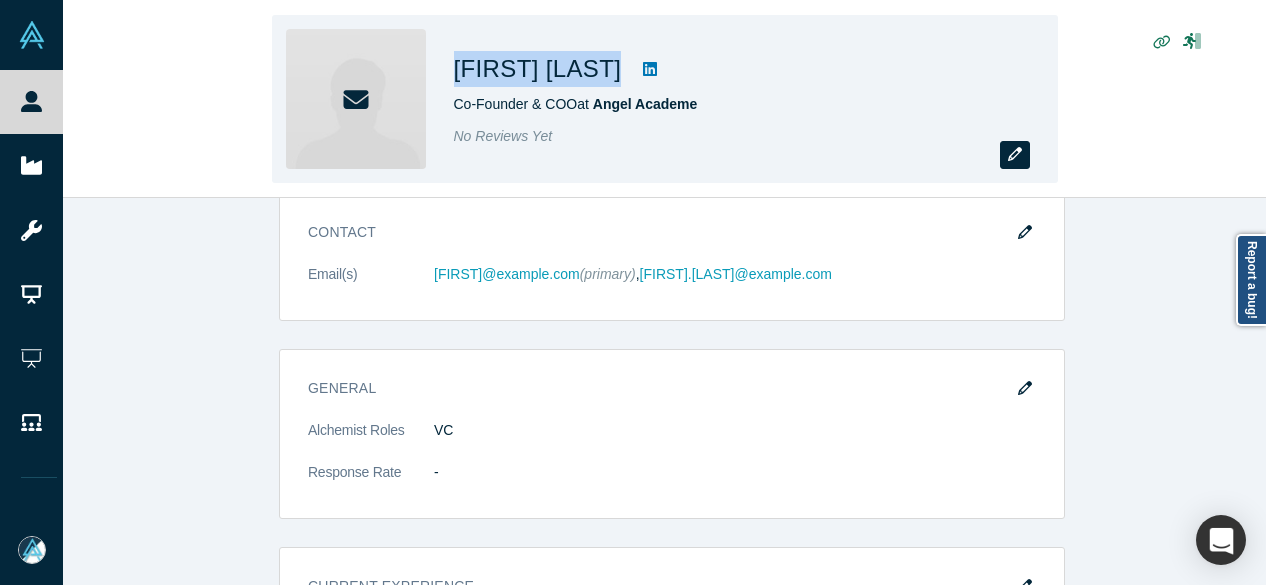 click 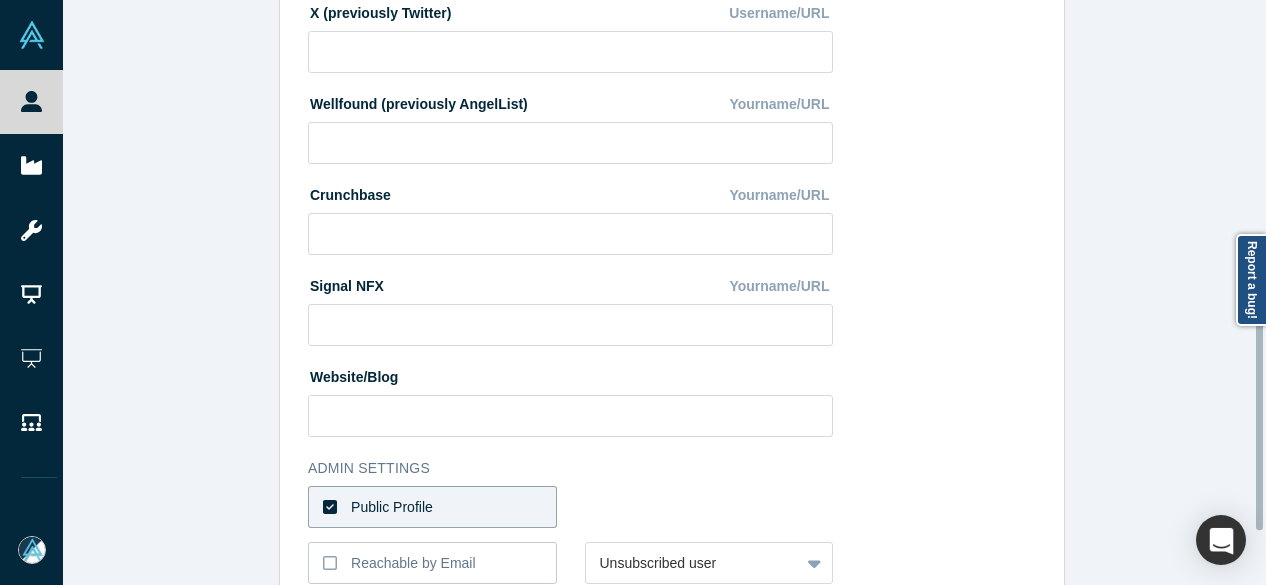 scroll, scrollTop: 896, scrollLeft: 0, axis: vertical 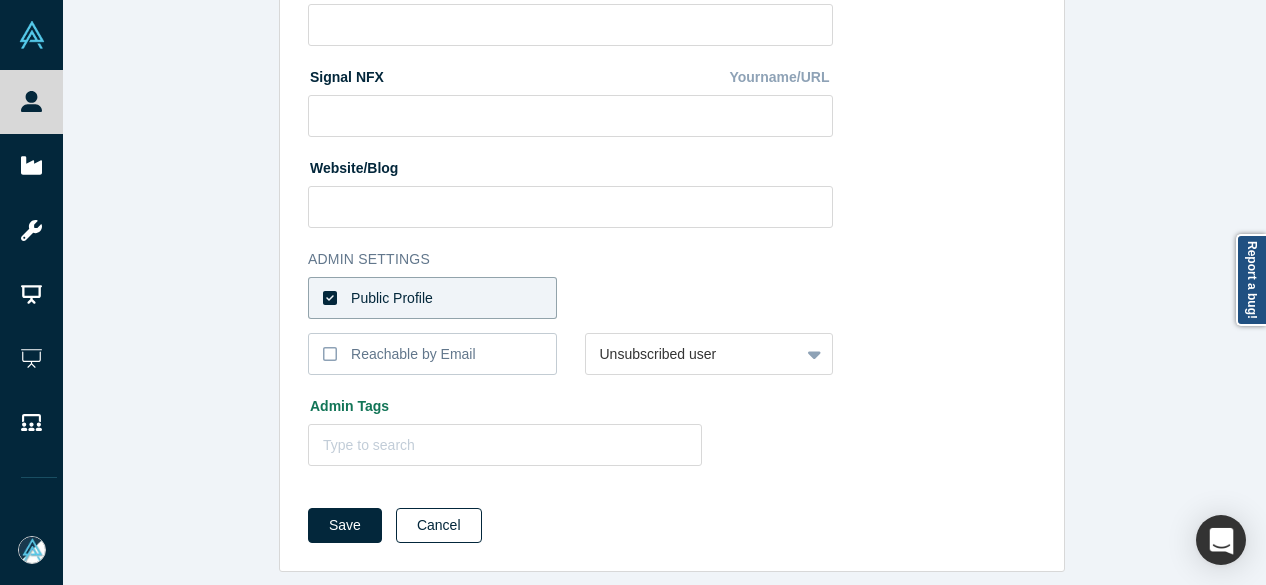click on "Cancel" at bounding box center (439, 525) 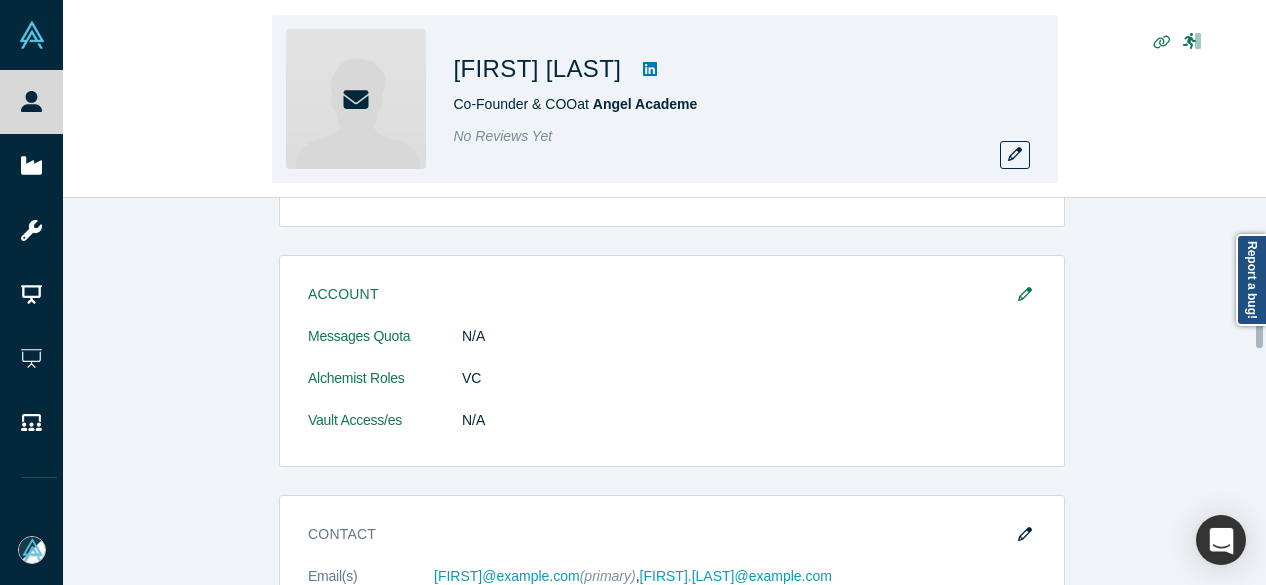 scroll, scrollTop: 300, scrollLeft: 0, axis: vertical 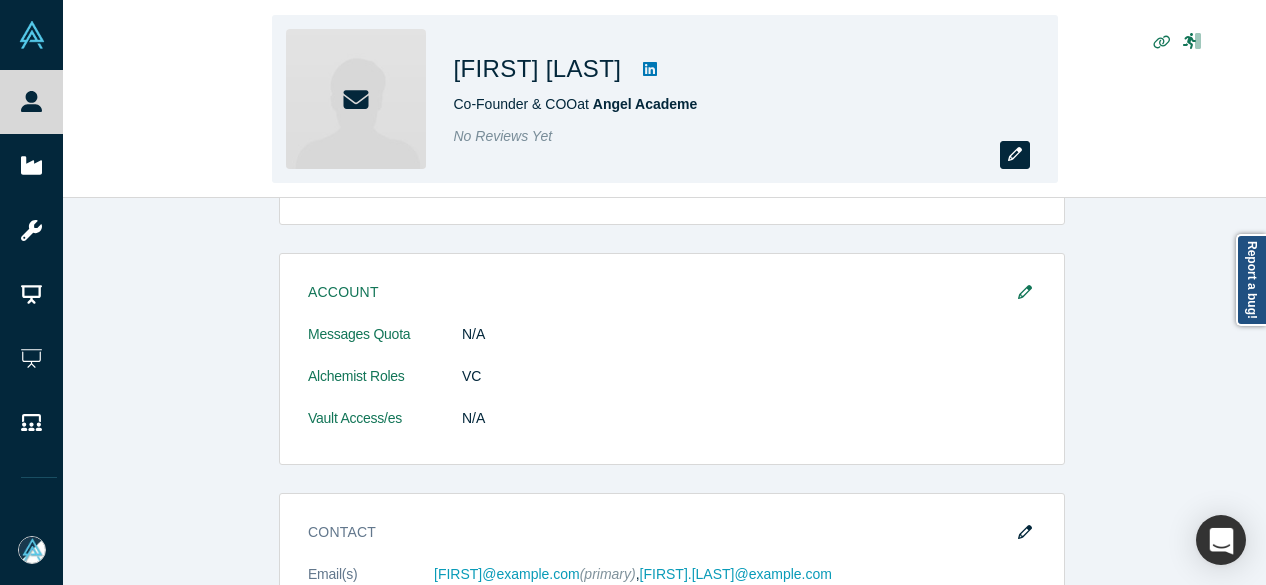 click 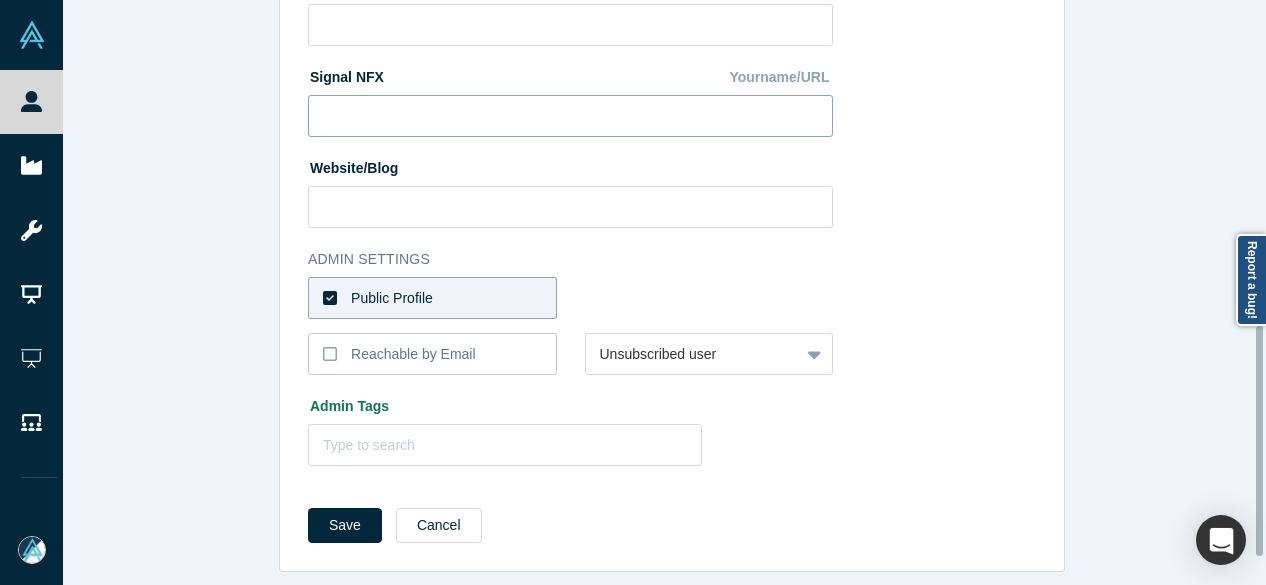 scroll, scrollTop: 896, scrollLeft: 0, axis: vertical 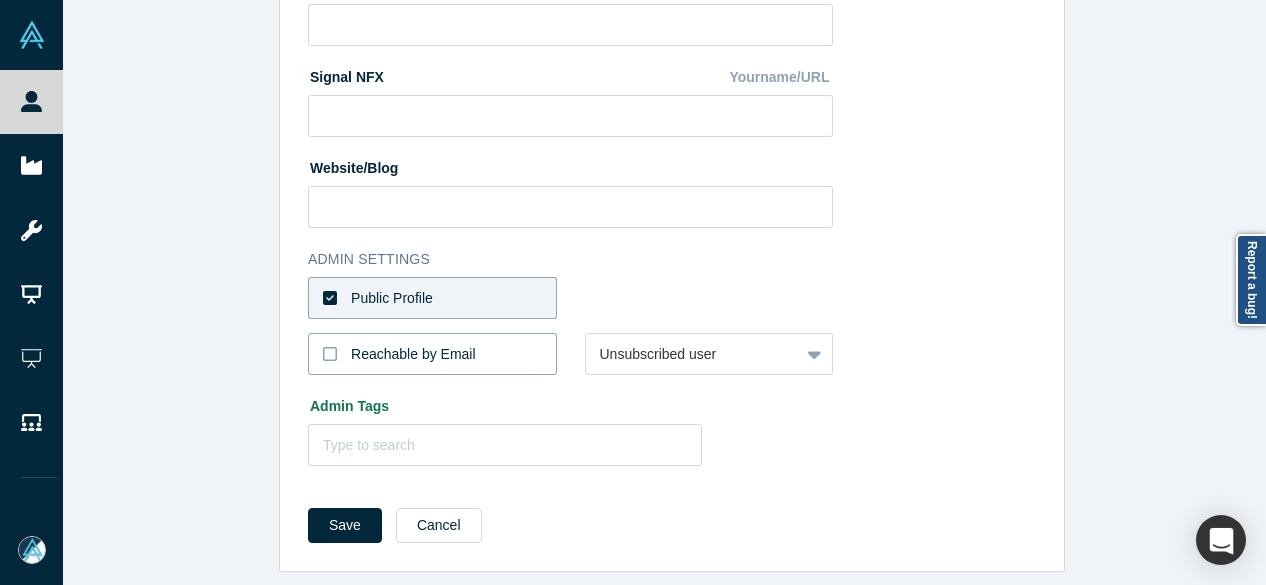 click on "Reachable by Email" at bounding box center [413, 354] 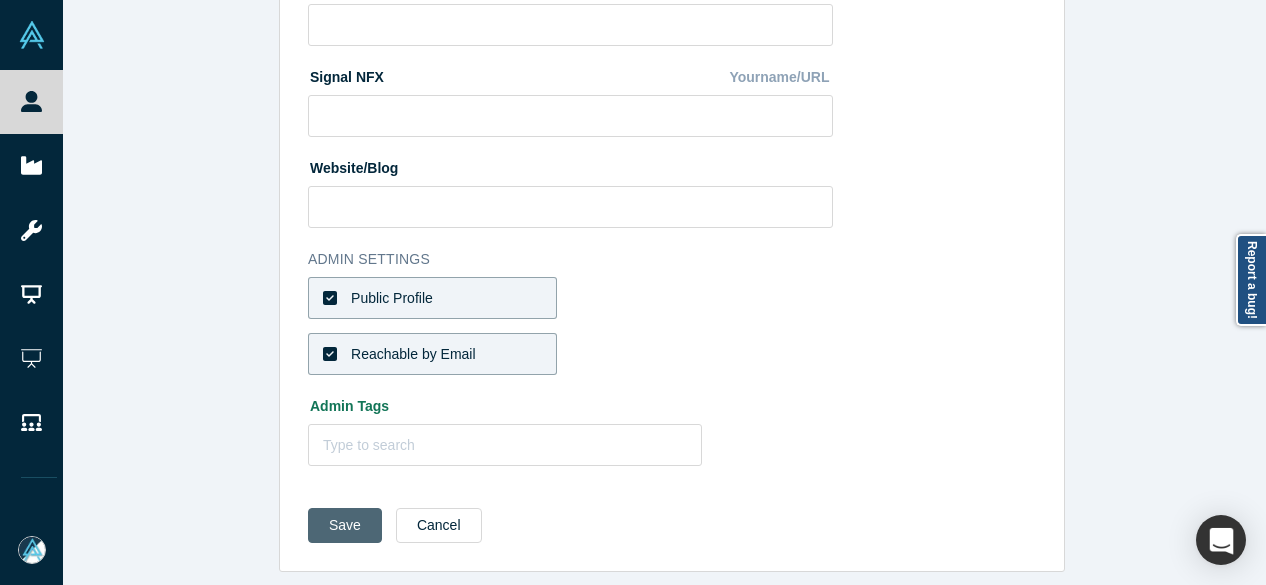 drag, startPoint x: 329, startPoint y: 503, endPoint x: 325, endPoint y: 526, distance: 23.345236 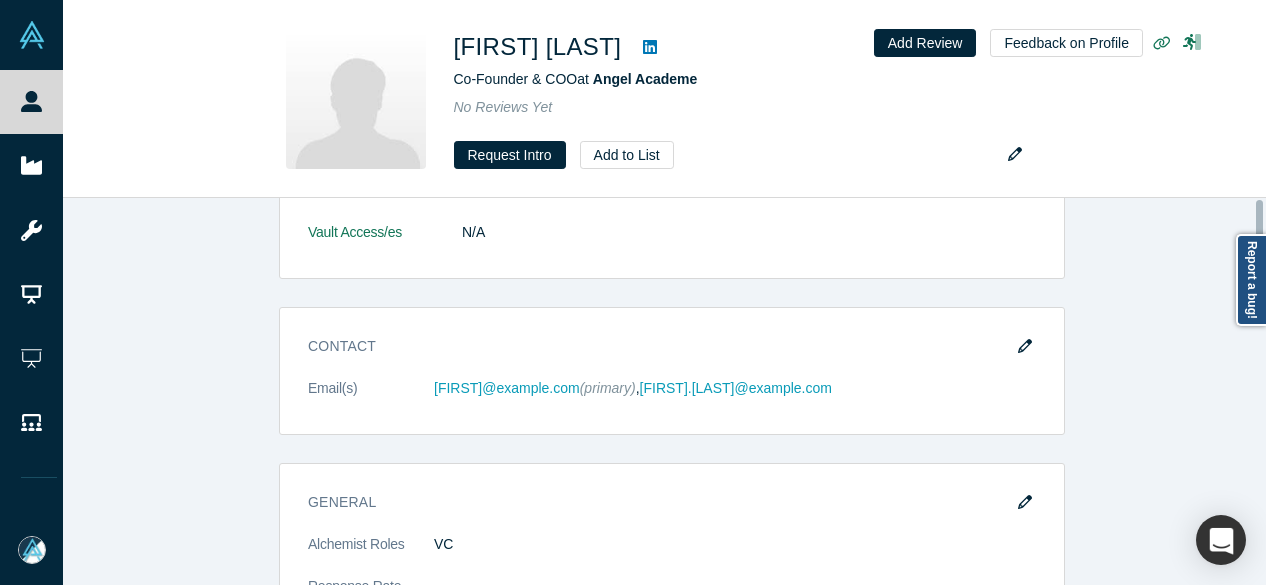 scroll, scrollTop: 0, scrollLeft: 0, axis: both 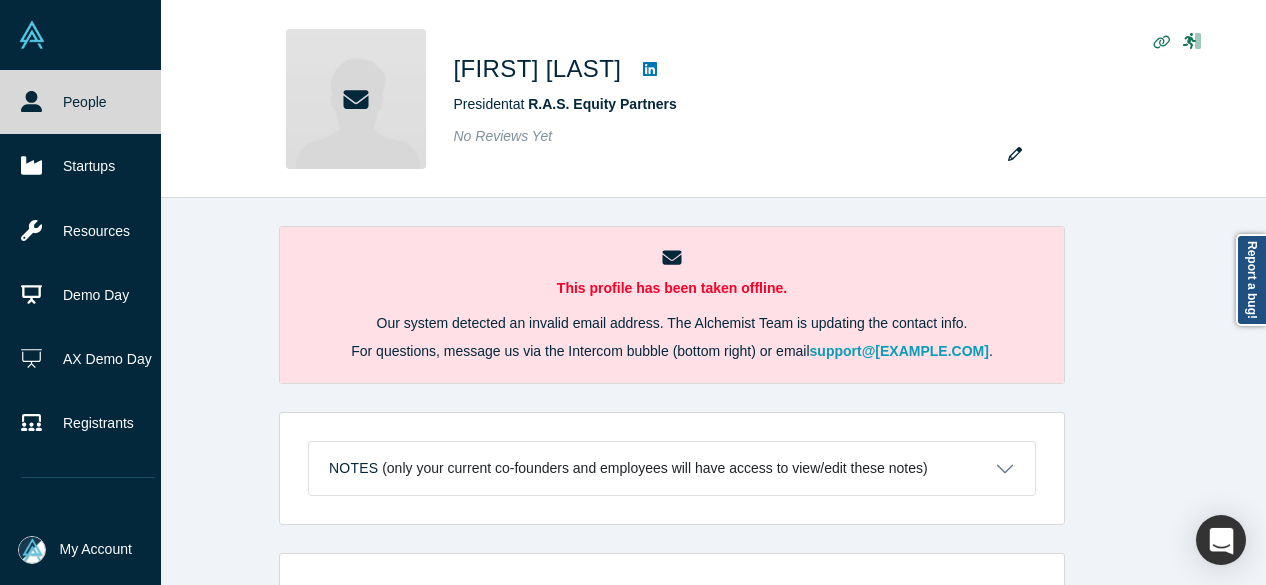 click 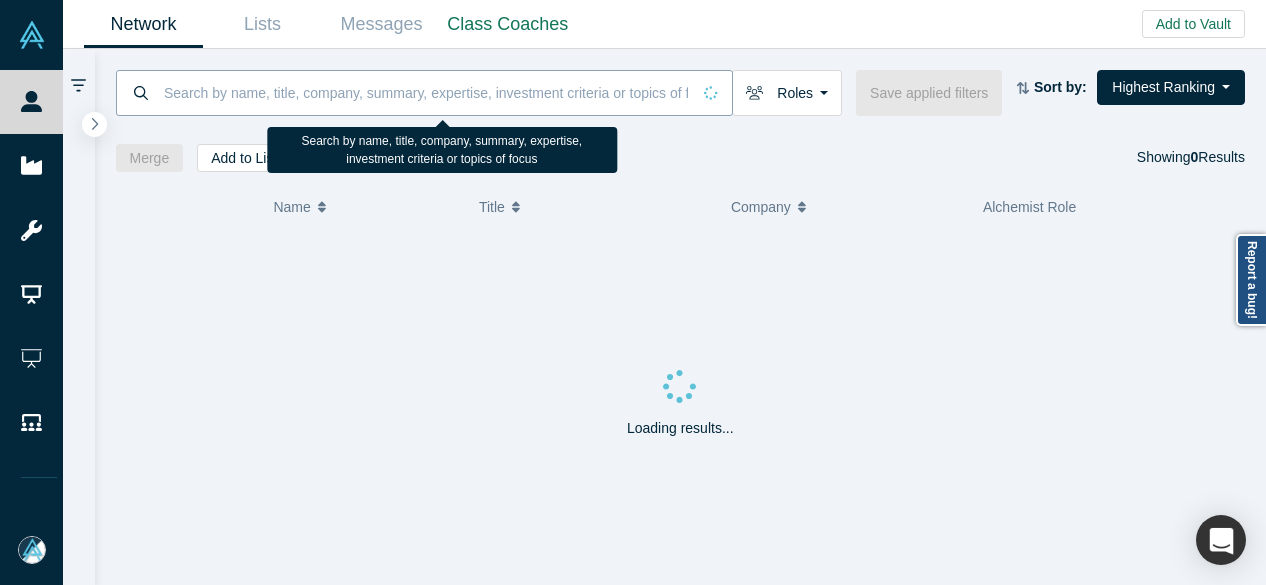 click at bounding box center (426, 92) 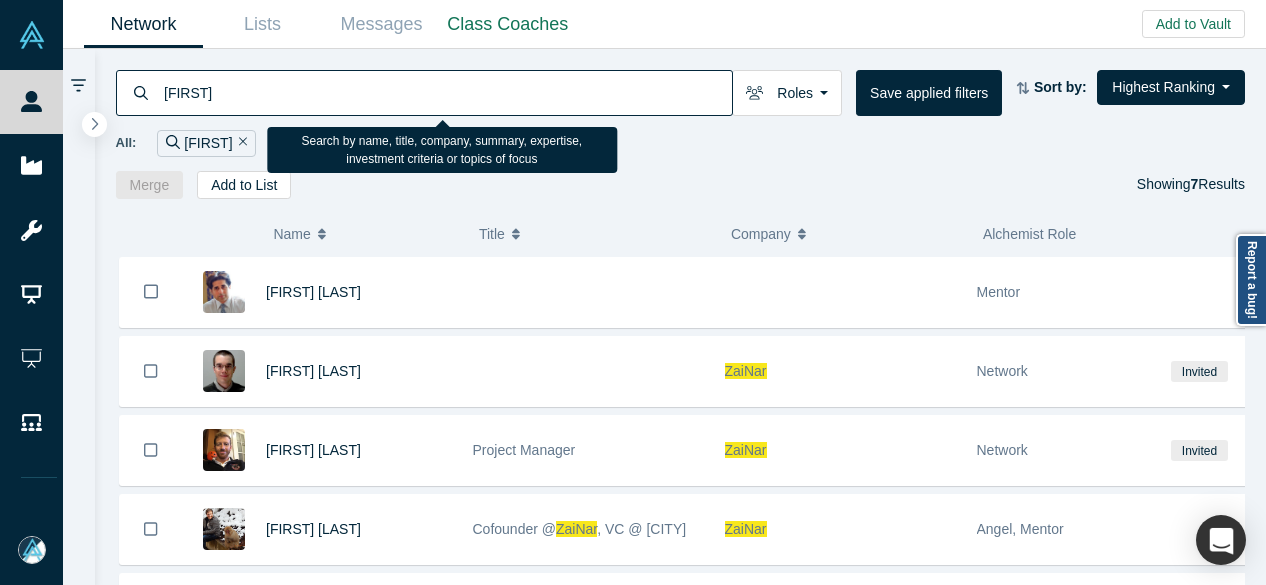 drag, startPoint x: 211, startPoint y: 95, endPoint x: 164, endPoint y: 89, distance: 47.38143 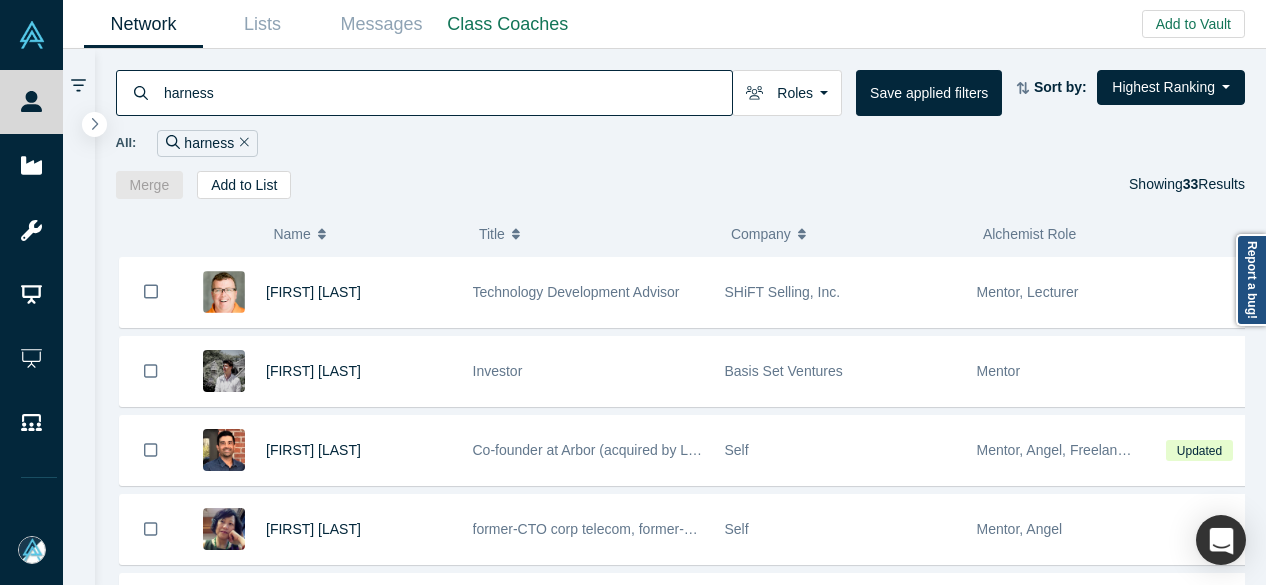 drag, startPoint x: 340, startPoint y: 95, endPoint x: 149, endPoint y: 97, distance: 191.01047 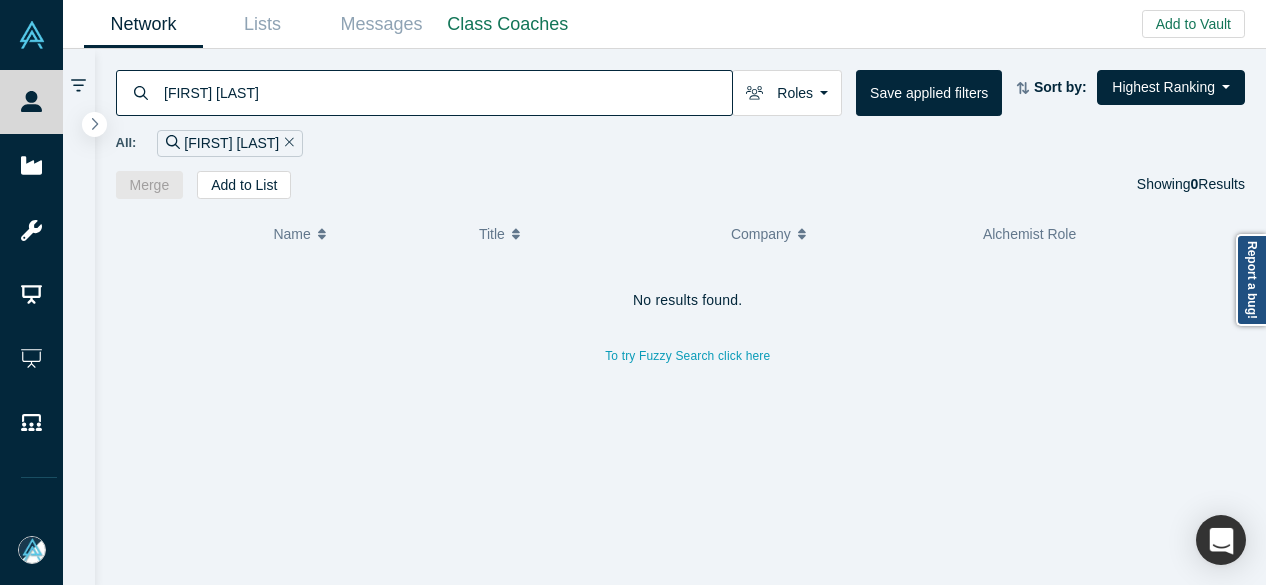 drag, startPoint x: 320, startPoint y: 93, endPoint x: 160, endPoint y: 84, distance: 160.25293 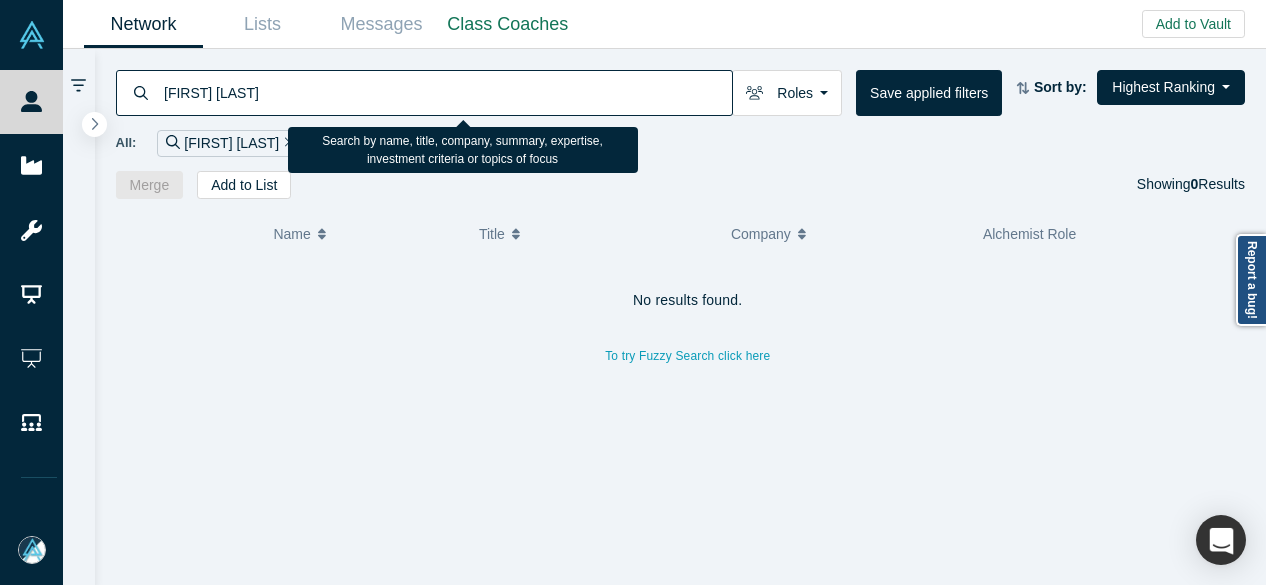 paste on "[FIRST] [LAST]" 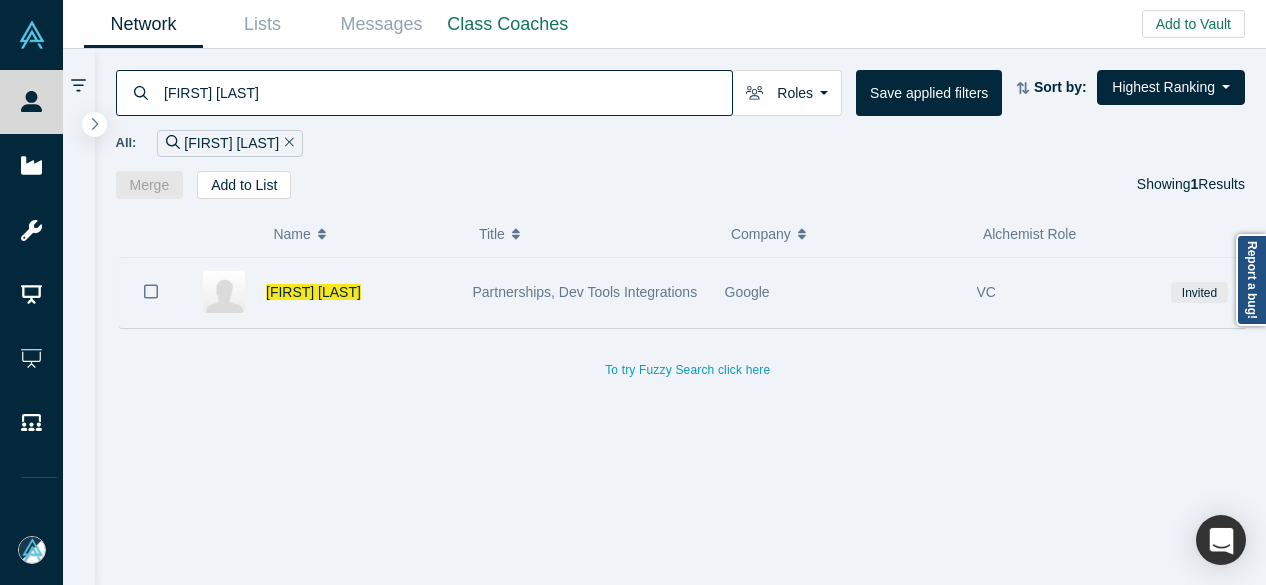 type on "[FIRST] [LAST]" 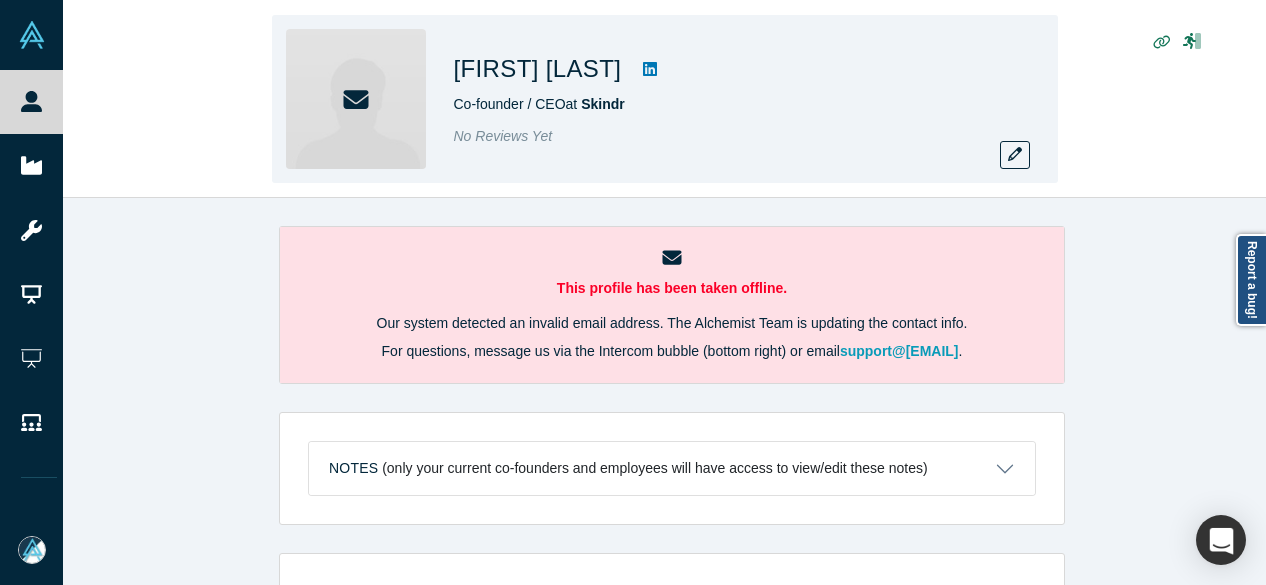 scroll, scrollTop: 0, scrollLeft: 0, axis: both 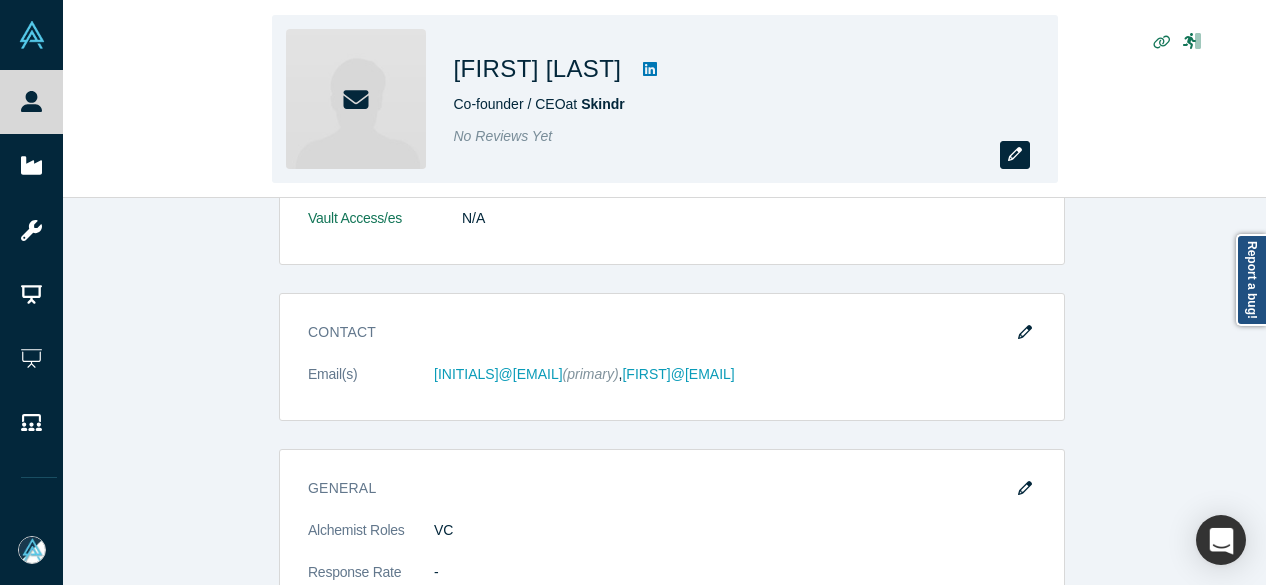click 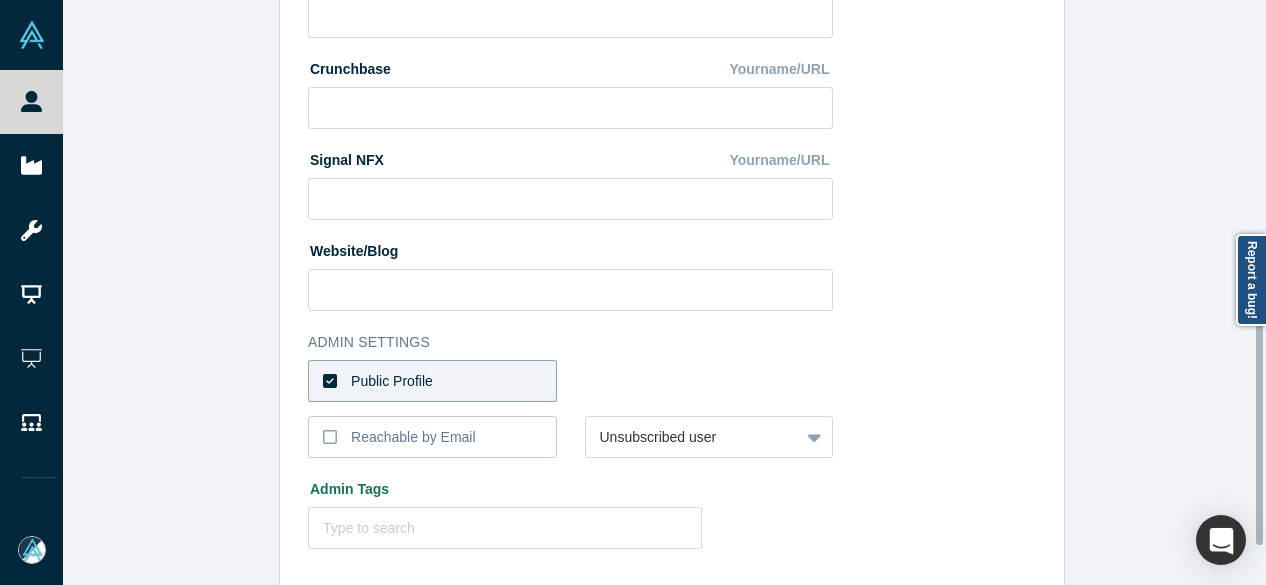 scroll, scrollTop: 896, scrollLeft: 0, axis: vertical 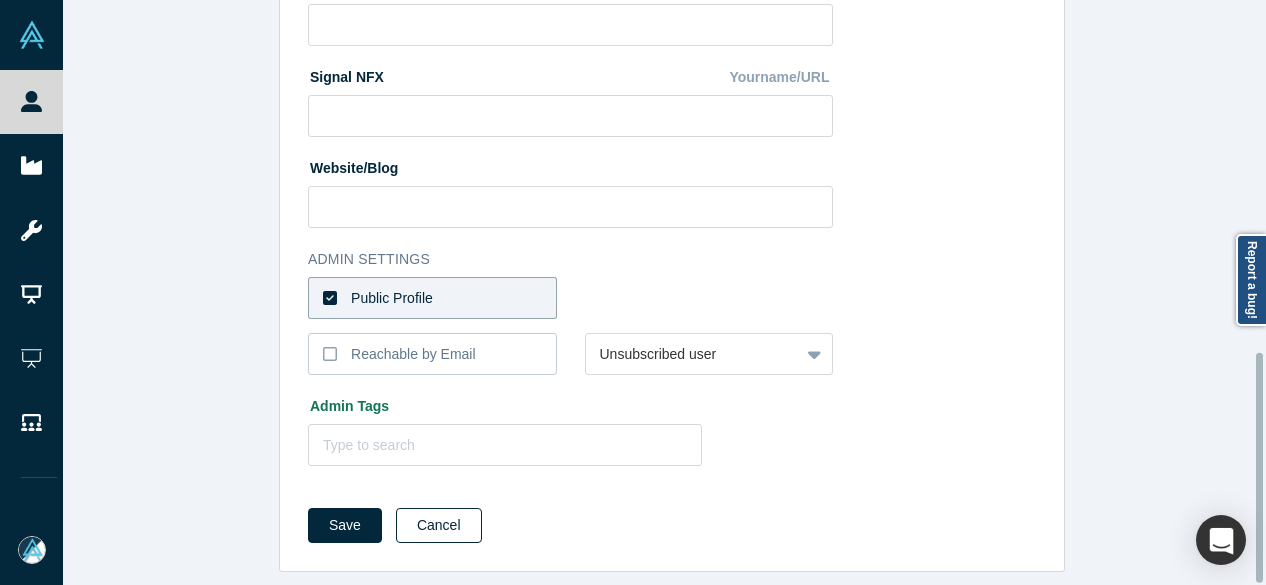 click on "Cancel" at bounding box center (439, 525) 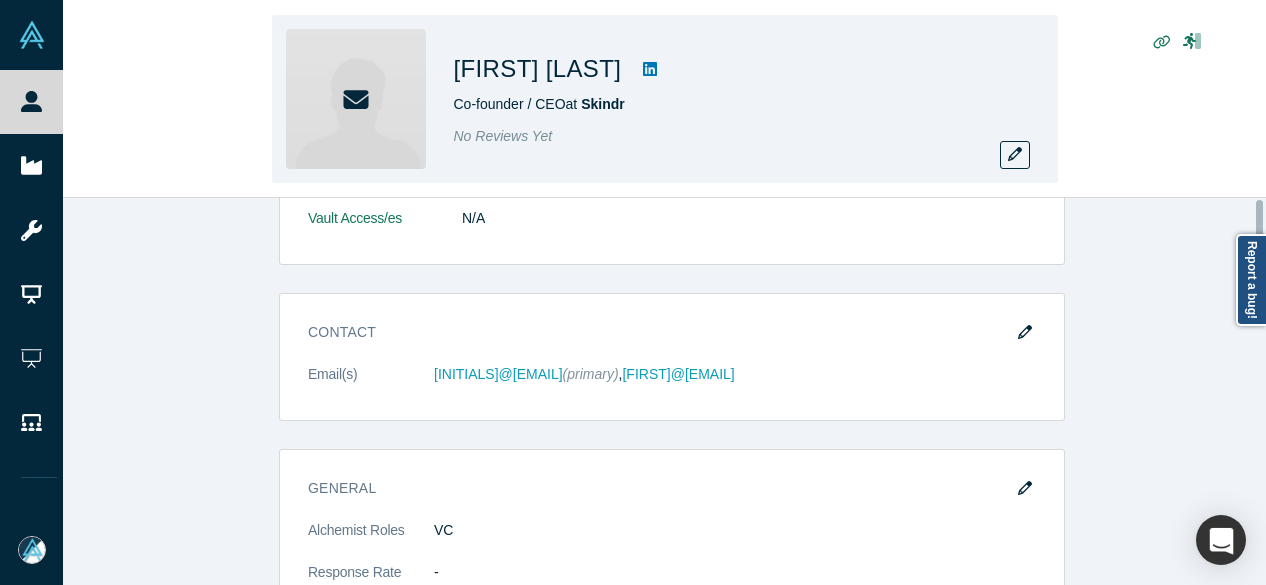 scroll, scrollTop: 0, scrollLeft: 0, axis: both 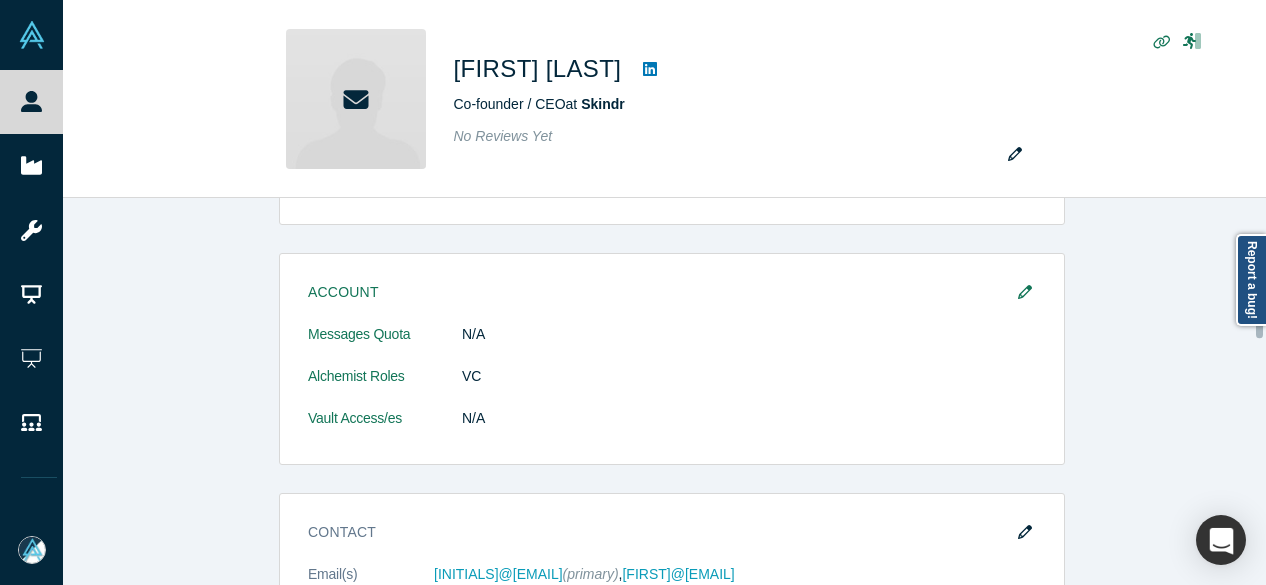 click 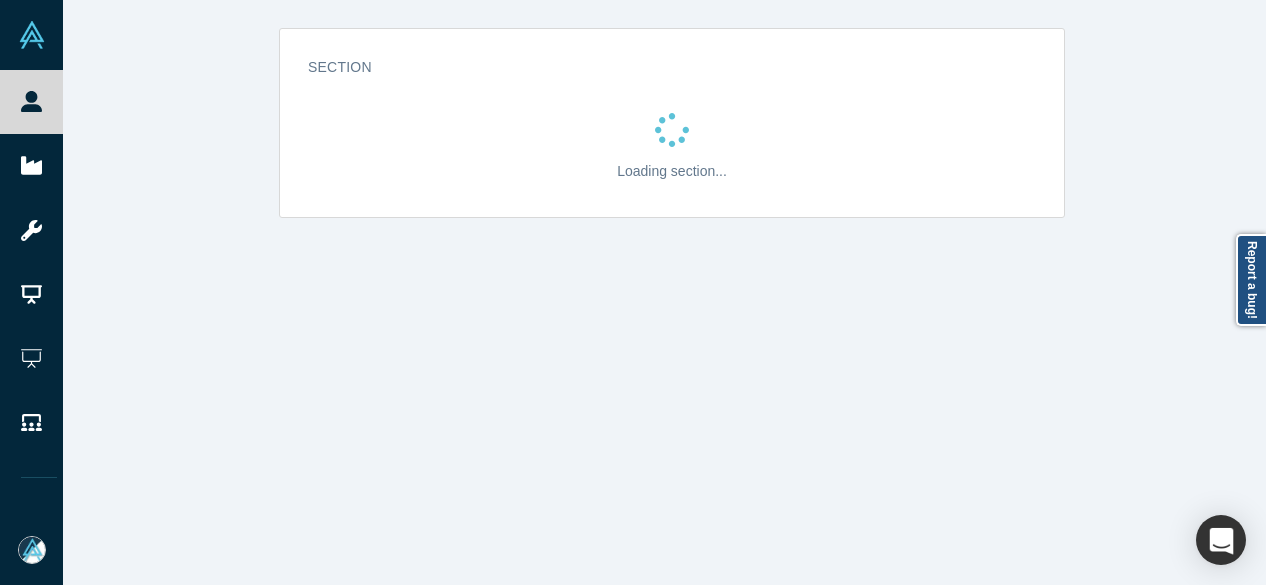 scroll, scrollTop: 0, scrollLeft: 0, axis: both 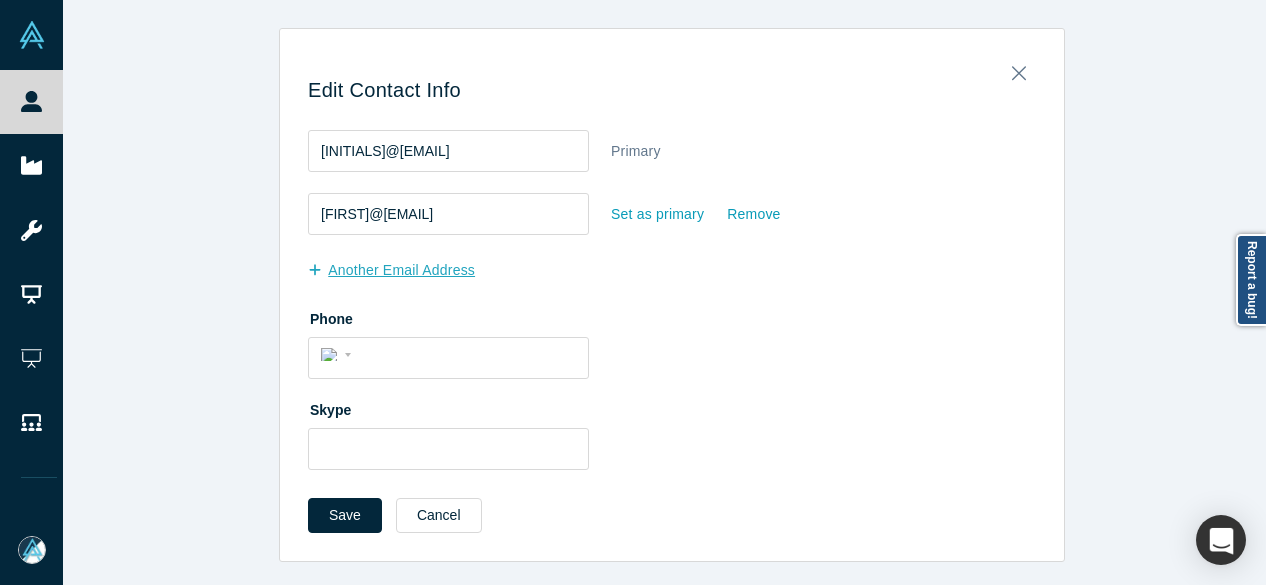 click on "another Email Address" at bounding box center (402, 270) 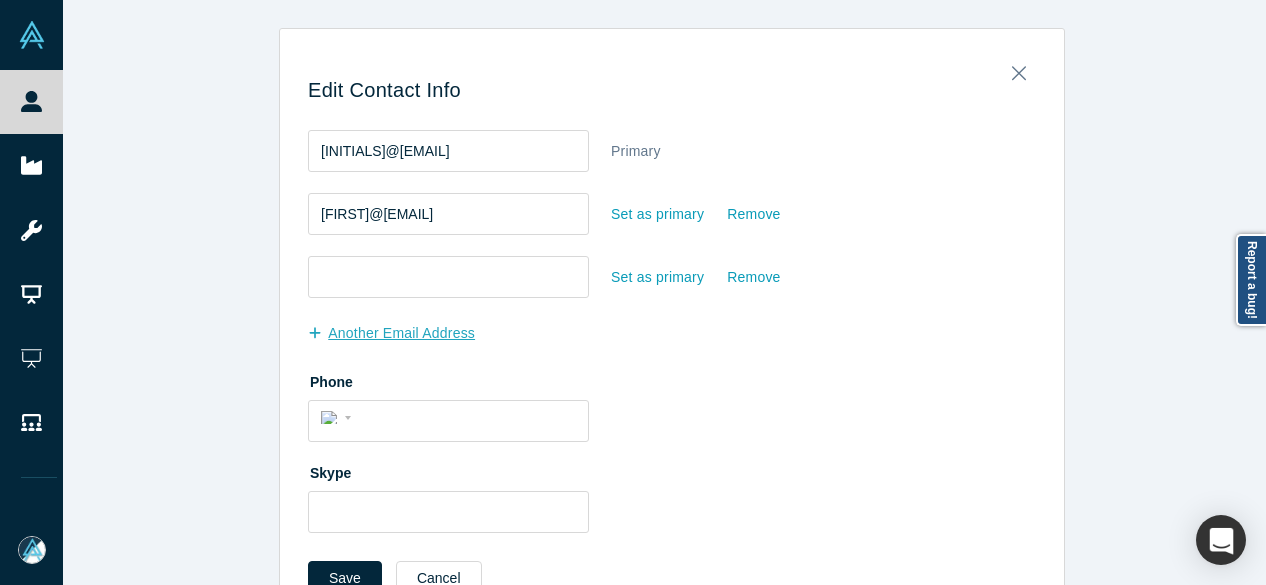 click at bounding box center [448, 277] 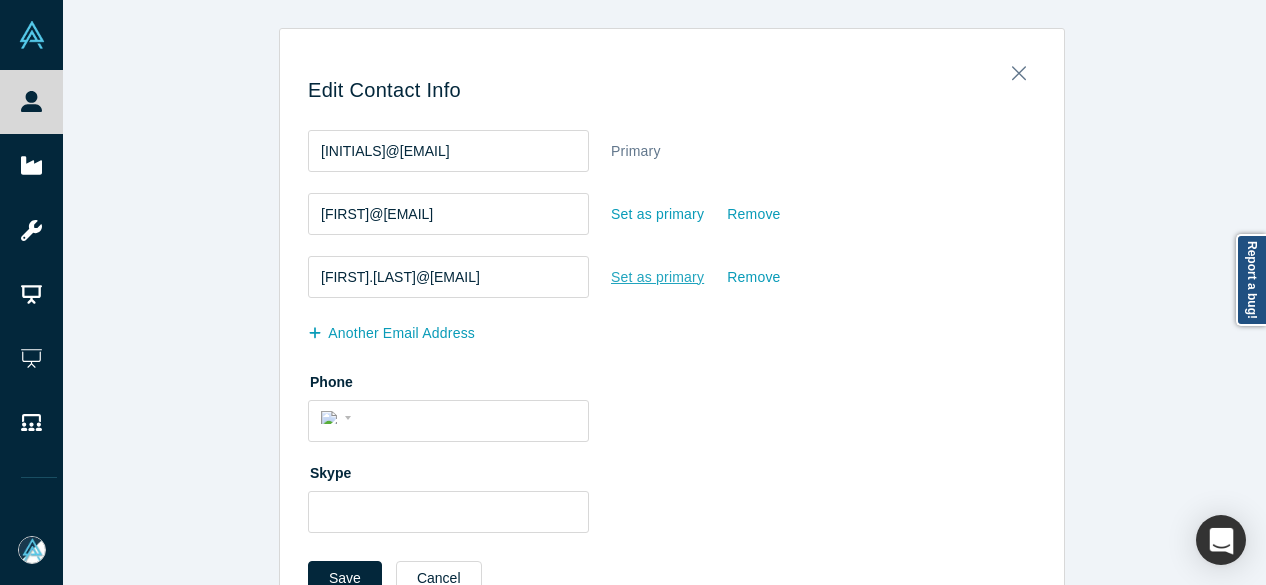 type on "jochen.boeykens@gmail.com" 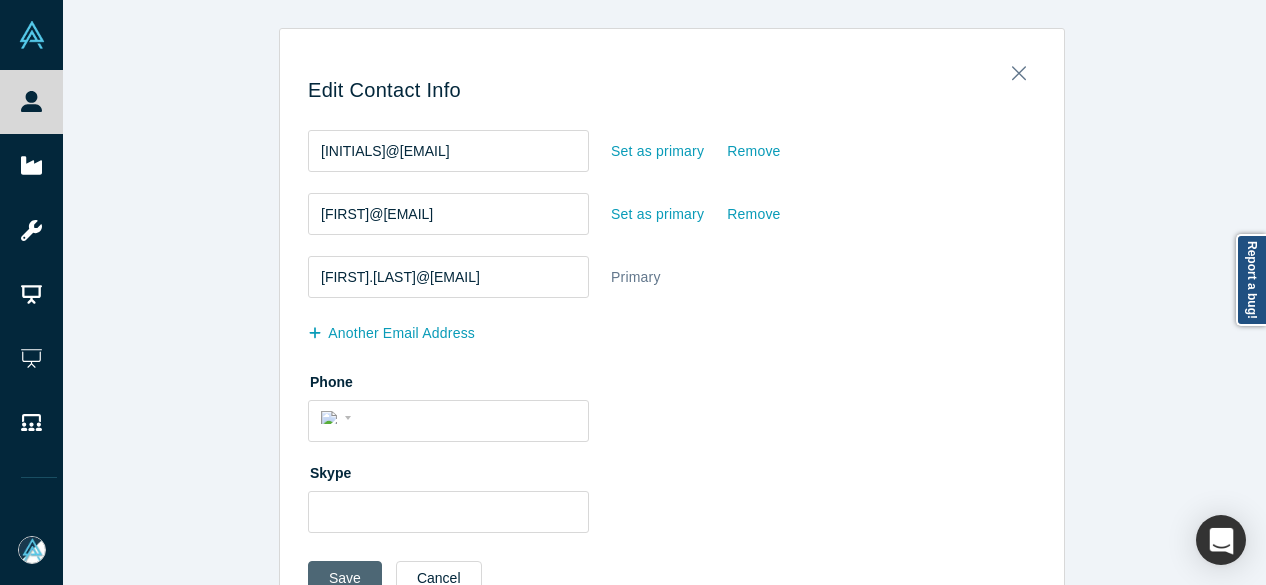 click on "Save" at bounding box center (345, 578) 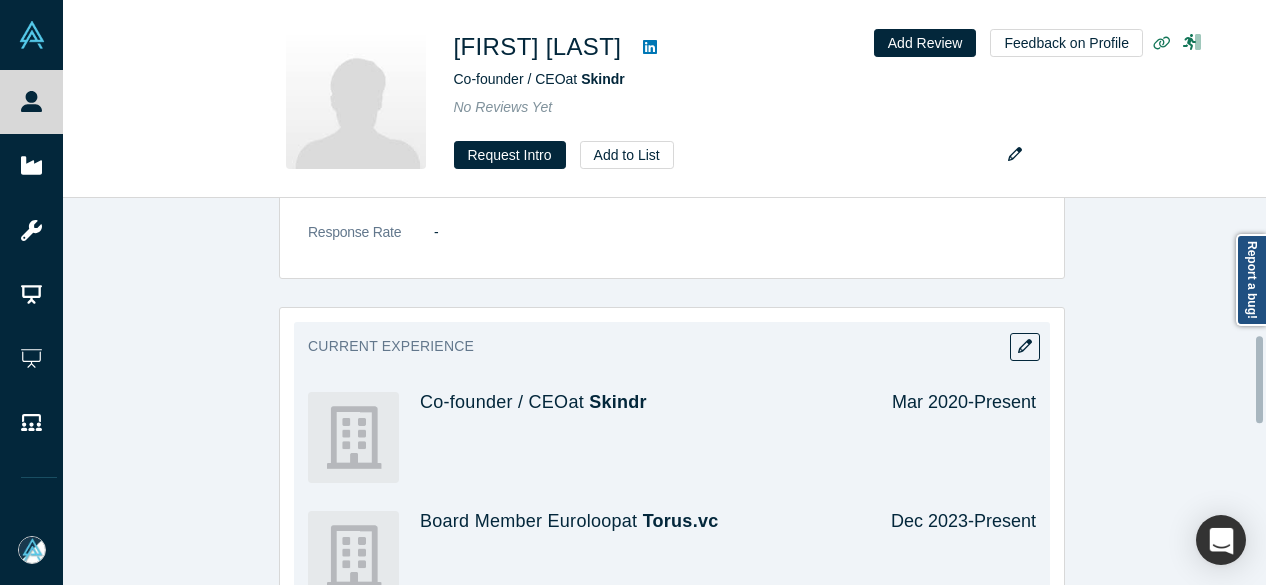 scroll, scrollTop: 700, scrollLeft: 0, axis: vertical 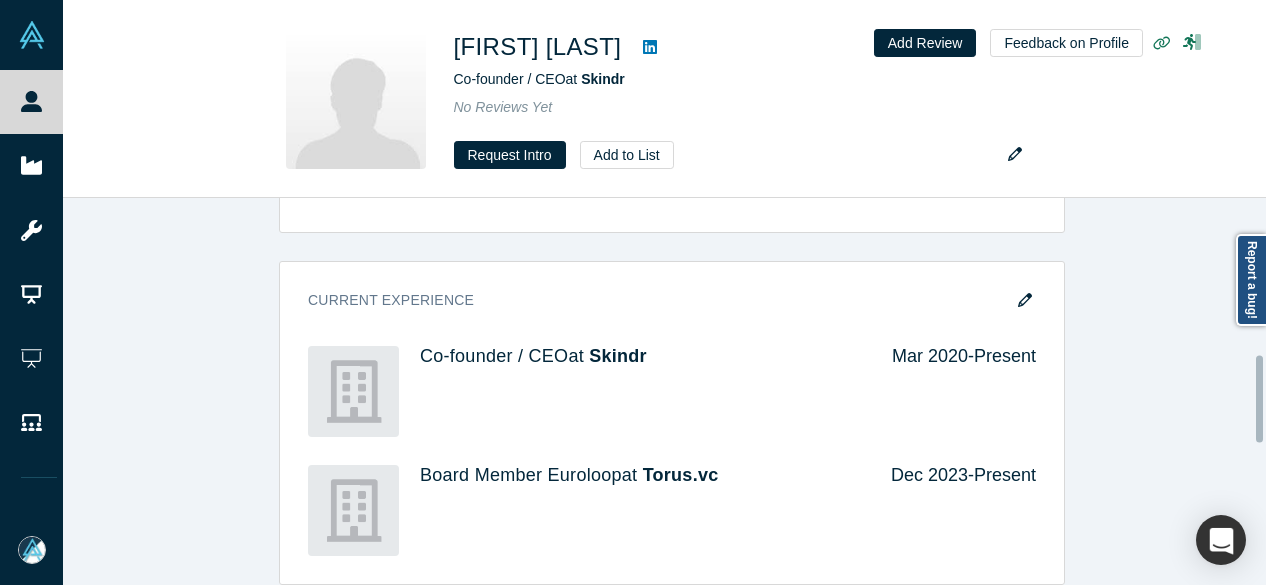 drag, startPoint x: 1023, startPoint y: 306, endPoint x: 983, endPoint y: 318, distance: 41.761227 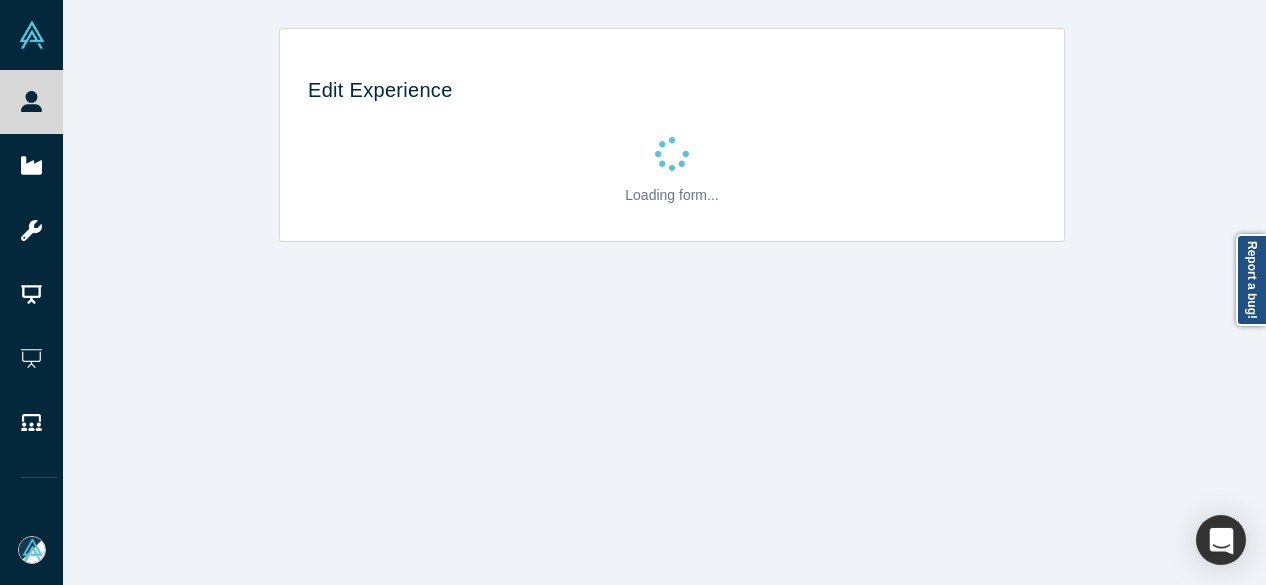 scroll, scrollTop: 0, scrollLeft: 0, axis: both 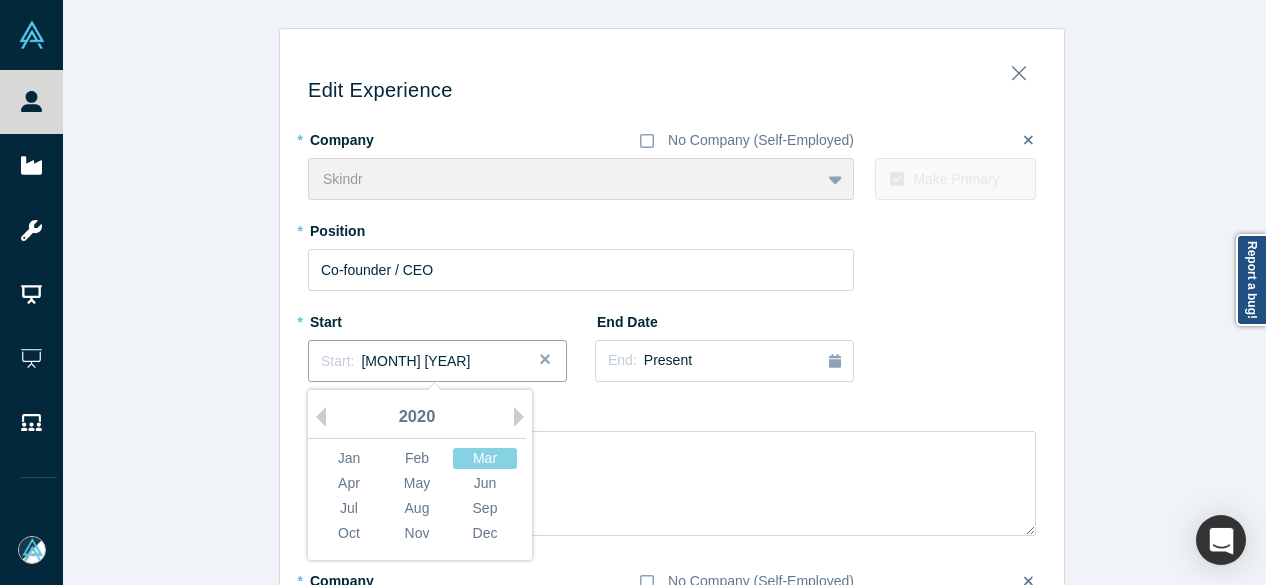 click on "March 2020" at bounding box center (415, 361) 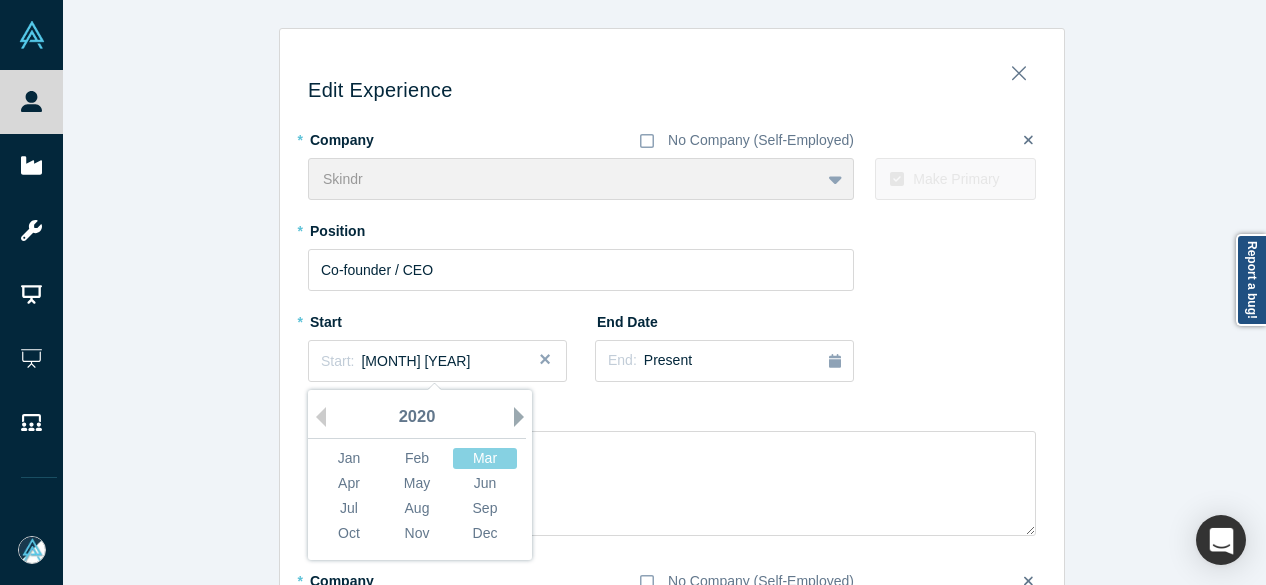 click on "Next Year" at bounding box center (524, 417) 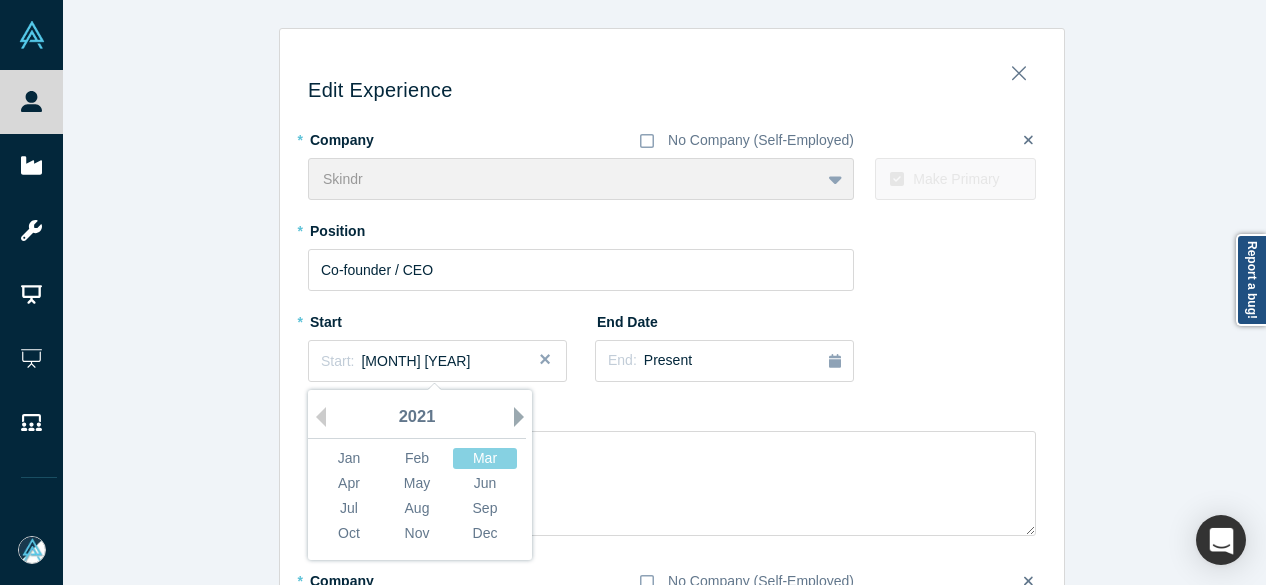 click on "Next Year" at bounding box center (524, 417) 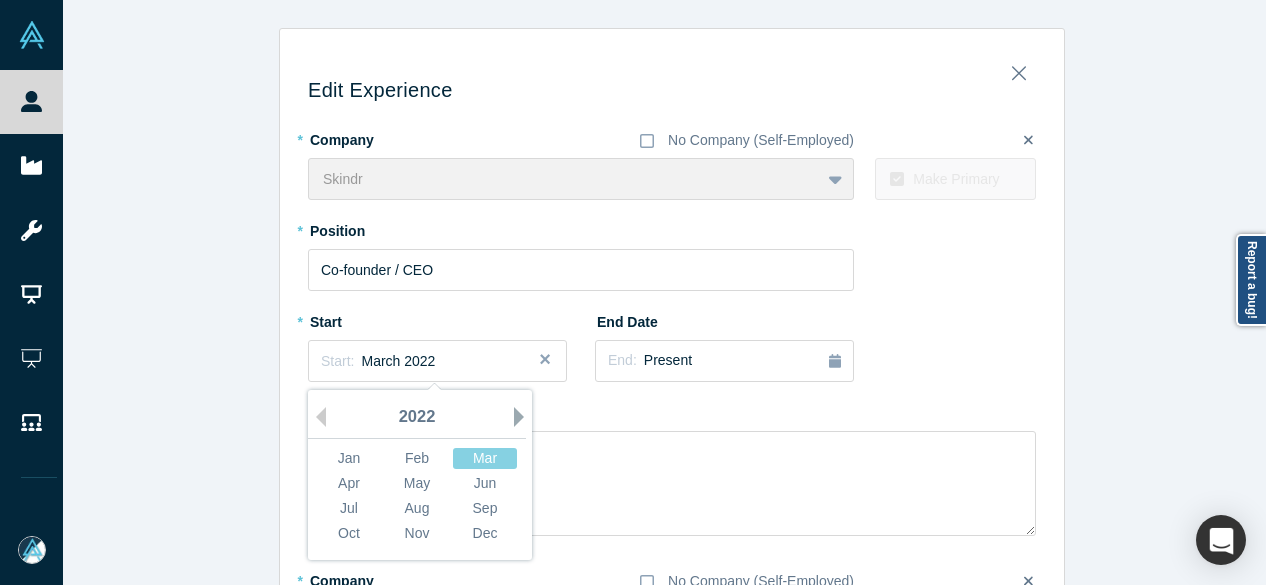 click on "Next Year" at bounding box center [524, 417] 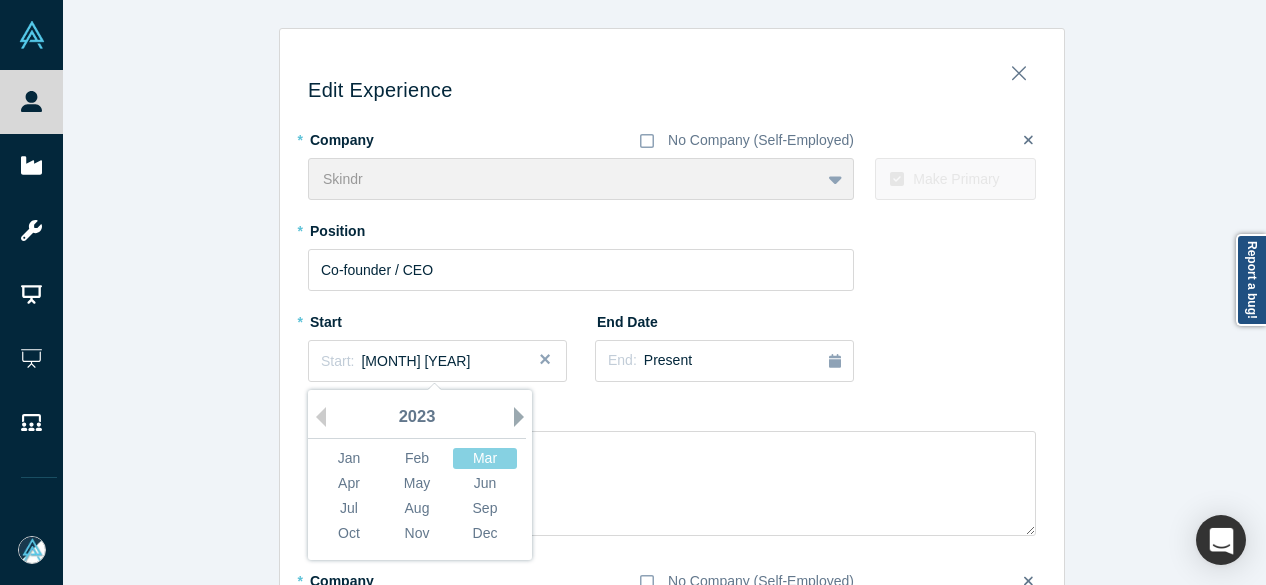 click on "Next Year" at bounding box center (524, 417) 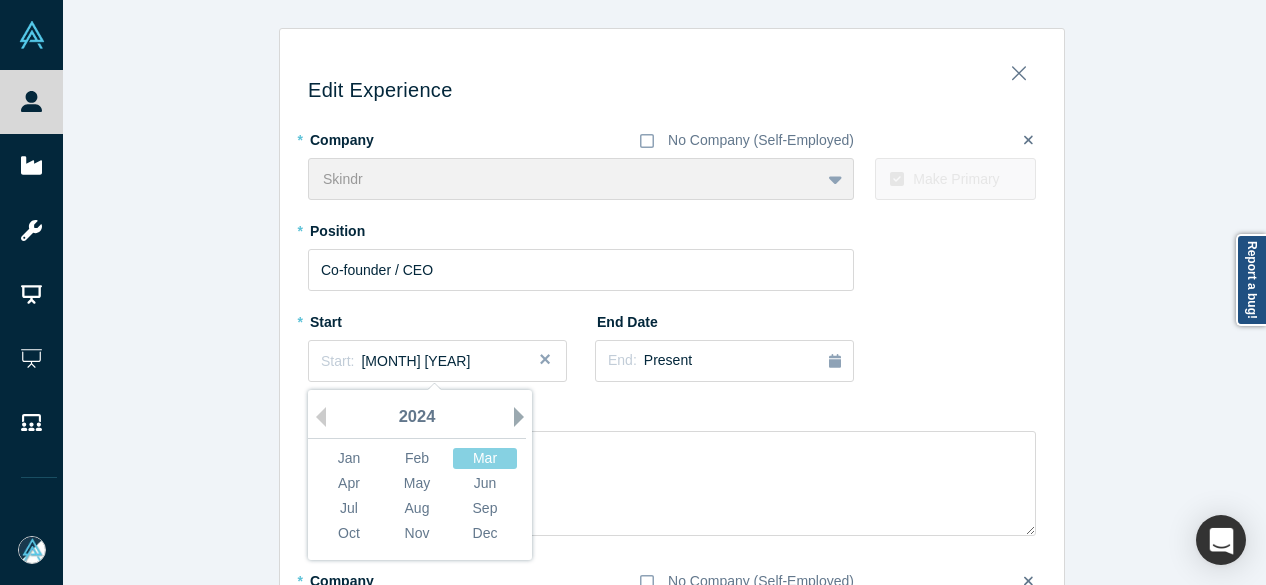 click on "Next Year" at bounding box center [524, 417] 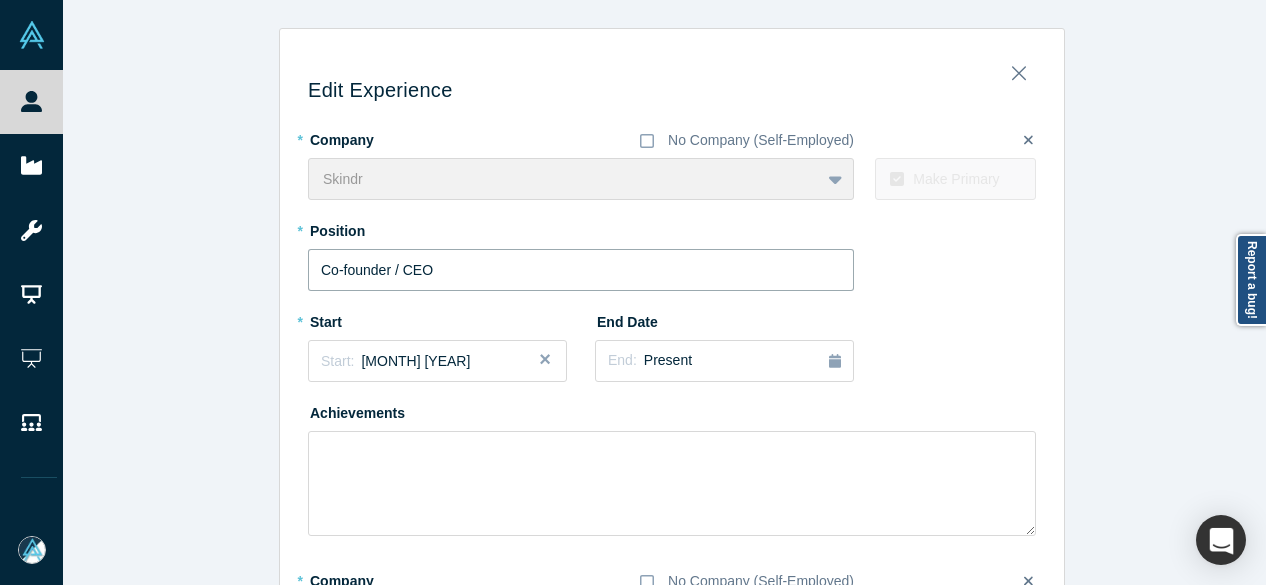 drag, startPoint x: 470, startPoint y: 271, endPoint x: 267, endPoint y: 283, distance: 203.35437 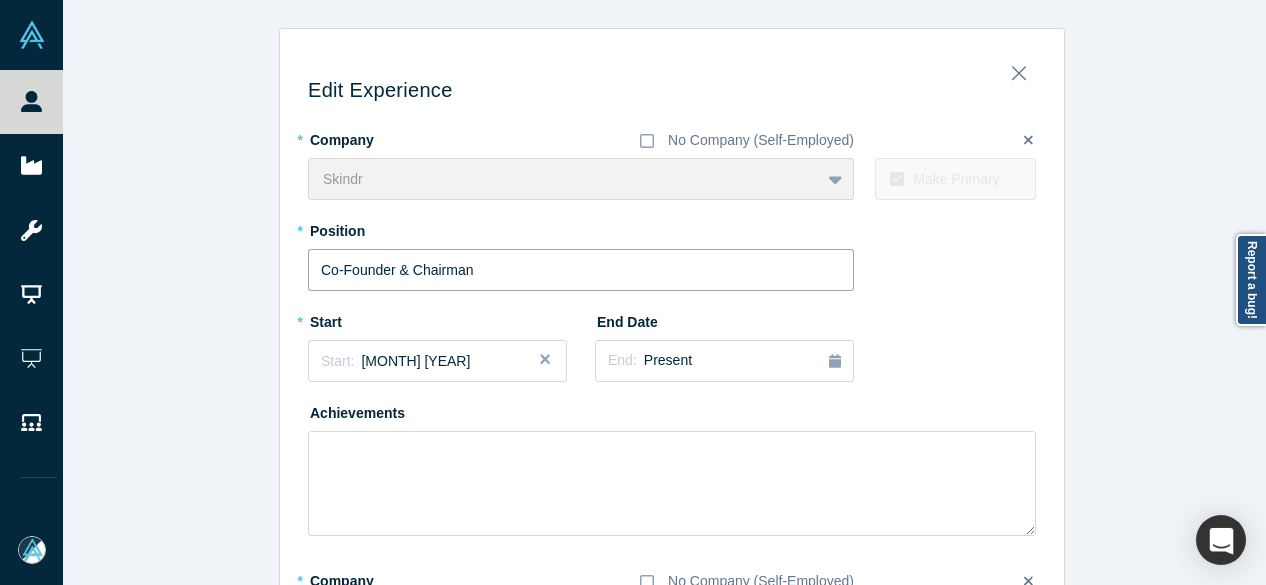 type on "Co-Founder & Chairman" 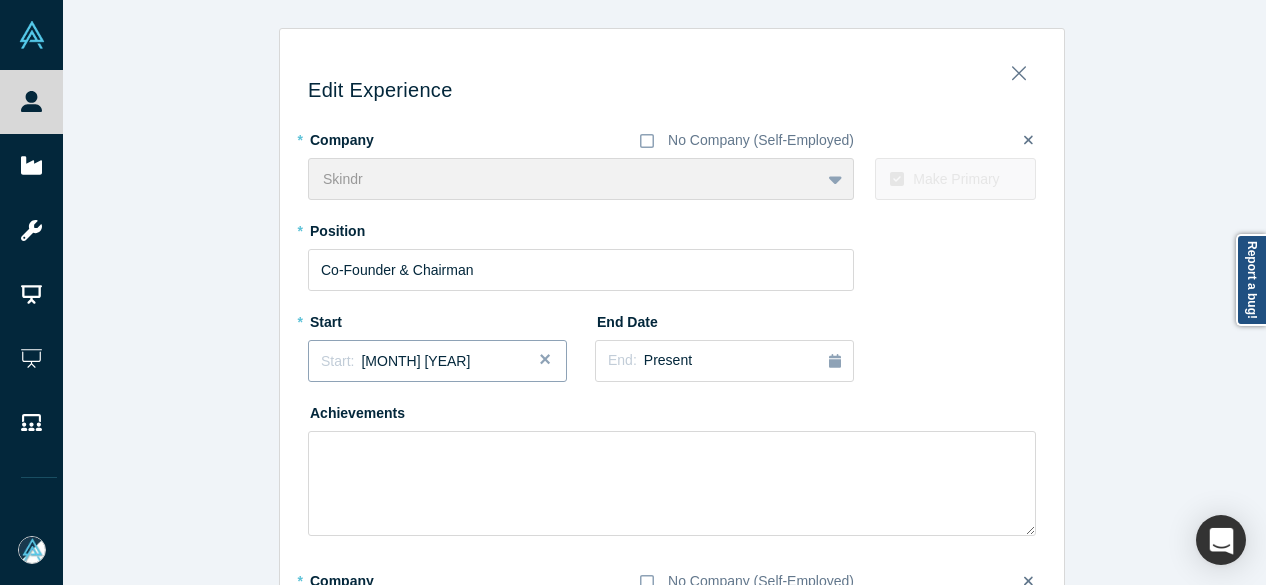 click on "March 2025" at bounding box center (415, 361) 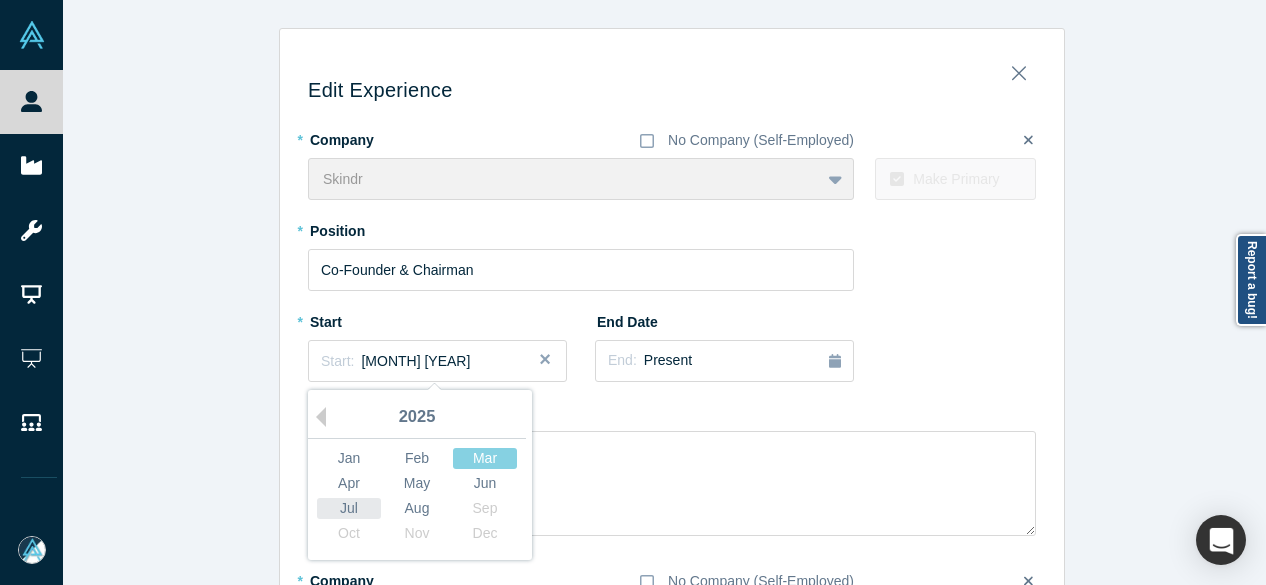 click on "Jul" at bounding box center (349, 508) 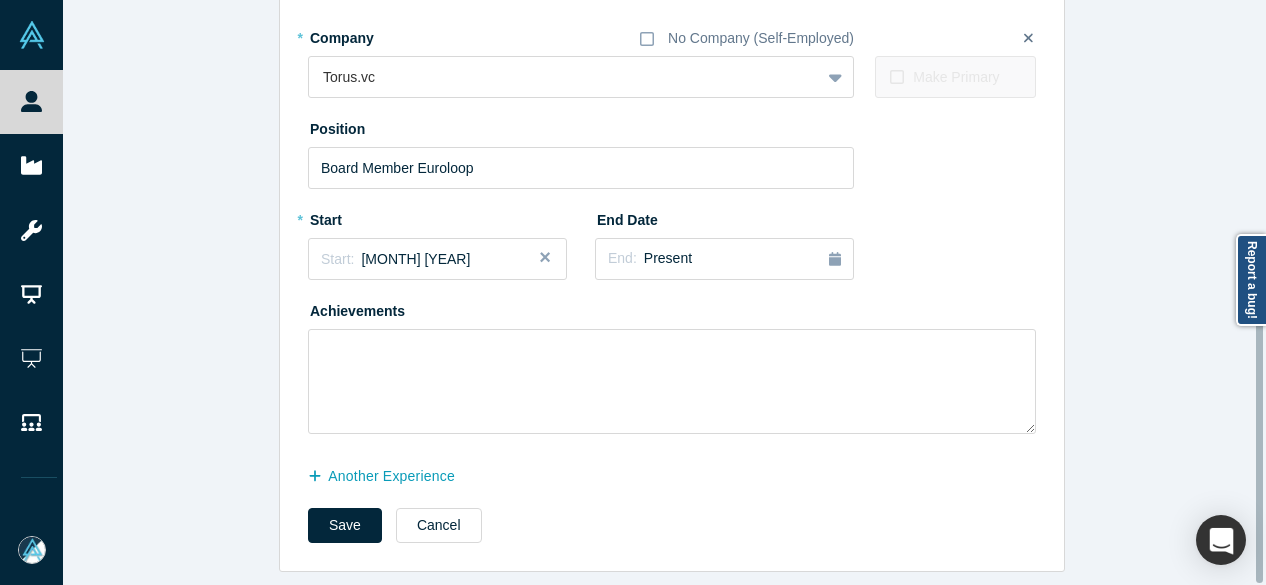 scroll, scrollTop: 556, scrollLeft: 0, axis: vertical 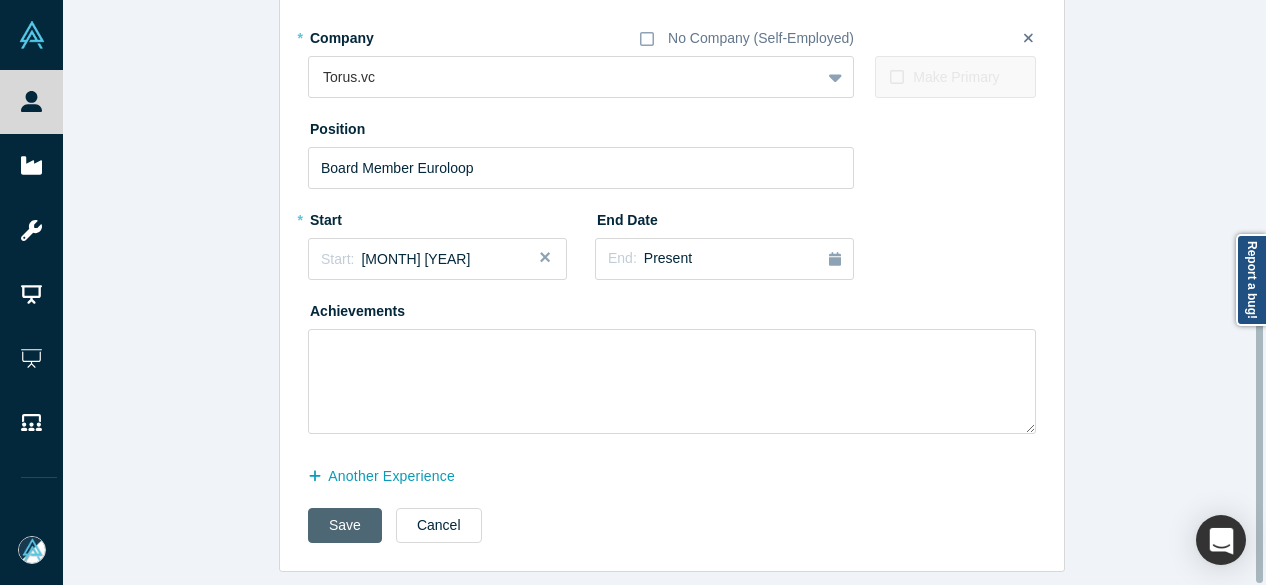 click on "Save" at bounding box center (345, 525) 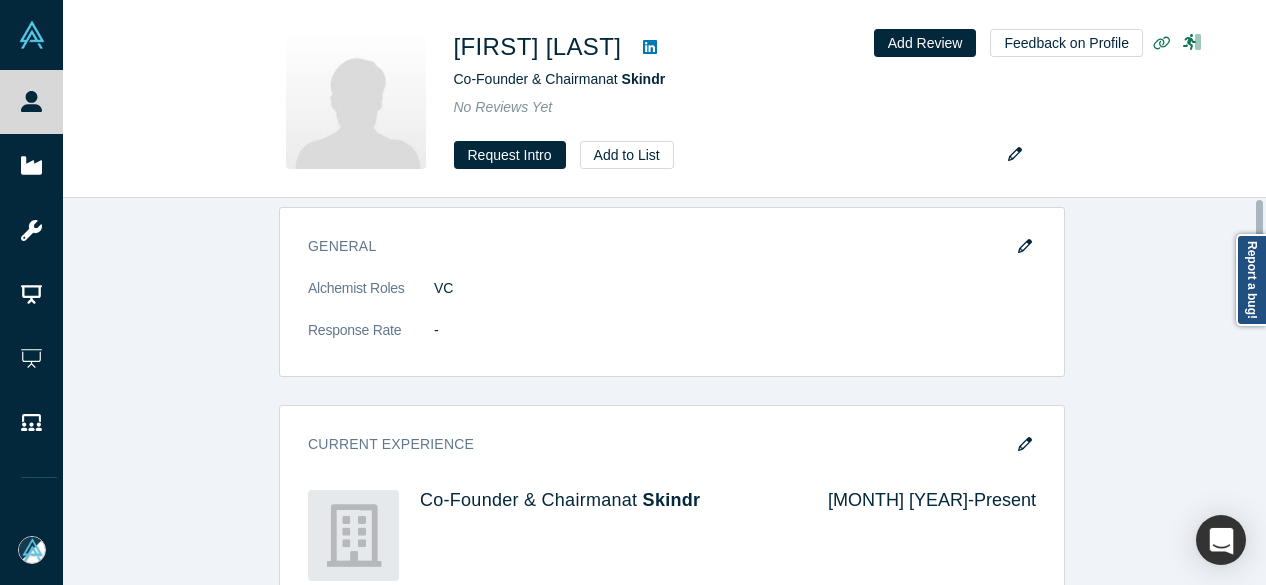 scroll, scrollTop: 0, scrollLeft: 0, axis: both 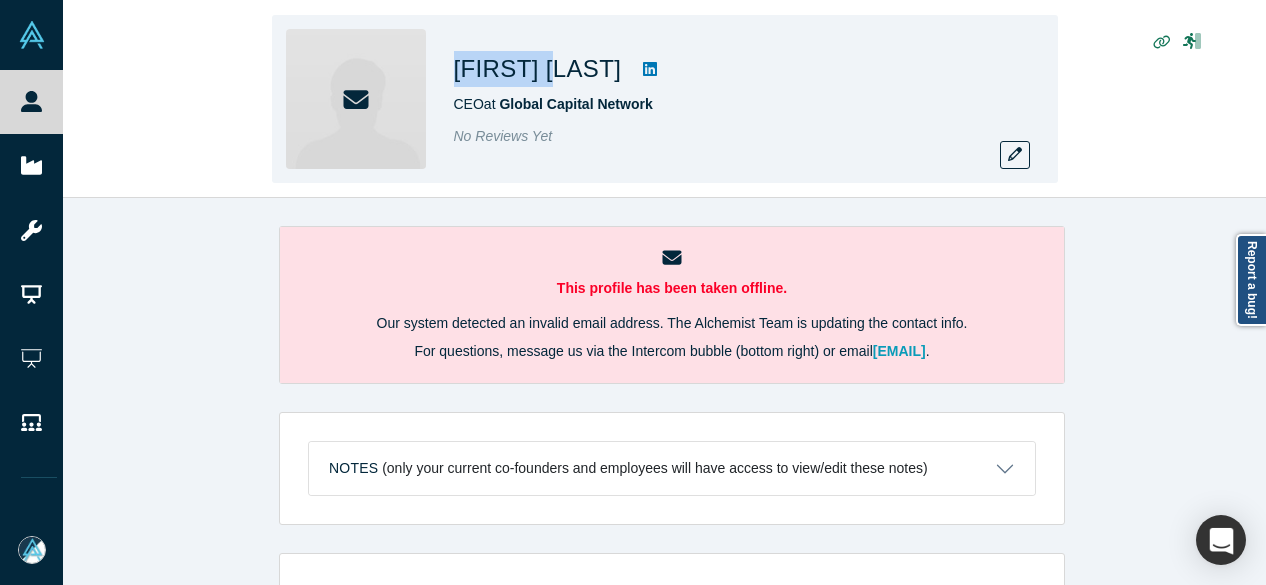 click on "[FIRST] [LAST] CEO  at   Global Capital Network No Reviews Yet" at bounding box center (665, 99) 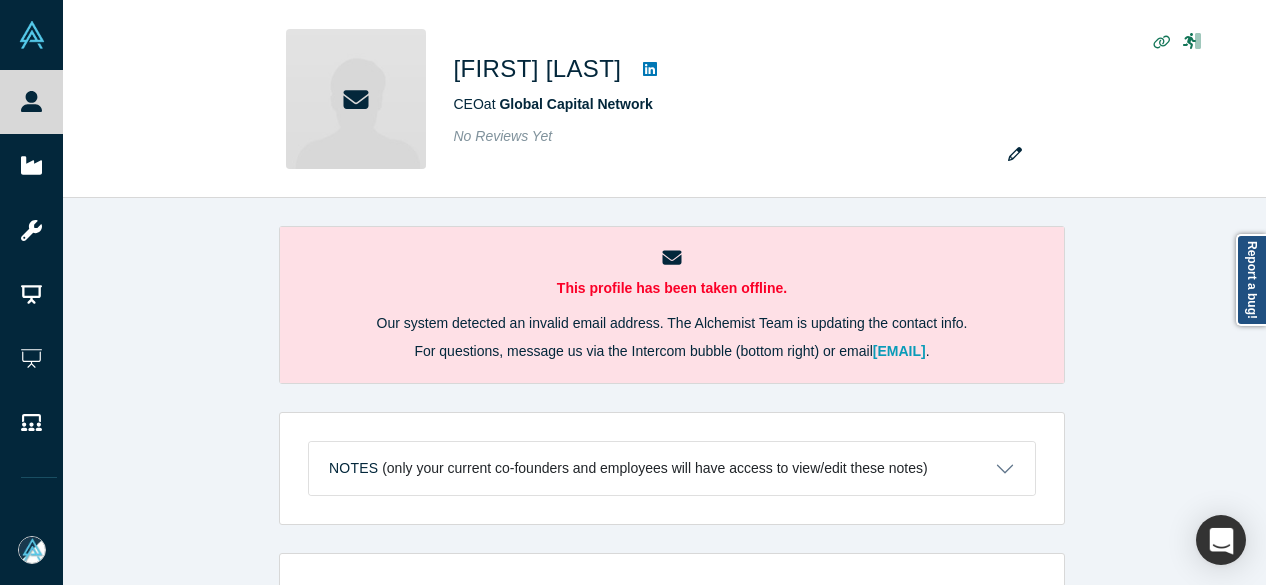 click on "This profile has been taken offline. Our system detected an invalid email address. The Alchemist Team is updating the contact info. For questions, message us via the Intercom bubble (bottom right) or email  [EMAIL] . Notes   (only your current co-founders and employees will have access to view/edit these notes) Notes will be visible only to your current co-founders. Save Cancel Account   Messages Quota N/A Alchemist Roles Angel Vault Access/es N/A Contact   Email(s) [EMAIL]  (primary) General   Alchemist Roles Angel Response Rate 0%   (accepted  0  out of  1  messages) Current Experience   CEO  at   Global Capital Network Oct 2016  -  Present Investment   Add your focus areas and compelling investment characteristics. Angel Funding   Add your typical check sizes and number of investments per year. Global Capital Network funding   Alchemist Portfolio   Add Alchemist companies you have invested in. Mentor / Advisor   Select your mentor type and your availability." at bounding box center (672, 399) 